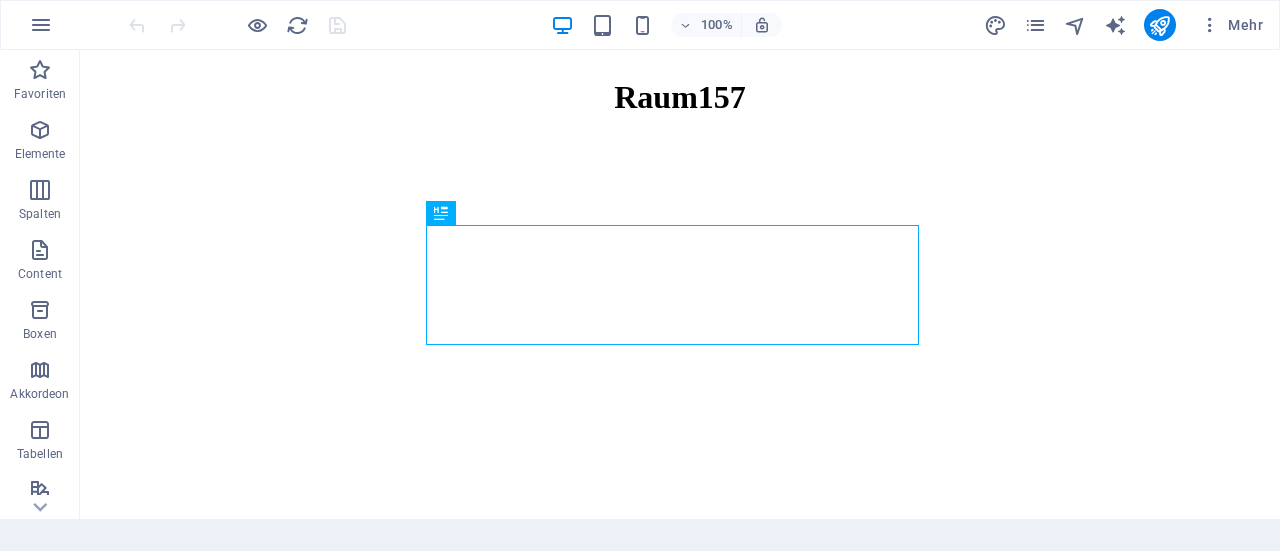 scroll, scrollTop: 0, scrollLeft: 0, axis: both 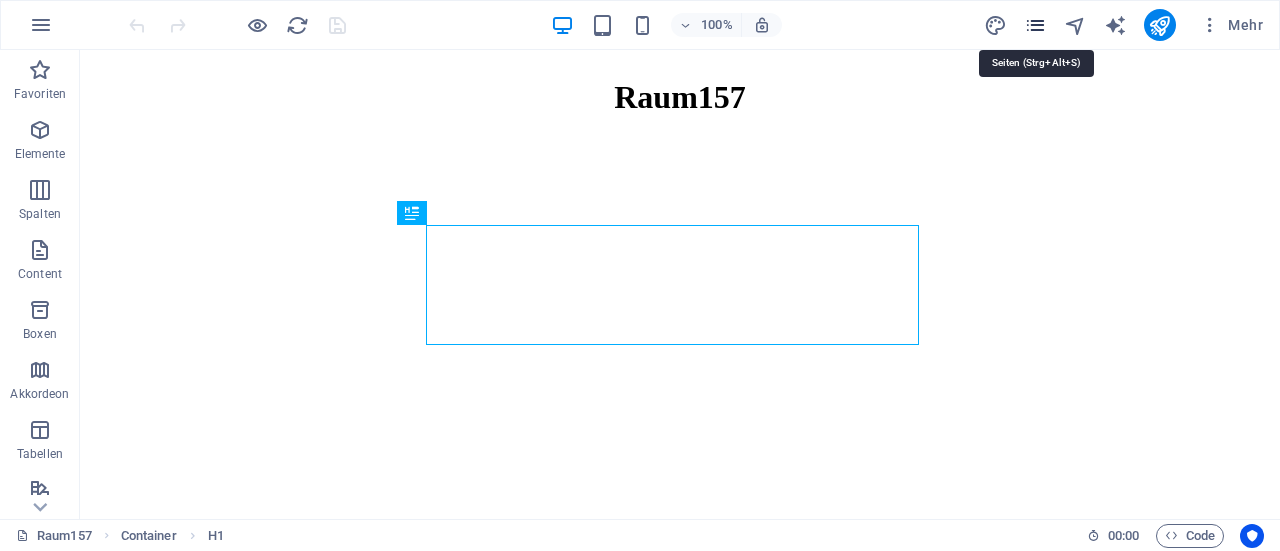 click at bounding box center [1035, 25] 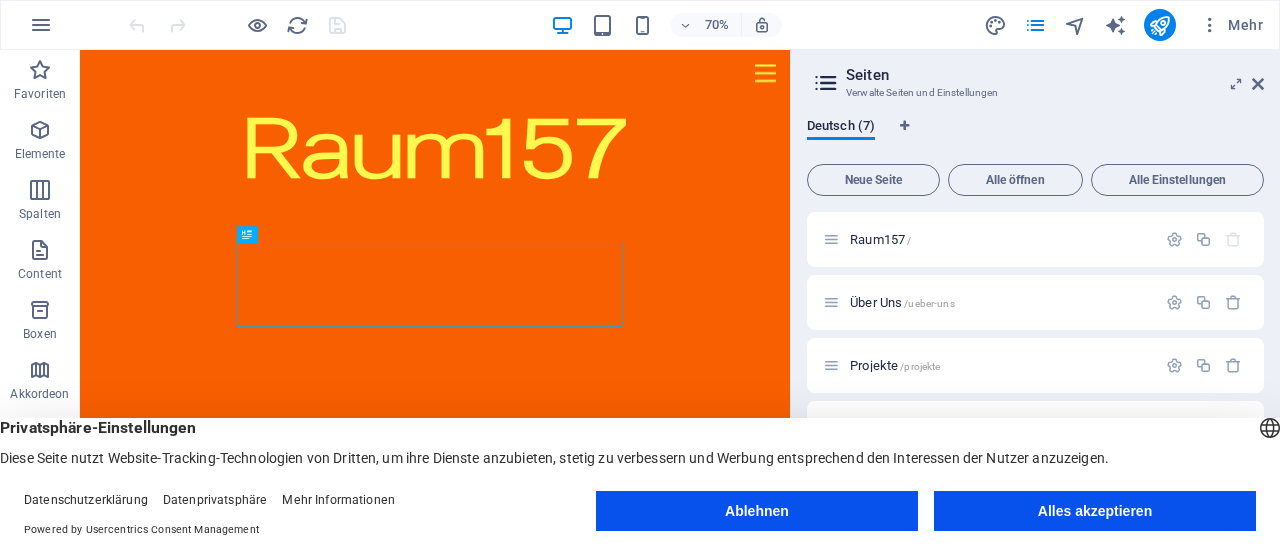 click on "Ablehnen" at bounding box center (757, 511) 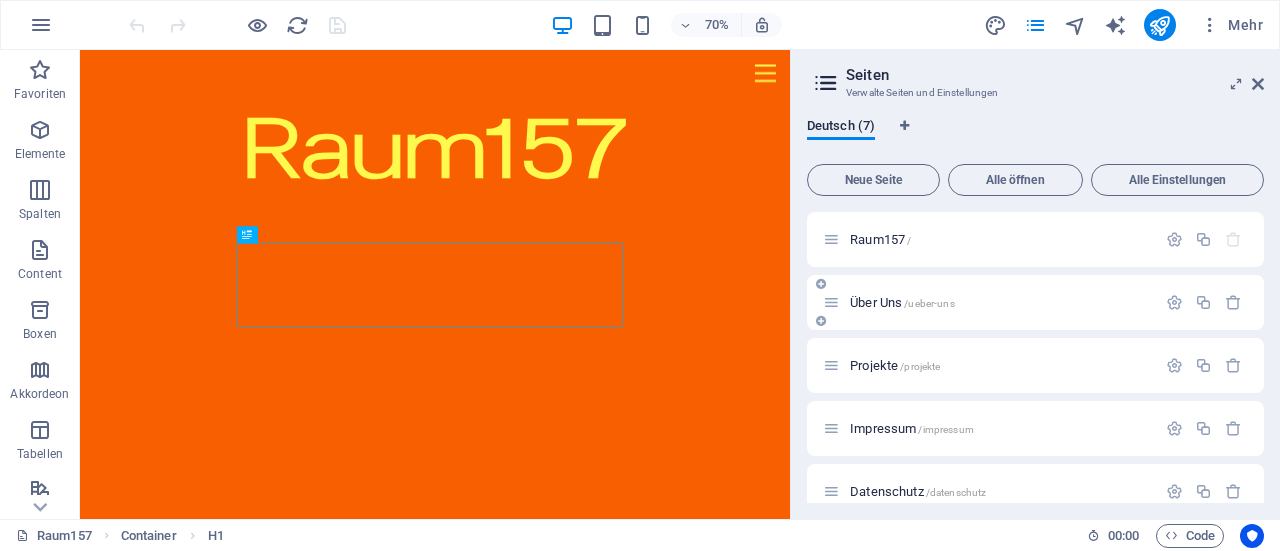 click on "Über Uns /ueber-uns" at bounding box center [902, 302] 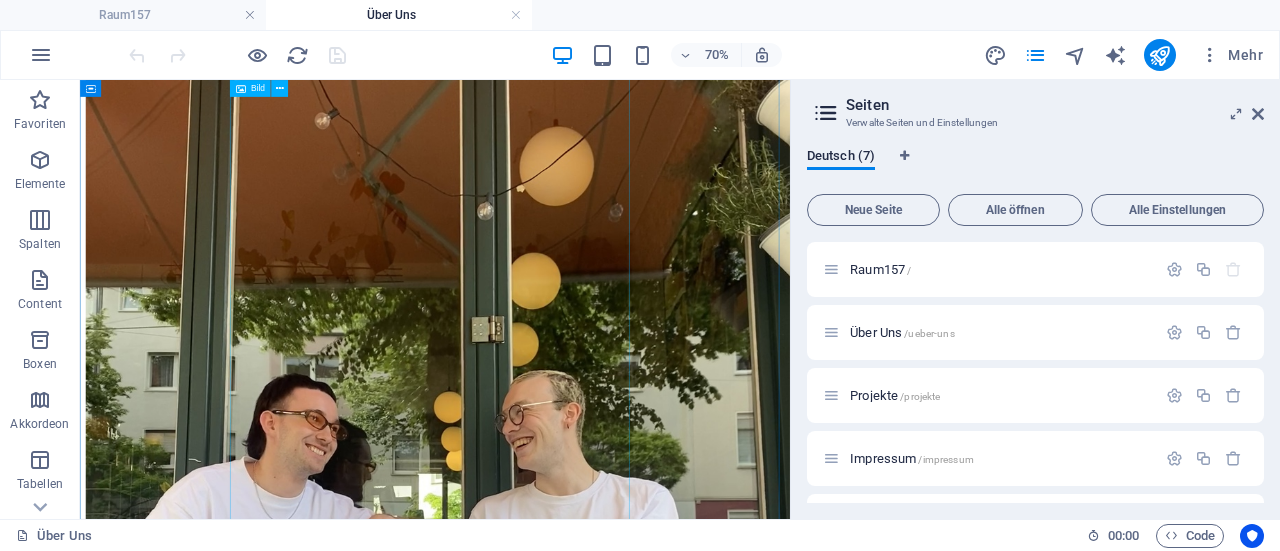 scroll, scrollTop: 416, scrollLeft: 0, axis: vertical 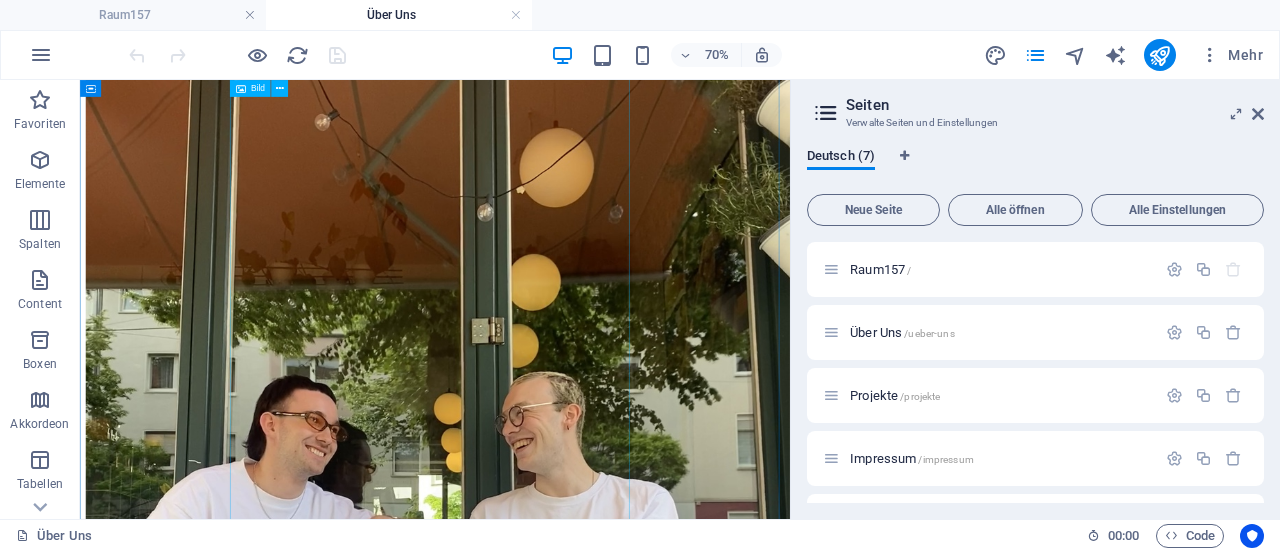 click on "Sebastian Lang & Felix Siegl beim Kaffeetrinken in Münster im Mai'24, photo: [NAME]" at bounding box center [587, 675] 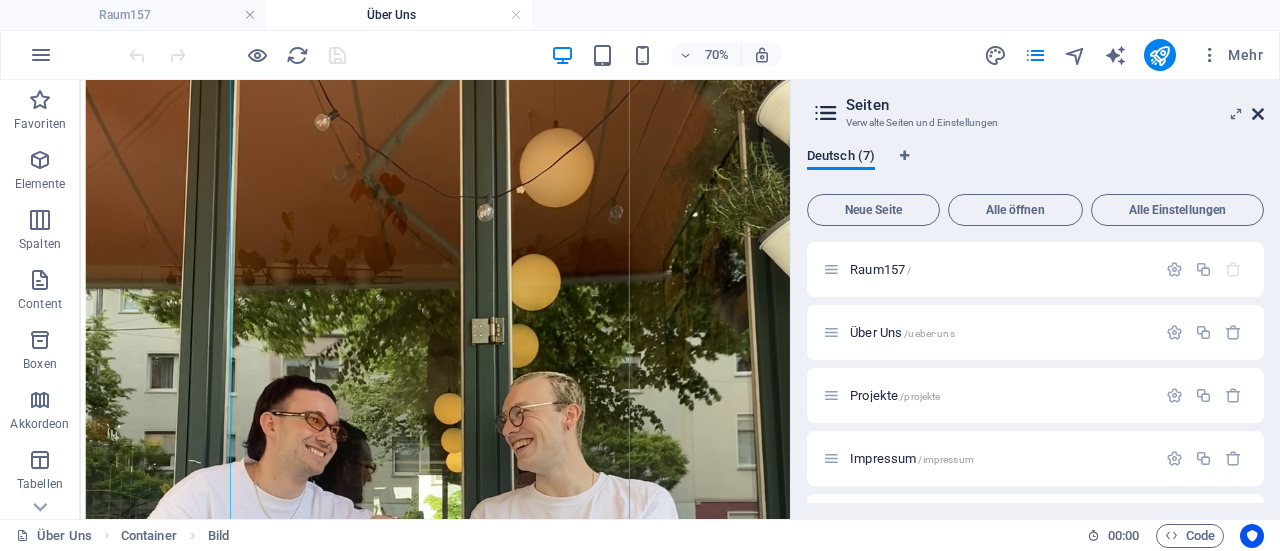 click at bounding box center (1258, 114) 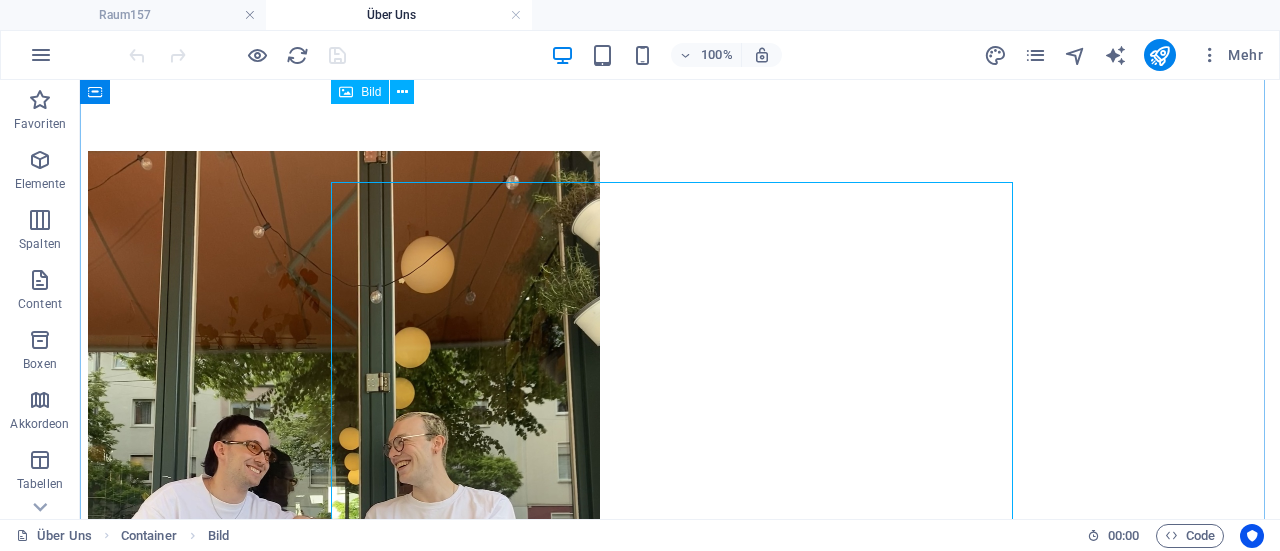 scroll, scrollTop: 209, scrollLeft: 0, axis: vertical 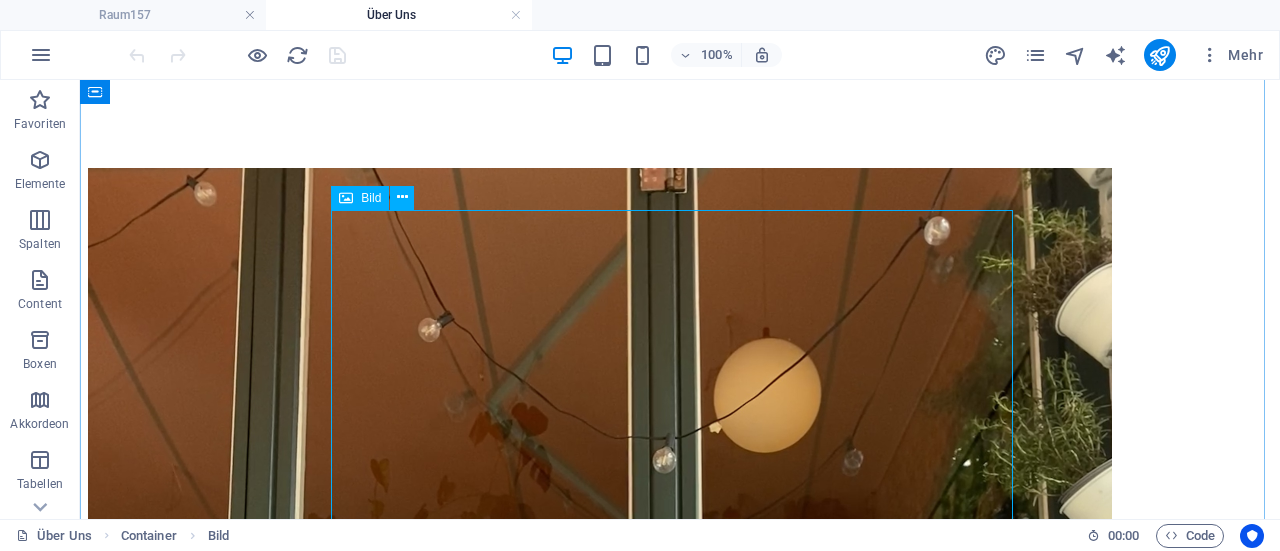 click on "Bild" at bounding box center (371, 198) 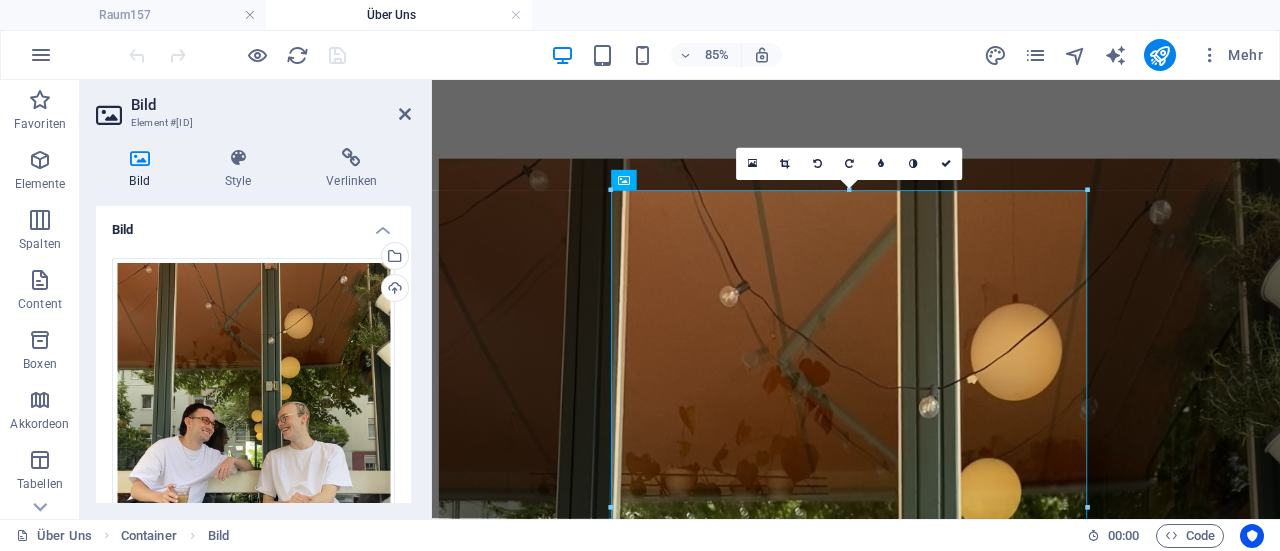 scroll, scrollTop: 211, scrollLeft: 0, axis: vertical 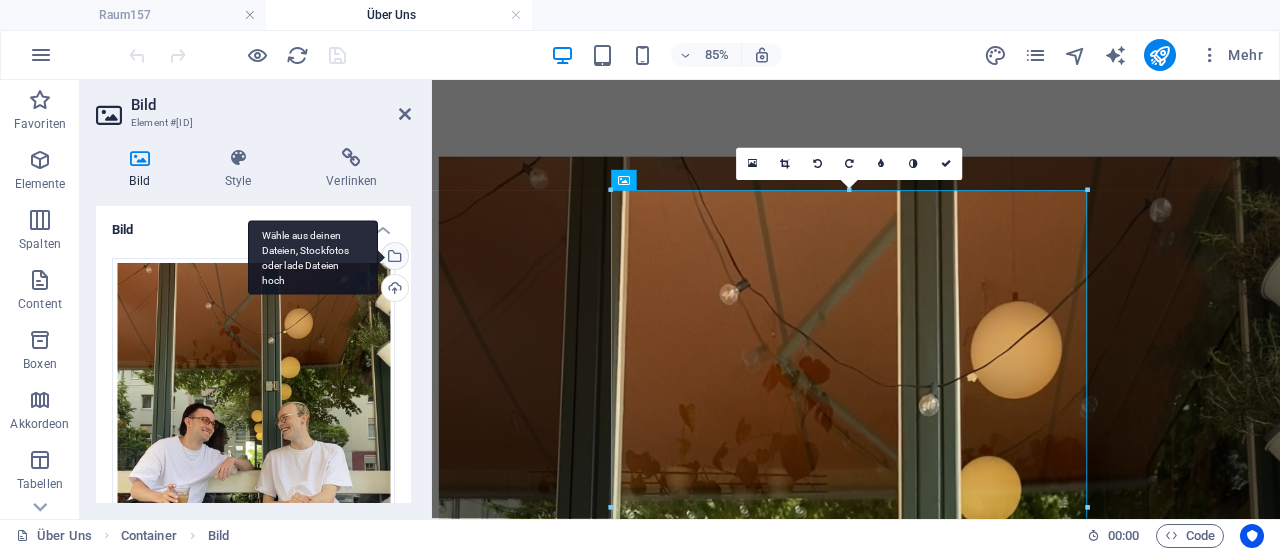 click on "Wähle aus deinen Dateien, Stockfotos oder lade Dateien hoch" at bounding box center (393, 258) 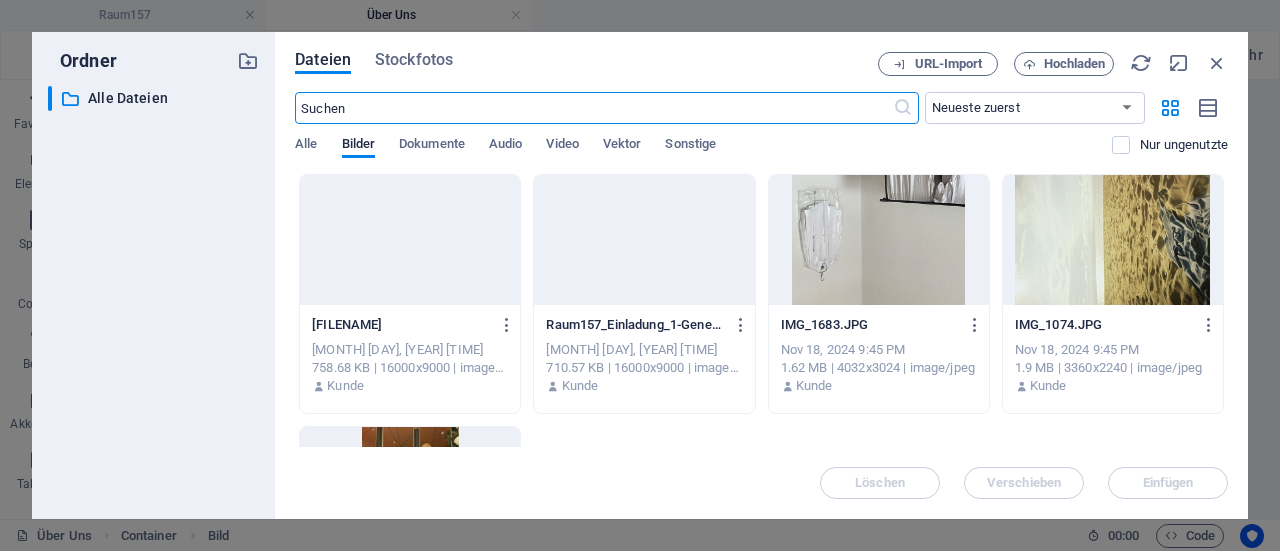 scroll, scrollTop: 271, scrollLeft: 0, axis: vertical 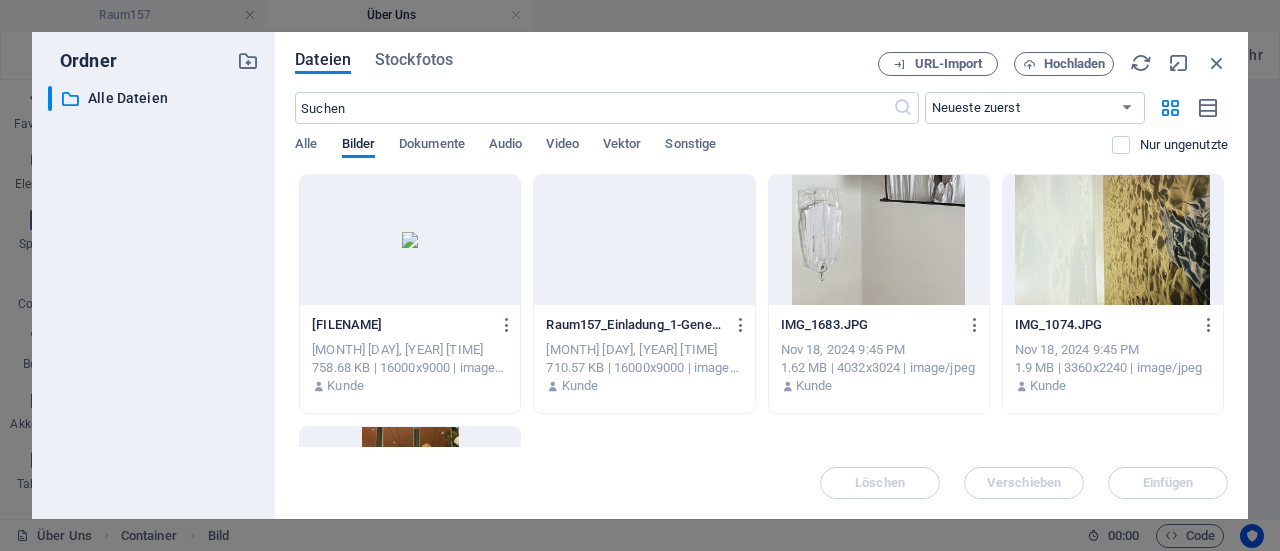 click on "Dateien Stockfotos URL-Import Hochladen ​ Neueste zuerst Älteste zuerst Name (A-Z) Name (Z-A) Größe (0-9) Größe (9-0) Auflösung (0-9) Auflösung (9-0) Alle Bilder Dokumente Audio Video Vektor Sonstige Nur ungenutzte Lege Dateien hier ab, um sie sofort hochzuladen [BRAND]_Einladung_1-Generalversammlung_02.png [BRAND]_Einladung_1-Generalversammlung_02.png Mar 15, 2025 4:20 PM 758.68 KB | 16000x9000 | image/png Kunde [BRAND]_Einladung_1-Generalversammlung_01.png [BRAND]_Einladung_1-Generalversammlung_01.png Mar 15, 2025 4:19 PM 710.57 KB | 16000x9000 | image/png Kunde IMG_1683.JPG IMG_1683.JPG Nov 18, 2024 9:45 PM 1.62 MB | 4032x3024 | image/jpeg Kunde IMG_1074.JPG IMG_1074.JPG Nov 18, 2024 9:45 PM 1.9 MB | 3360x2240 | image/jpeg Kunde IMG_7905.jpg IMG_7905.jpg Oct 18, 2024 12:52 PM 1.69 MB | 3024x4032 | image/jpeg Kunde Löschen Verschieben Einfügen" at bounding box center (761, 275) 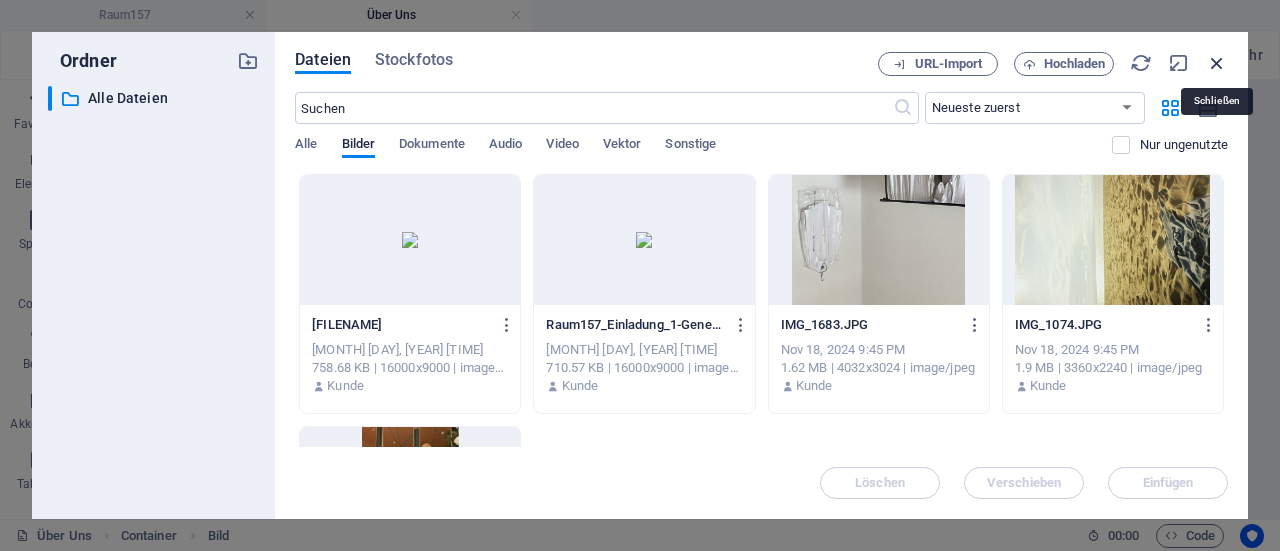 click at bounding box center [1217, 63] 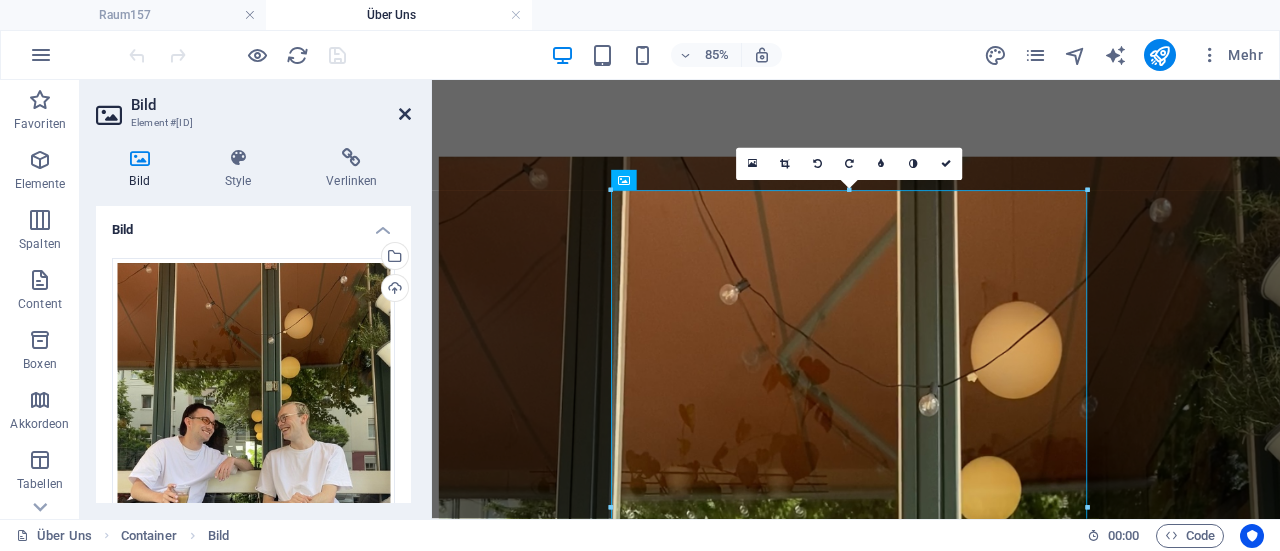 click at bounding box center (405, 114) 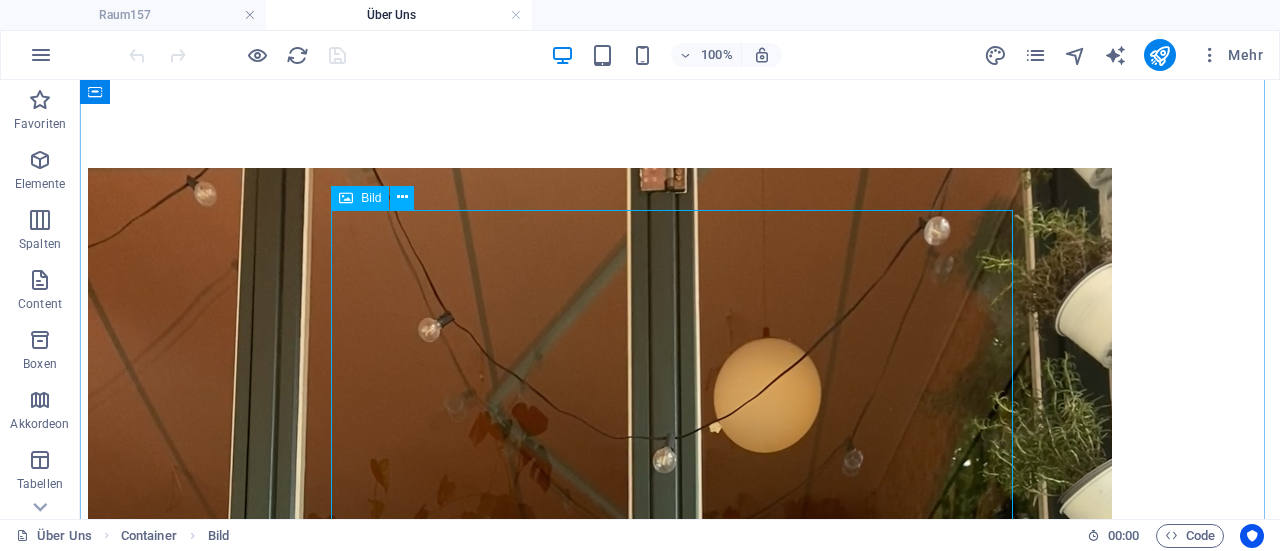 click on "Bild" at bounding box center (371, 198) 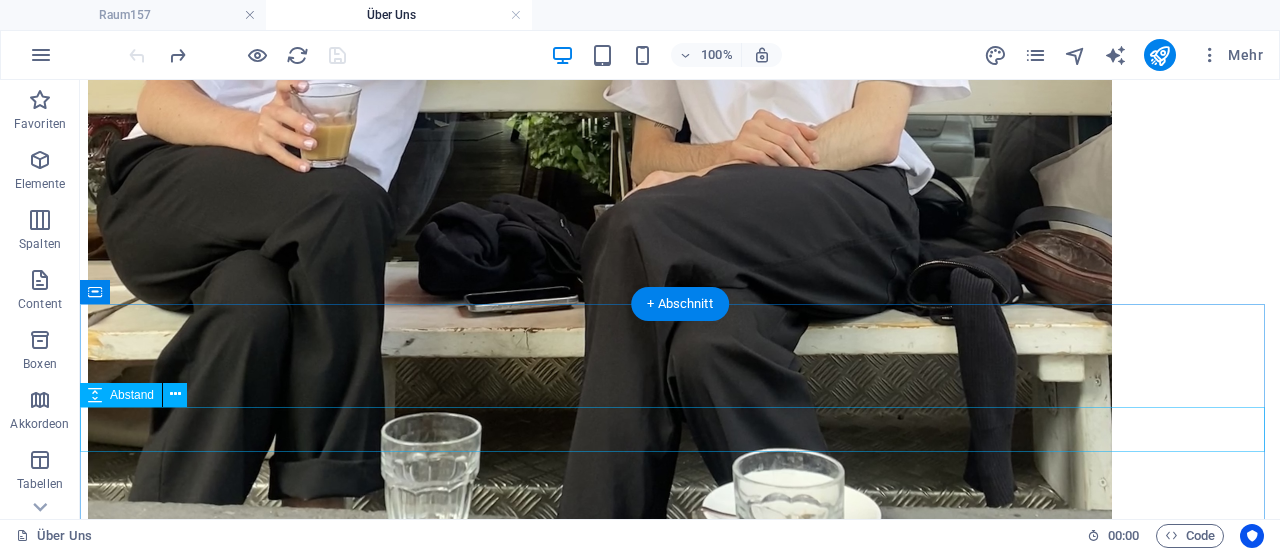scroll, scrollTop: 1144, scrollLeft: 0, axis: vertical 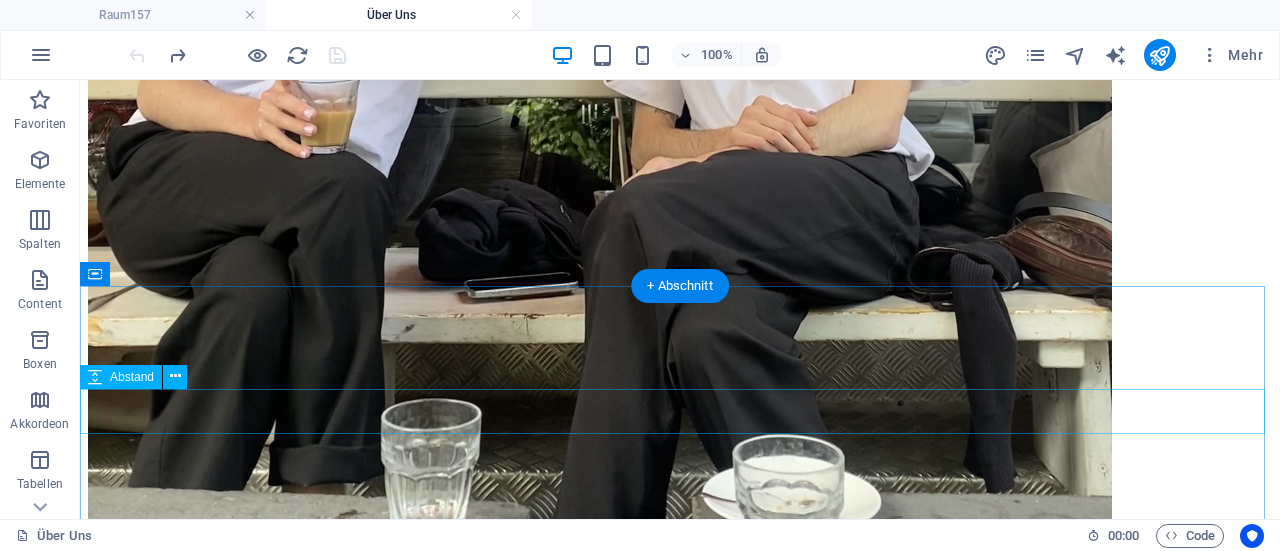 click at bounding box center (680, 675) 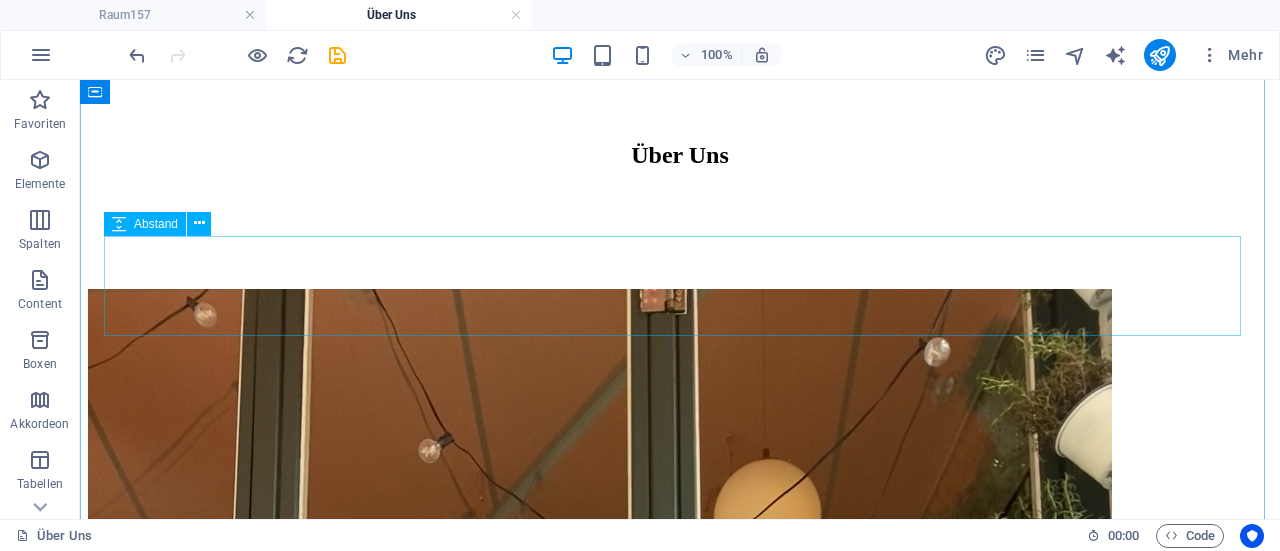 scroll, scrollTop: 81, scrollLeft: 0, axis: vertical 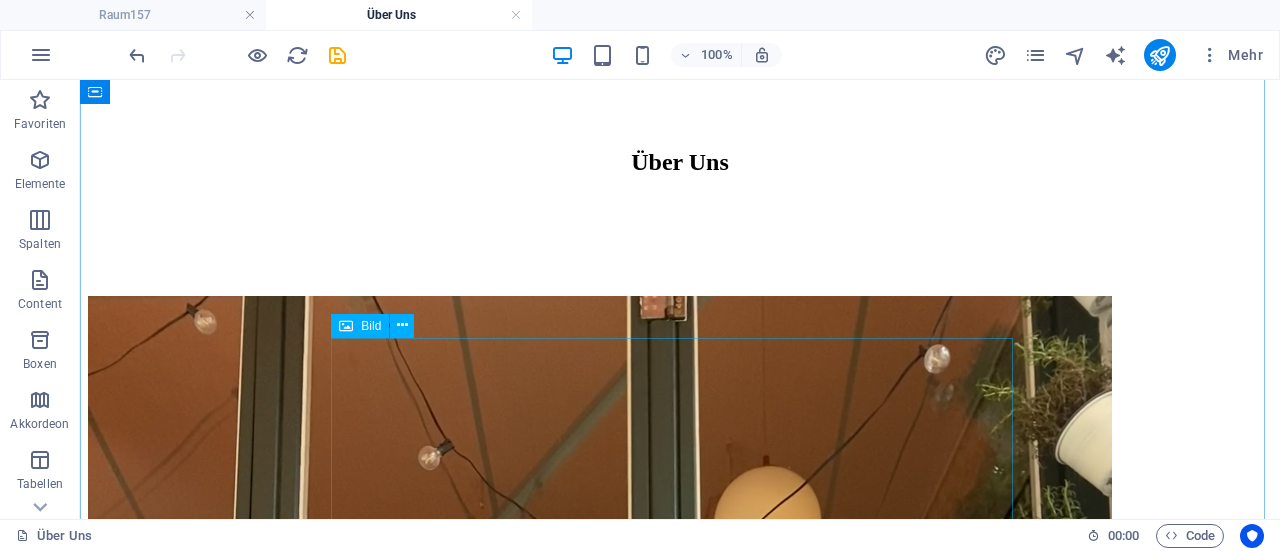 click on "Bild" at bounding box center [360, 326] 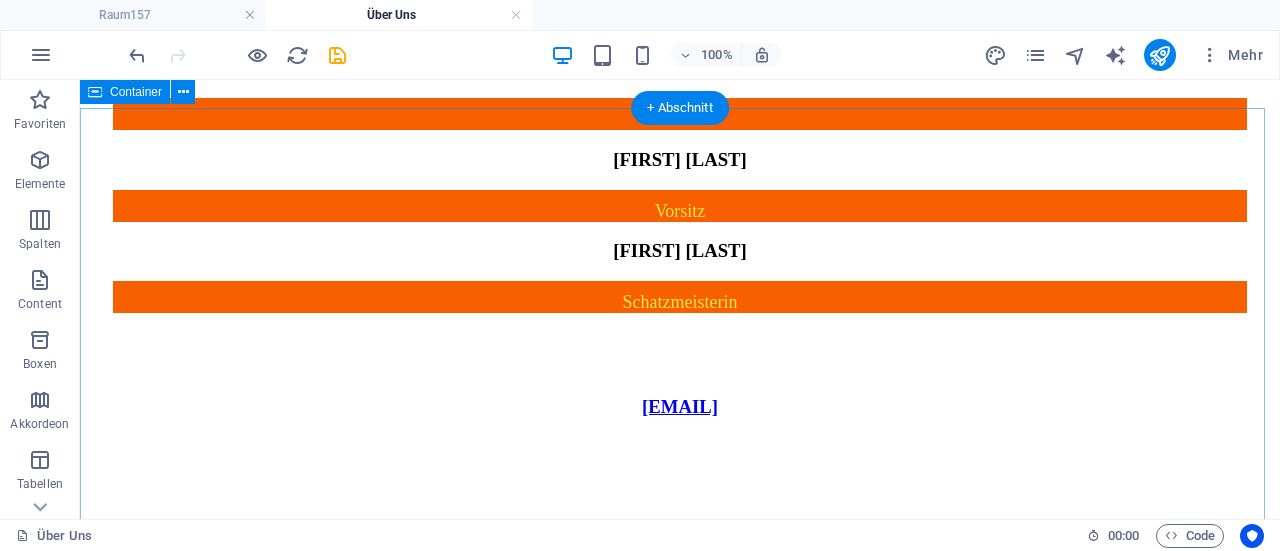 scroll, scrollTop: 227, scrollLeft: 0, axis: vertical 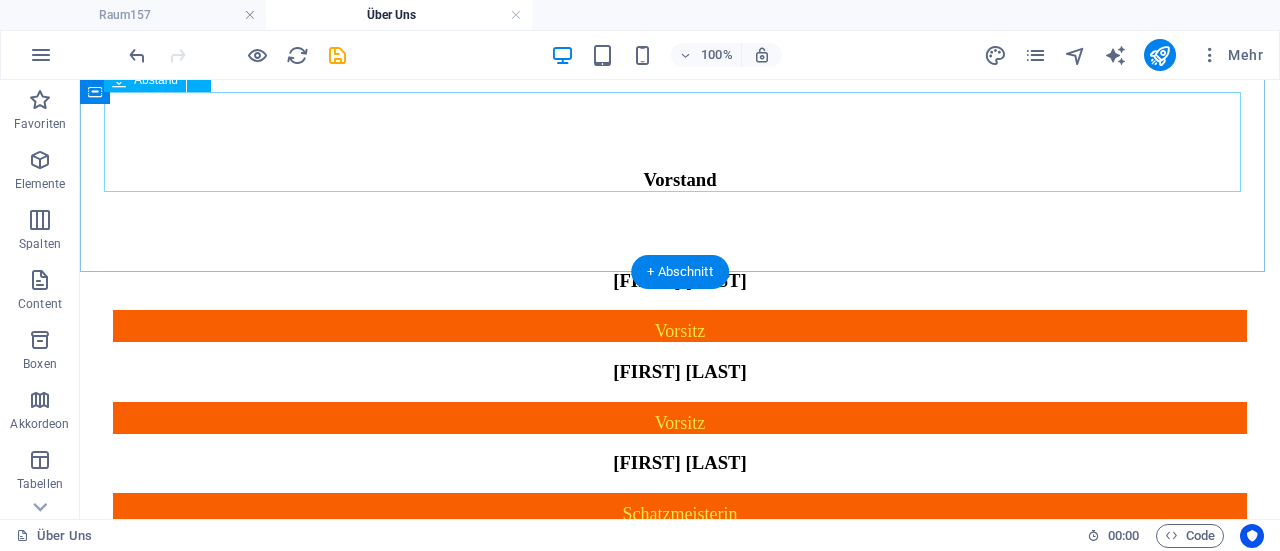 click at bounding box center (680, 100) 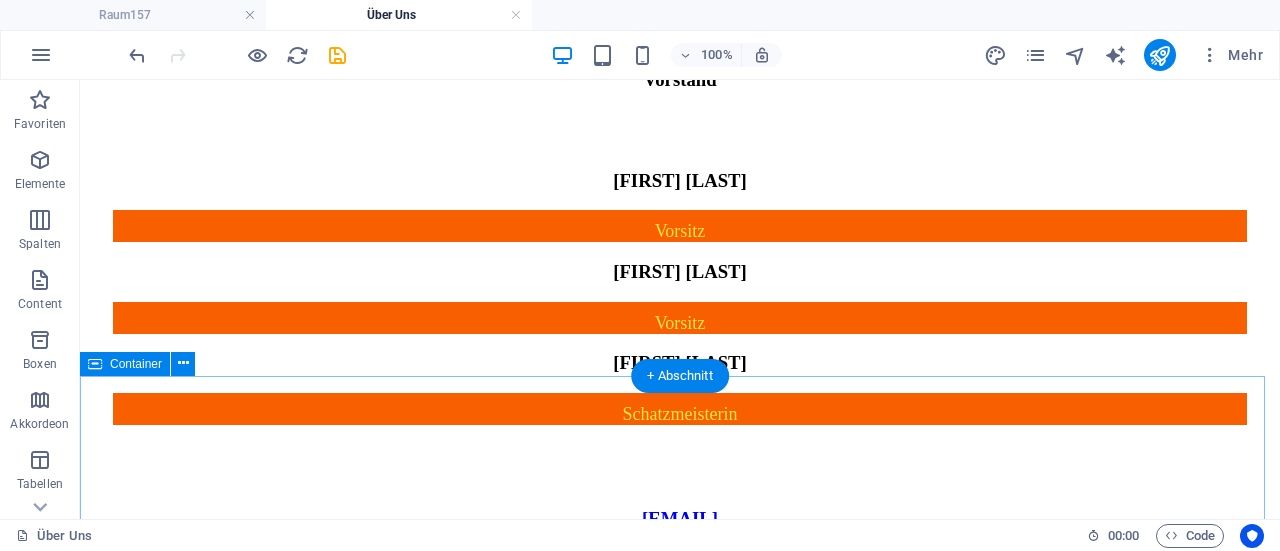 scroll, scrollTop: 0, scrollLeft: 0, axis: both 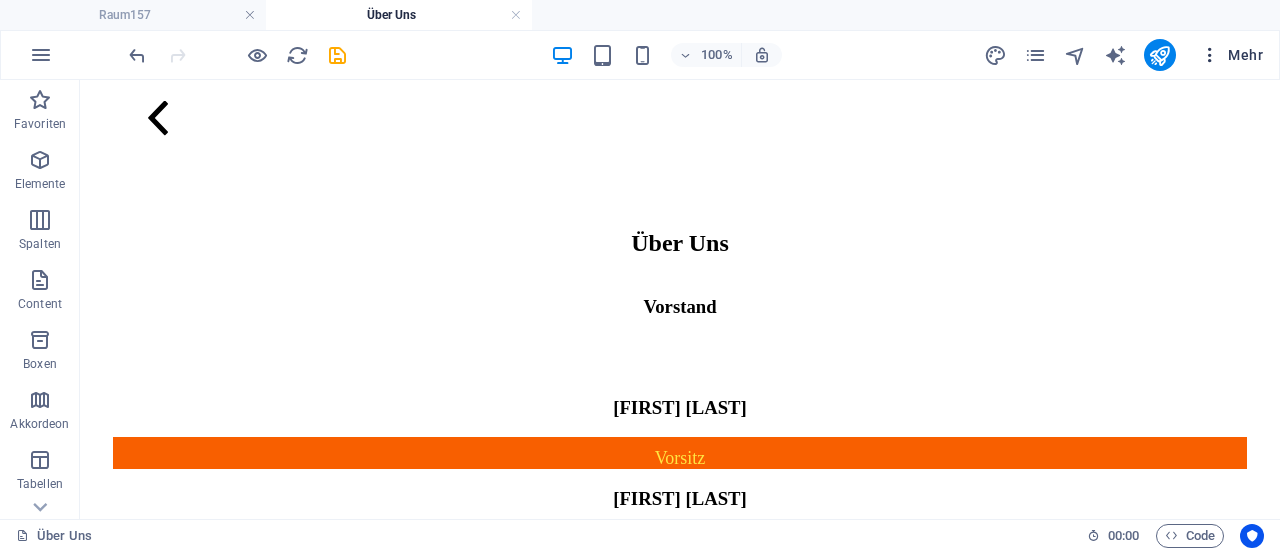 click at bounding box center (1210, 55) 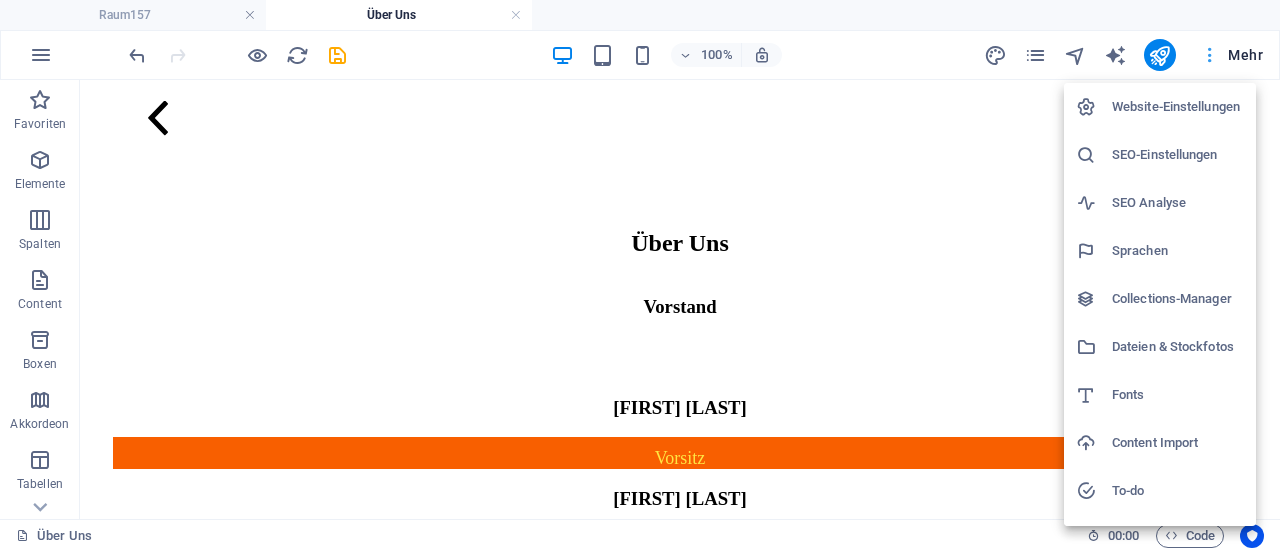 click at bounding box center (640, 275) 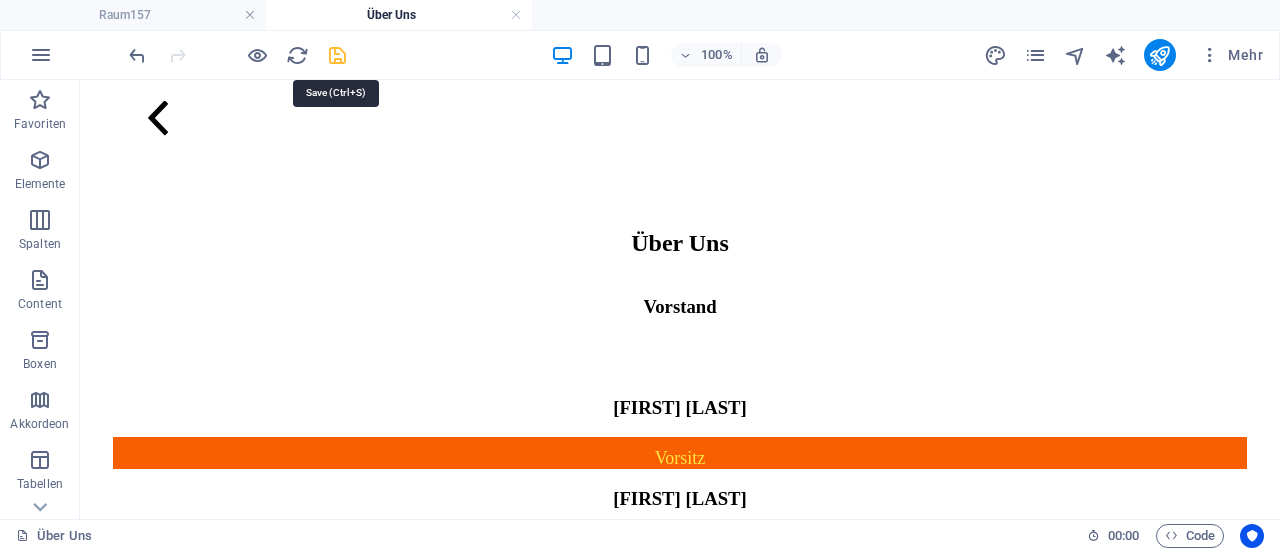 click at bounding box center (337, 55) 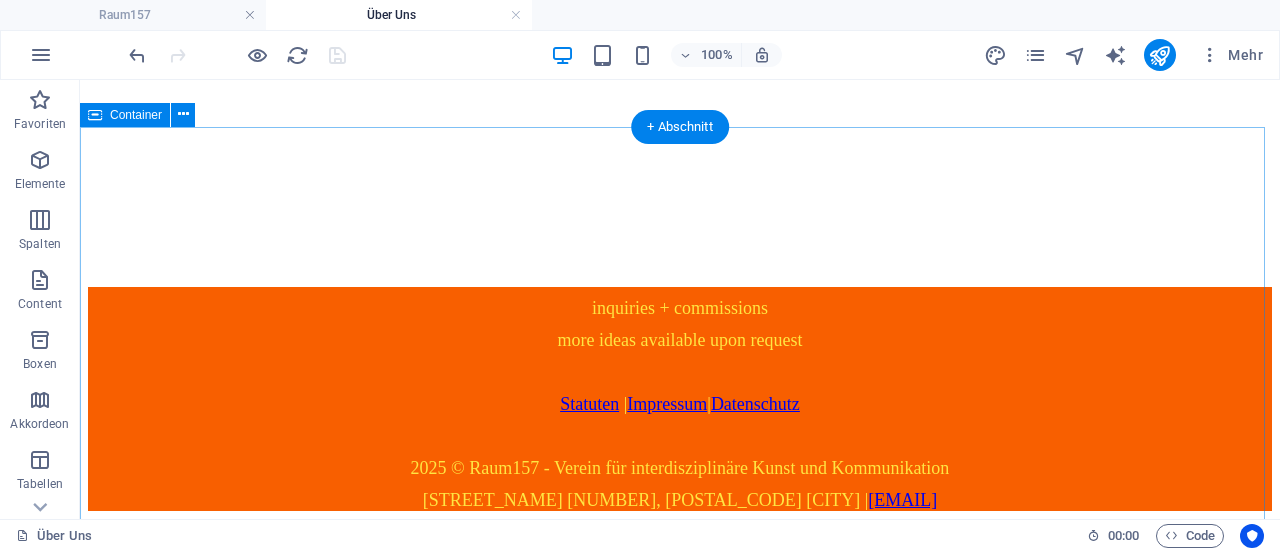 scroll, scrollTop: 1142, scrollLeft: 0, axis: vertical 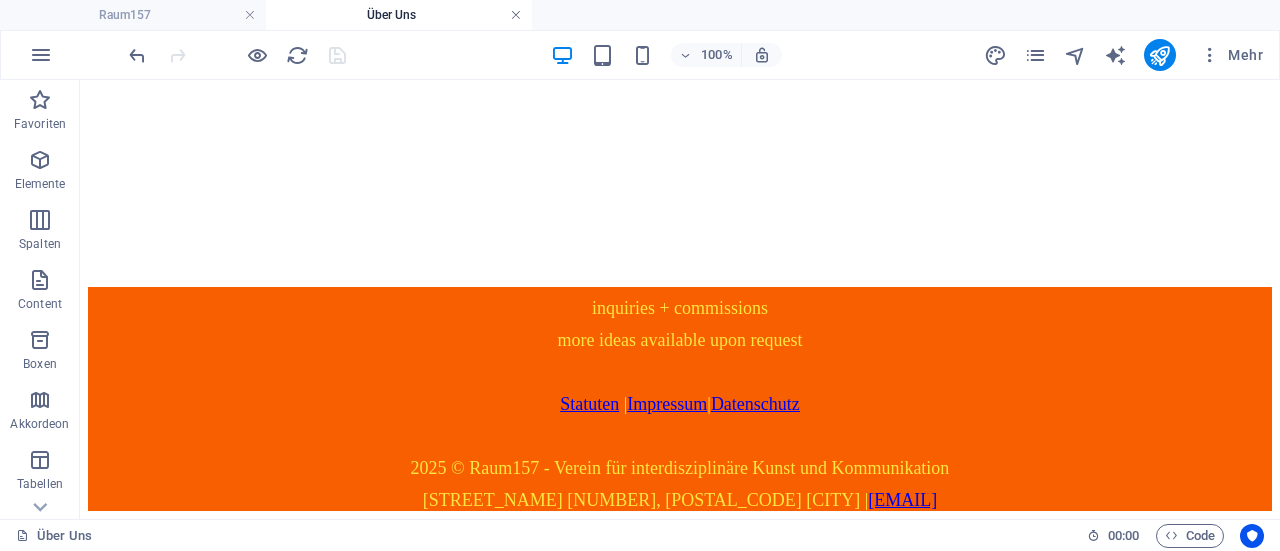 click at bounding box center (516, 15) 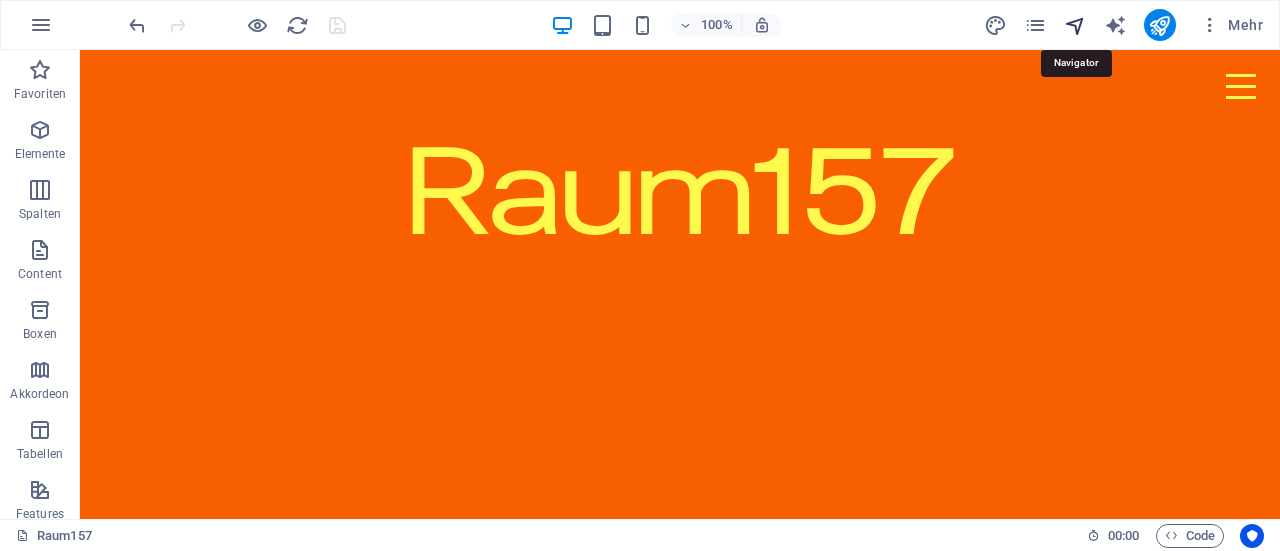 click at bounding box center (1075, 25) 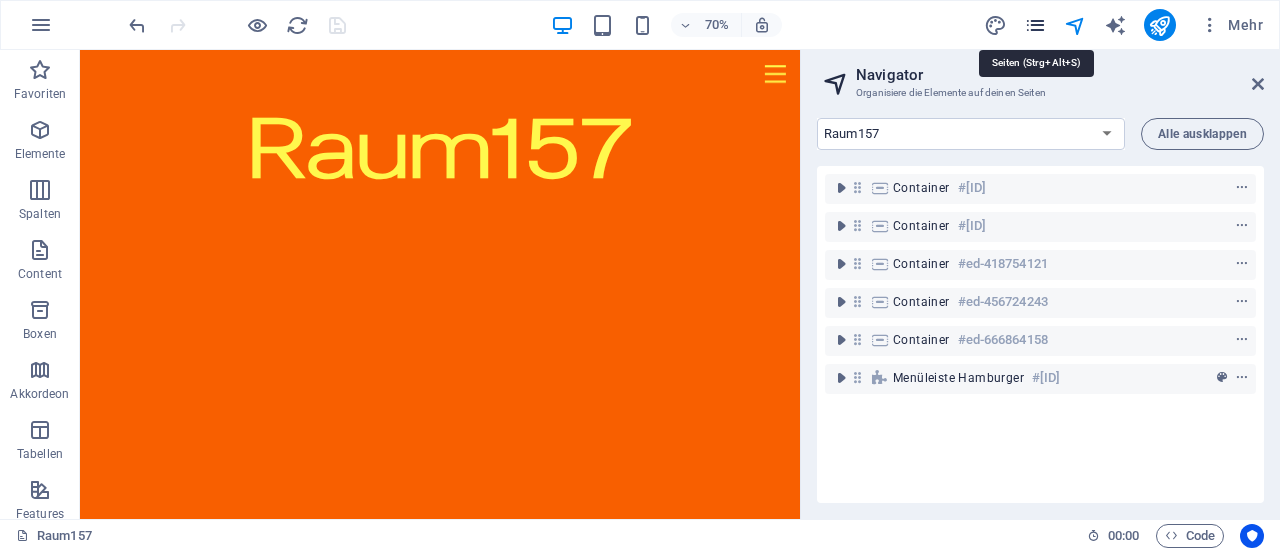 click at bounding box center (1035, 25) 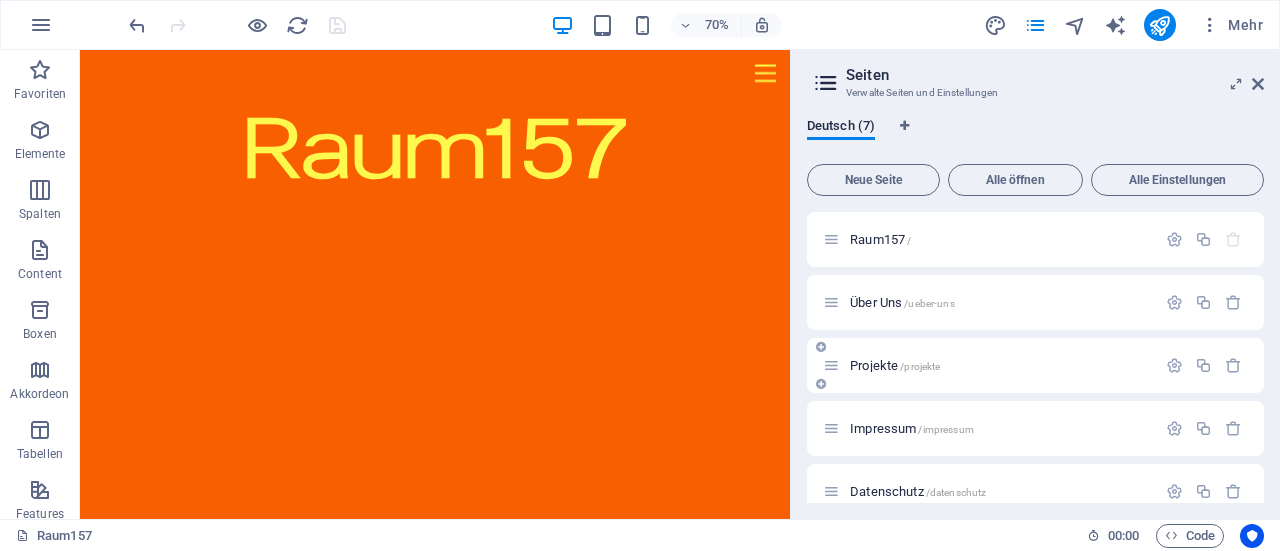 scroll, scrollTop: 150, scrollLeft: 0, axis: vertical 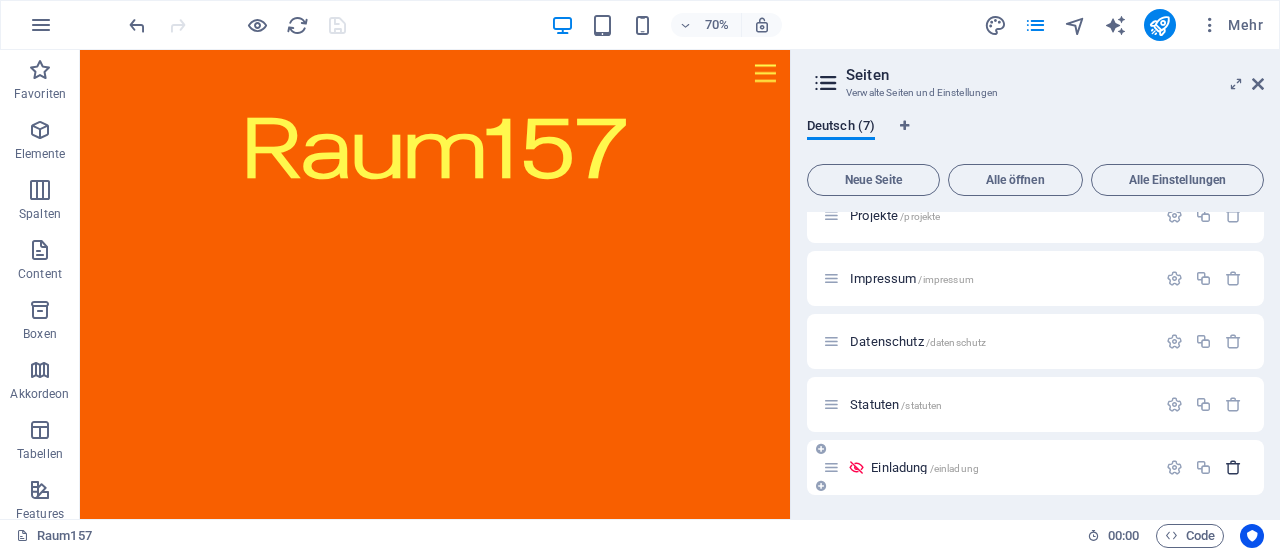 click at bounding box center [1233, 467] 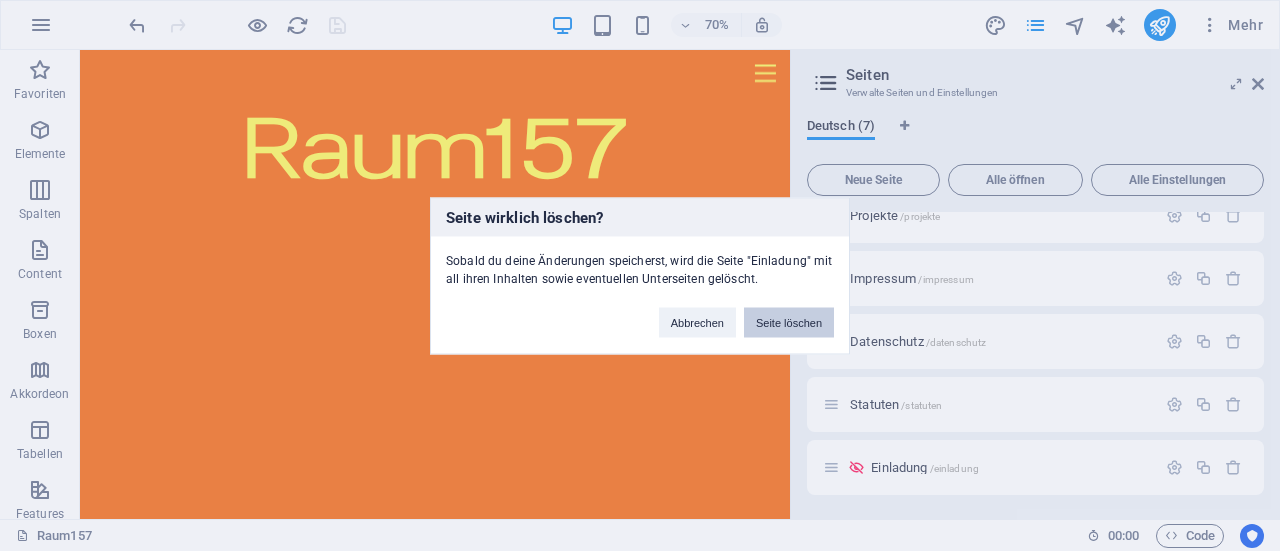 click on "Seite löschen" at bounding box center (789, 322) 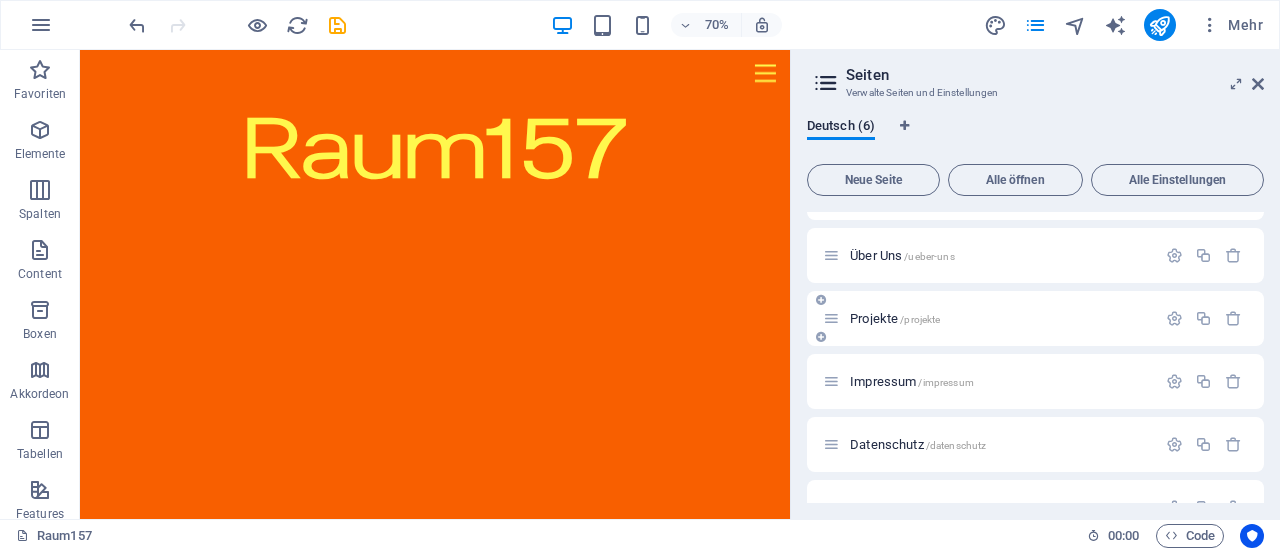 scroll, scrollTop: 86, scrollLeft: 0, axis: vertical 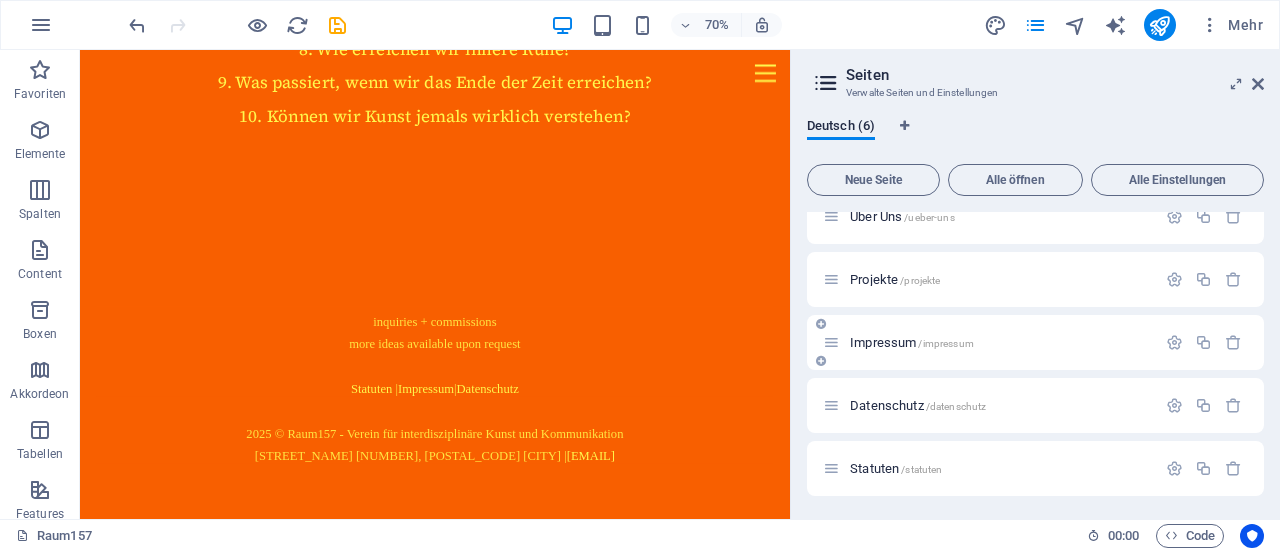 click on "Impressum /impressum" at bounding box center (912, 342) 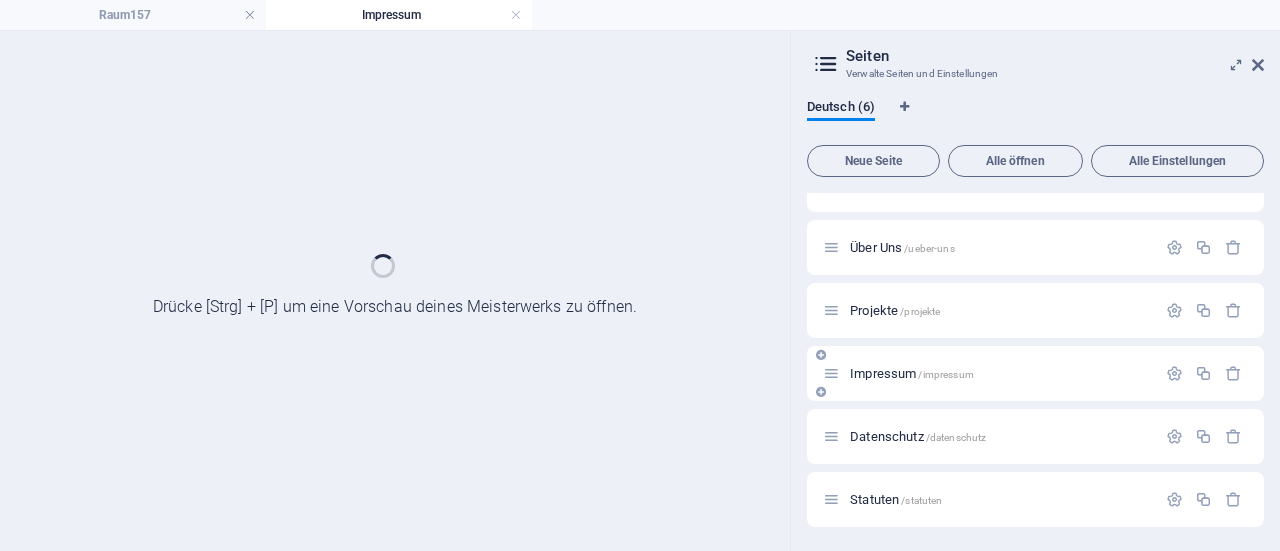 scroll, scrollTop: 35, scrollLeft: 0, axis: vertical 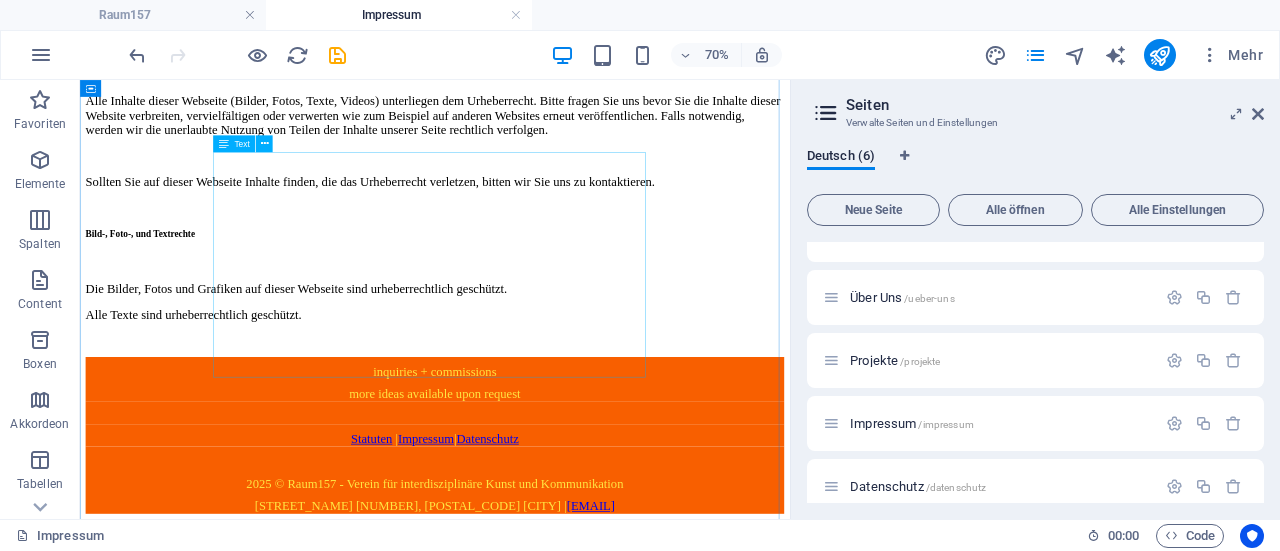 click on "Raum157 verfolgt gemeinnützige Zwecke und ist nicht auf Gewinn gerichtet. Der Verein fungiert als lebendiger Treffpunkt für Künstler:innen und Kommunikator:innen sämtlicher Fachrichtungen, die sich versammeln, um Ideen auszutauschen, zu schaffen und zu teilen. Als Begegnungsort dient Raum157 als Plattform für einen kreativen Wissensaustausch innerhalb und zwischen den Disziplinen. Einerseits zielt er darauf ab, die Entwicklung von interdisziplinären Ideen voranzutreiben und zu fördern – andererseits widmet sich Raum157 der Projektentwicklung kommunikativer und künstlerischer Tätigkeiten, um gemeinnützige und kulturelle Bildungsziele zu verfolgen." at bounding box center (587, -752) 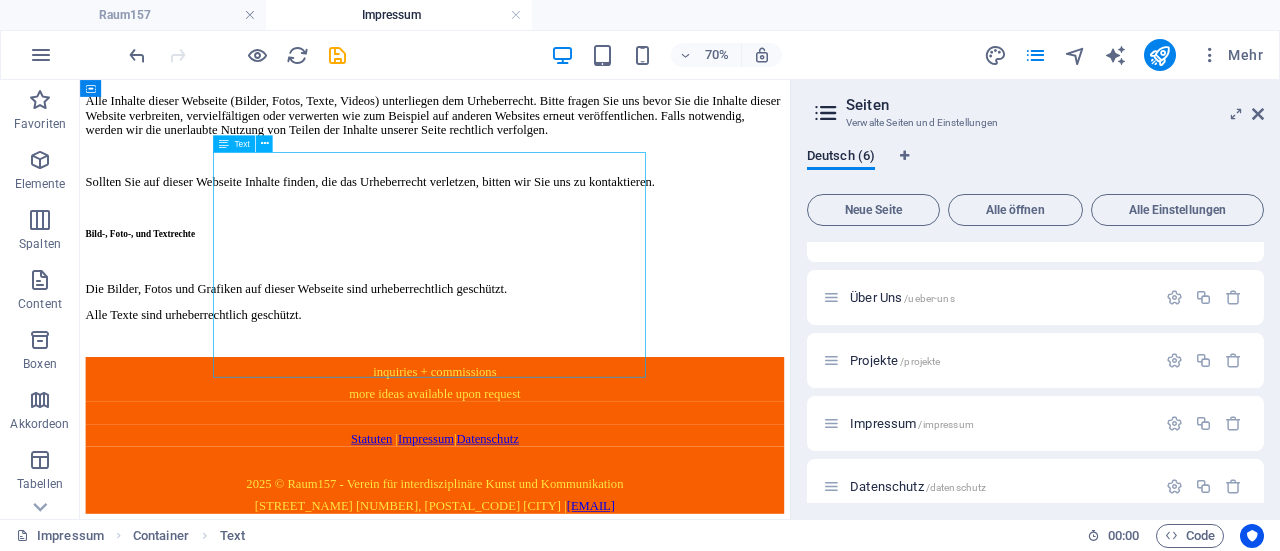 click on "Raum157 verfolgt gemeinnützige Zwecke und ist nicht auf Gewinn gerichtet. Der Verein fungiert als lebendiger Treffpunkt für Künstler:innen und Kommunikator:innen sämtlicher Fachrichtungen, die sich versammeln, um Ideen auszutauschen, zu schaffen und zu teilen. Als Begegnungsort dient Raum157 als Plattform für einen kreativen Wissensaustausch innerhalb und zwischen den Disziplinen. Einerseits zielt er darauf ab, die Entwicklung von interdisziplinären Ideen voranzutreiben und zu fördern – andererseits widmet sich Raum157 der Projektentwicklung kommunikativer und künstlerischer Tätigkeiten, um gemeinnützige und kulturelle Bildungsziele zu verfolgen." at bounding box center [587, -752] 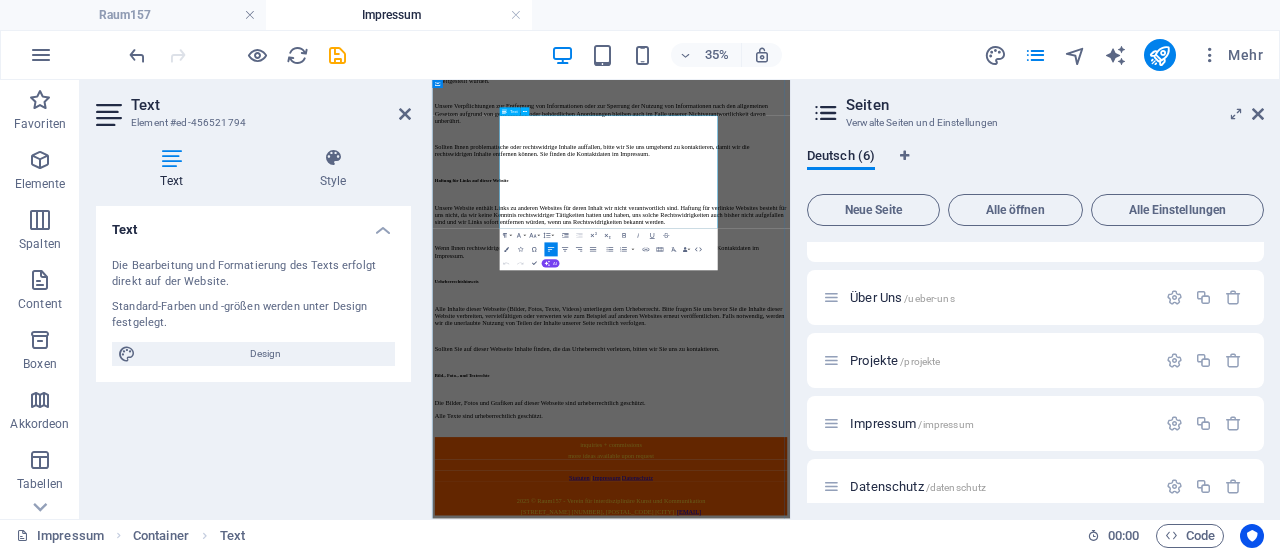 scroll, scrollTop: 2634, scrollLeft: 0, axis: vertical 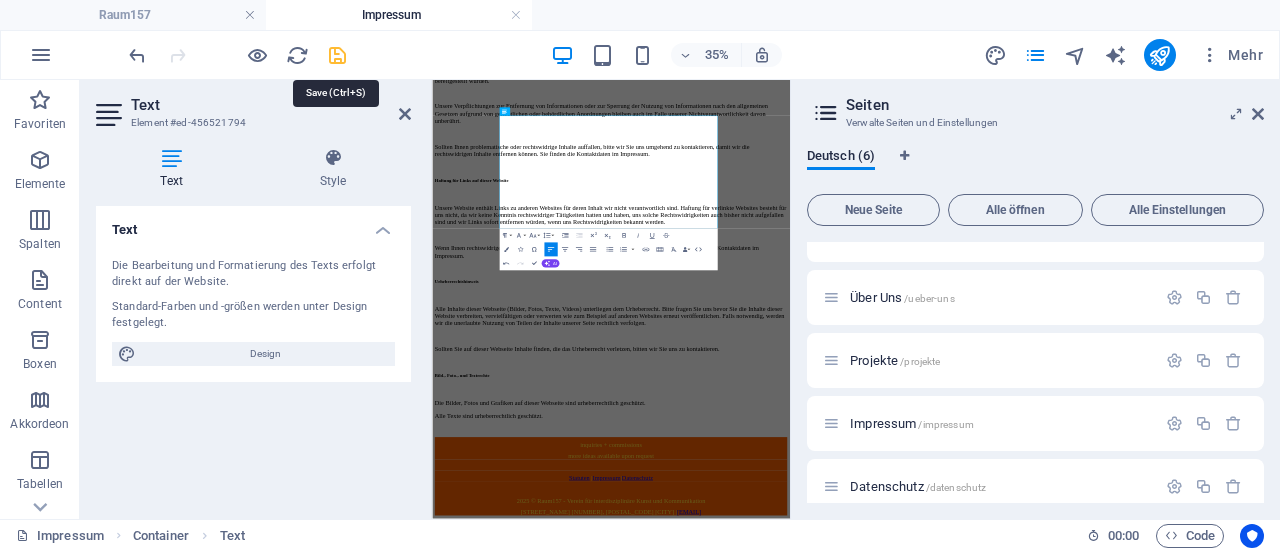 click at bounding box center (337, 55) 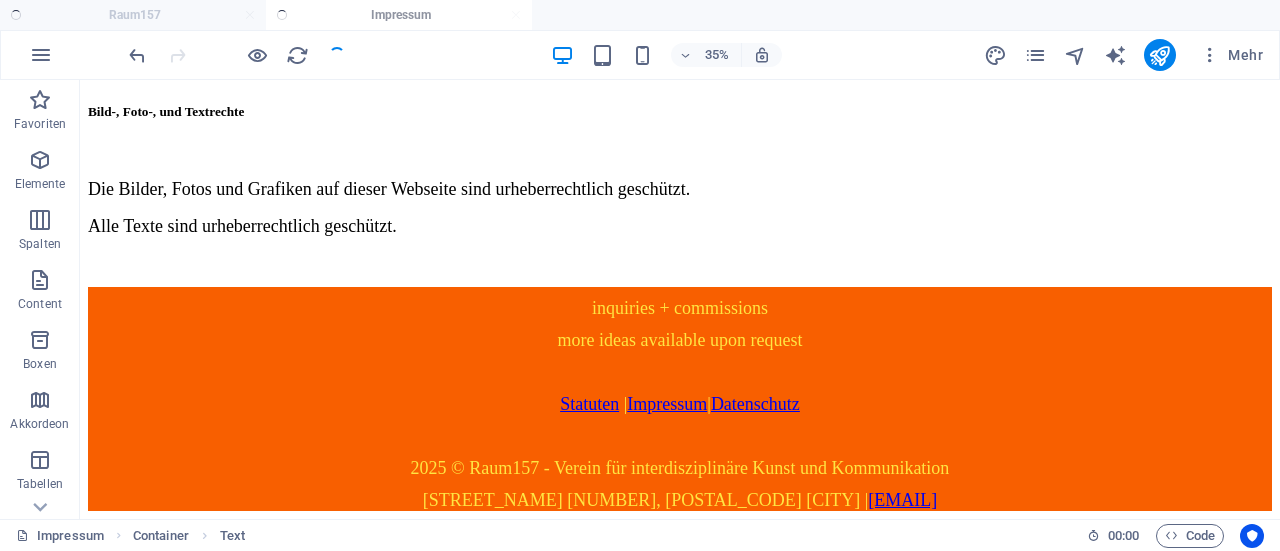 scroll, scrollTop: 2302, scrollLeft: 0, axis: vertical 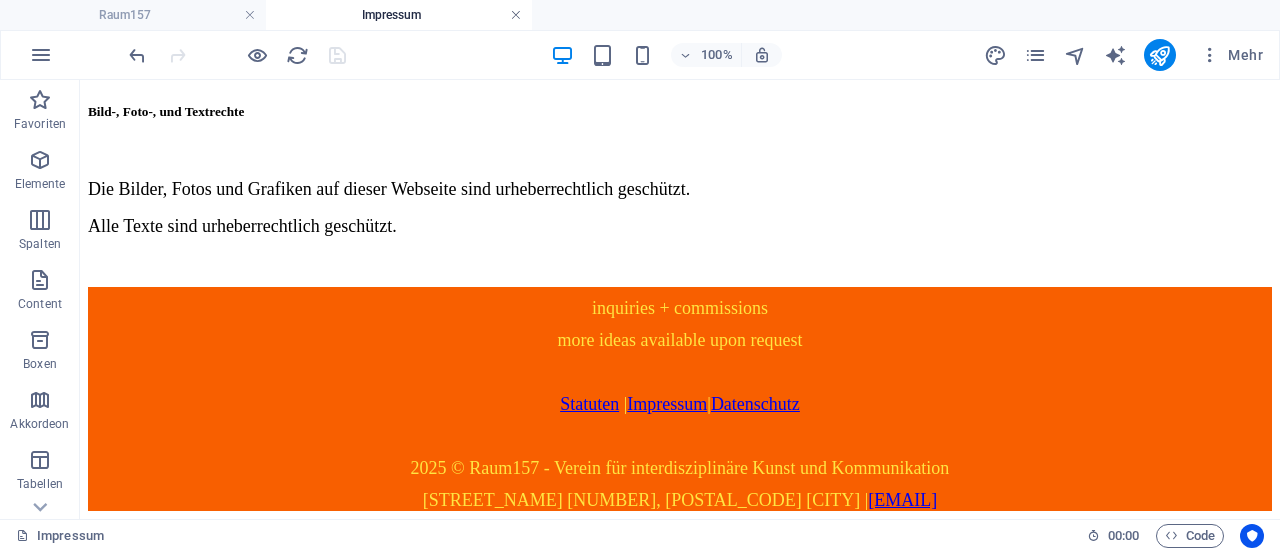 click at bounding box center (516, 15) 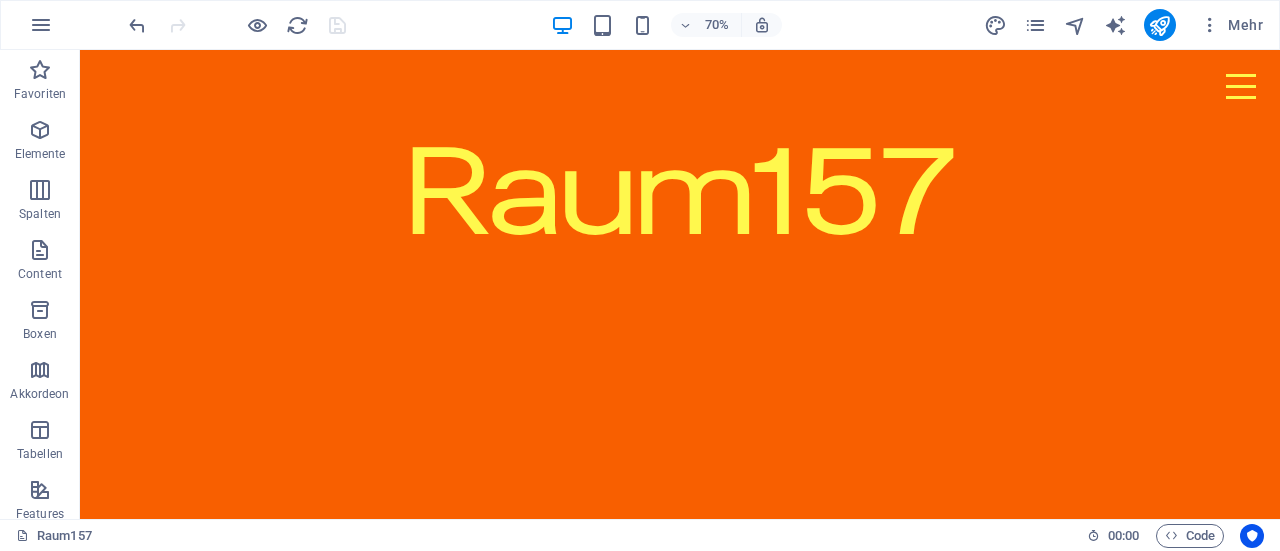 scroll, scrollTop: 2667, scrollLeft: 0, axis: vertical 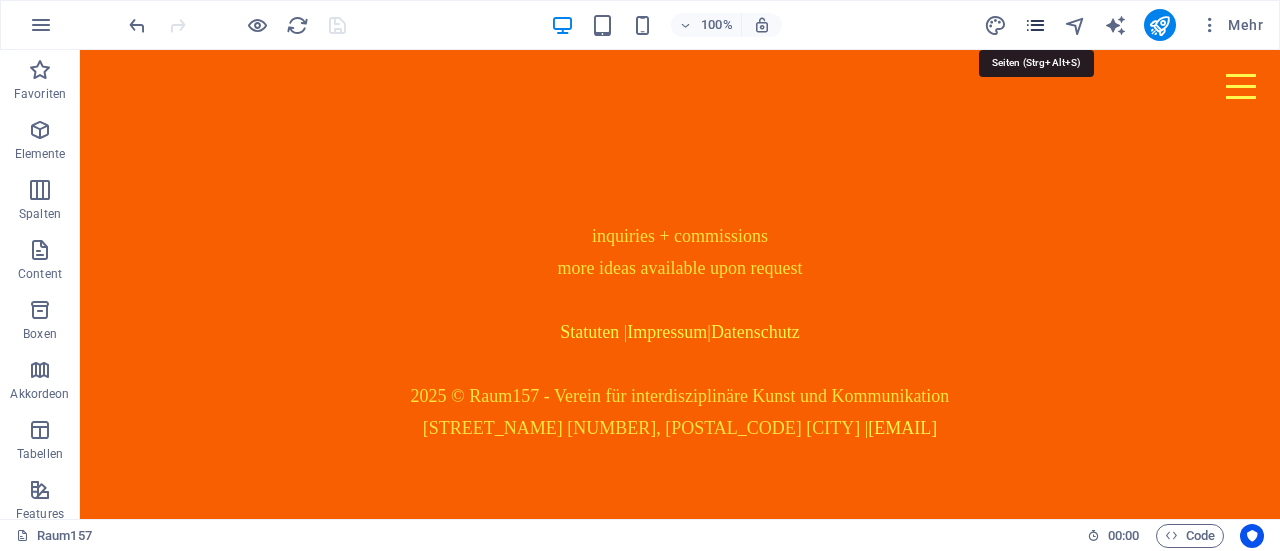 click at bounding box center [1035, 25] 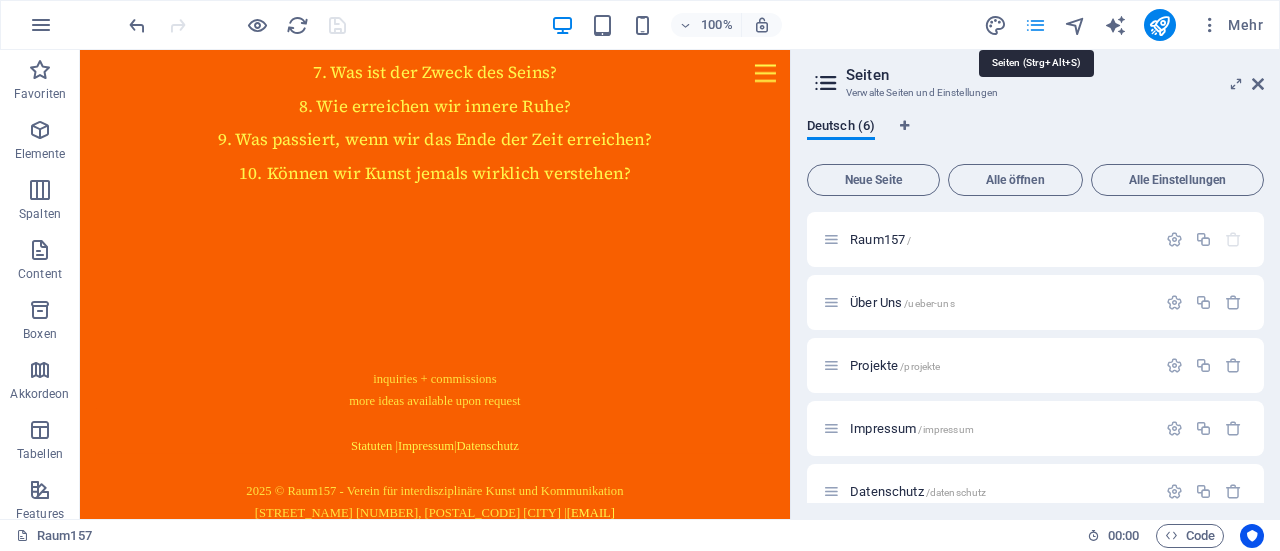scroll, scrollTop: 2892, scrollLeft: 0, axis: vertical 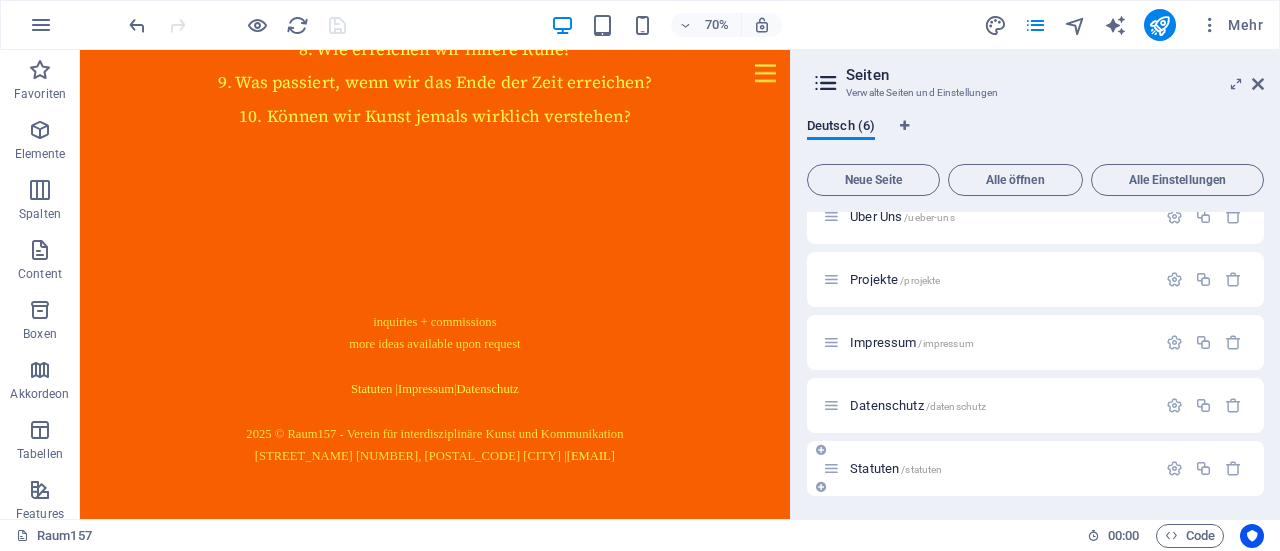 click on "Statuten /[FOLDER]" at bounding box center (896, 468) 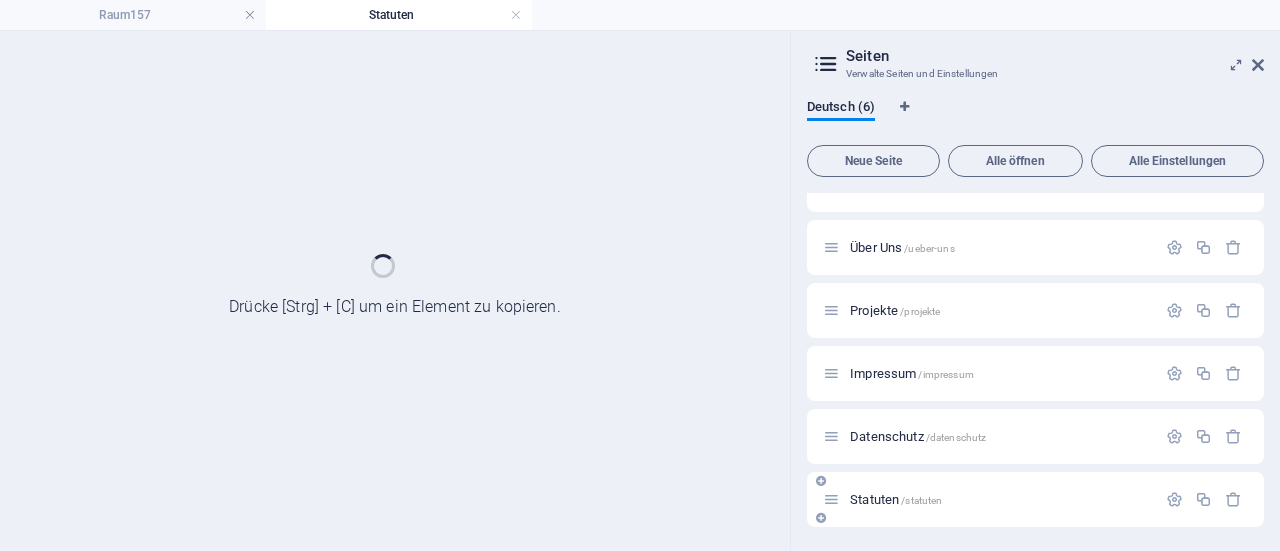scroll, scrollTop: 35, scrollLeft: 0, axis: vertical 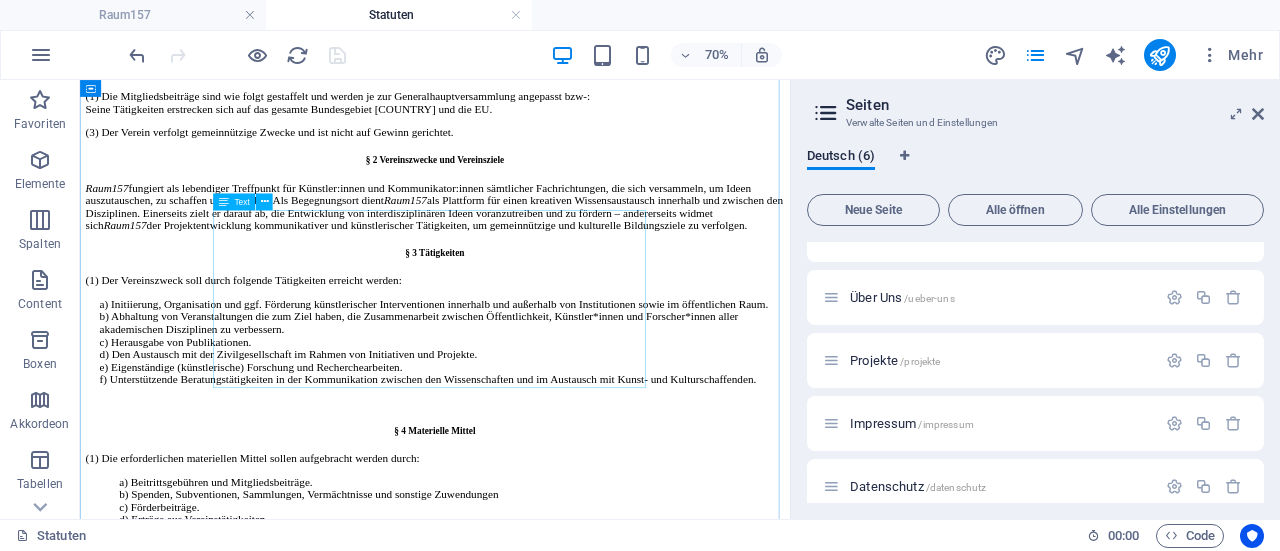 click on "Raum157 fungiert als lebendiger Treffpunkt für Künstler:innen und Kommunikator:innen sämtlicher Fachrichtungen, die sich versammeln, um Ideen auszutauschen, zu schaffen und zu teilen. Als Begegnungsort dient Raum157 als Plattform für einen kreativen Wissensaustausch innerhalb und zwischen den Disziplinen. Einerseits zielt er darauf ab, die Entwicklung von interdisziplinären Ideen voranzutreiben und zu fördern – andererseits widmet sich Raum157 der Projektentwicklung kommunikativer und künstlerischer Tätigkeiten, um gemeinnützige und kulturelle Bildungsziele zu verfolgen." at bounding box center (587, 262) 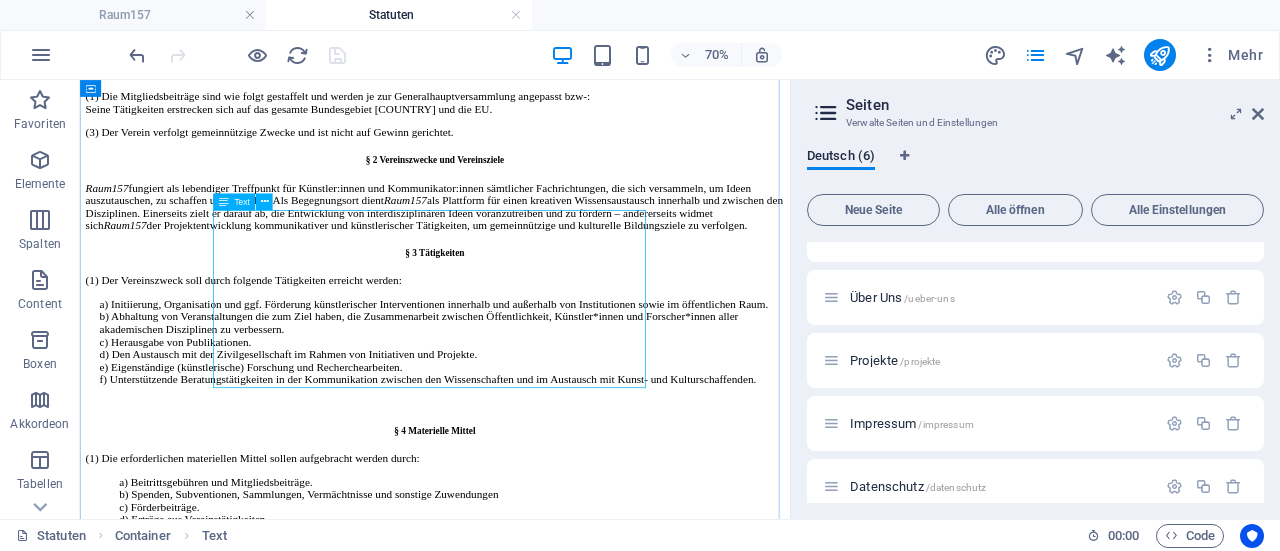 click on "Raum157 fungiert als lebendiger Treffpunkt für Künstler:innen und Kommunikator:innen sämtlicher Fachrichtungen, die sich versammeln, um Ideen auszutauschen, zu schaffen und zu teilen. Als Begegnungsort dient Raum157 als Plattform für einen kreativen Wissensaustausch innerhalb und zwischen den Disziplinen. Einerseits zielt er darauf ab, die Entwicklung von interdisziplinären Ideen voranzutreiben und zu fördern – andererseits widmet sich Raum157 der Projektentwicklung kommunikativer und künstlerischer Tätigkeiten, um gemeinnützige und kulturelle Bildungsziele zu verfolgen." at bounding box center (587, 262) 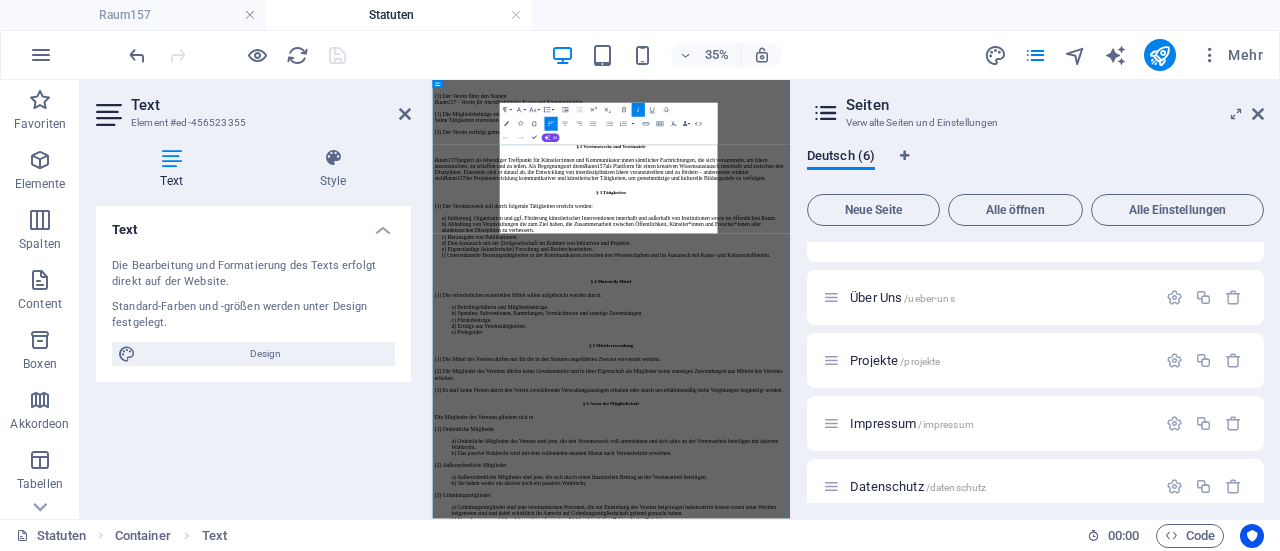 scroll, scrollTop: 688, scrollLeft: 0, axis: vertical 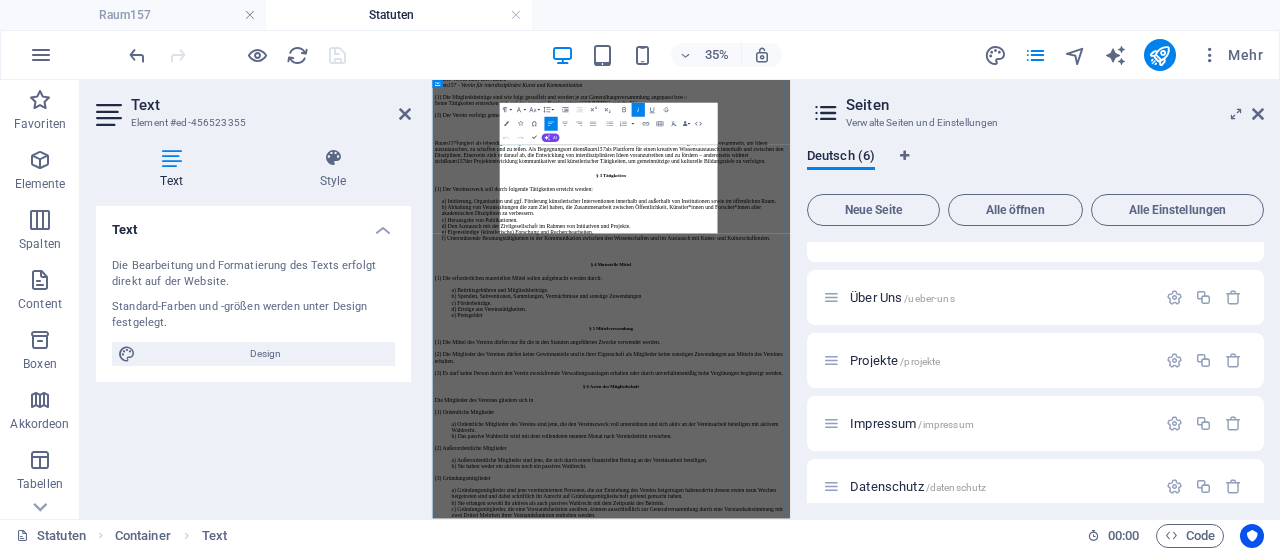 click on "Raum157 fungiert als lebendiger Treffpunkt für Künstler:innen und Kommunikator:innen sämtlicher Fachrichtungen, die sich versammeln, um Ideen auszutauschen, zu schaffen und zu teilen. Als Begegnungsort dient Raum157 als Plattform für einen kreativen Wissensaustausch innerhalb und zwischen den Disziplinen. Einerseits zielt er darauf ab, die Entwicklung von interdisziplinären Ideen voranzutreiben und zu fördern – andererseits widmet sich Raum157 der Projektentwicklung kommunikativer und künstlerischer Tätigkeiten, um gemeinnützige und kulturelle Bildungsziele zu verfolgen." at bounding box center (943, 287) 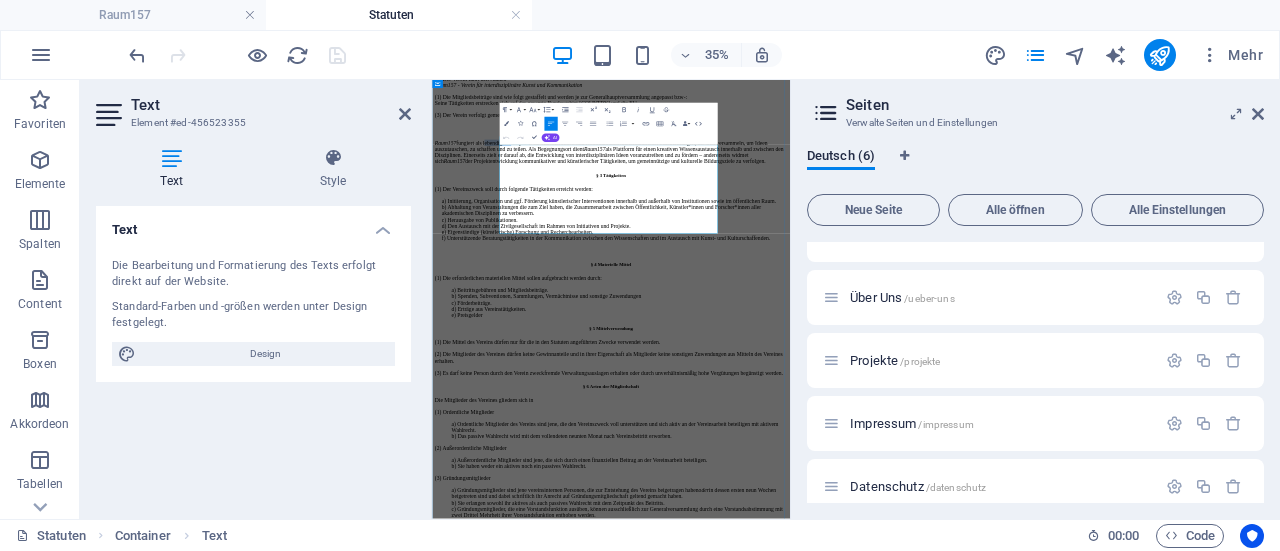click on "Raum157 fungiert als lebendiger Treffpunkt für Künstler:innen und Kommunikator:innen sämtlicher Fachrichtungen, die sich versammeln, um Ideen auszutauschen, zu schaffen und zu teilen. Als Begegnungsort dient Raum157 als Plattform für einen kreativen Wissensaustausch innerhalb und zwischen den Disziplinen. Einerseits zielt er darauf ab, die Entwicklung von interdisziplinären Ideen voranzutreiben und zu fördern – andererseits widmet sich Raum157 der Projektentwicklung kommunikativer und künstlerischer Tätigkeiten, um gemeinnützige und kulturelle Bildungsziele zu verfolgen." at bounding box center (943, 287) 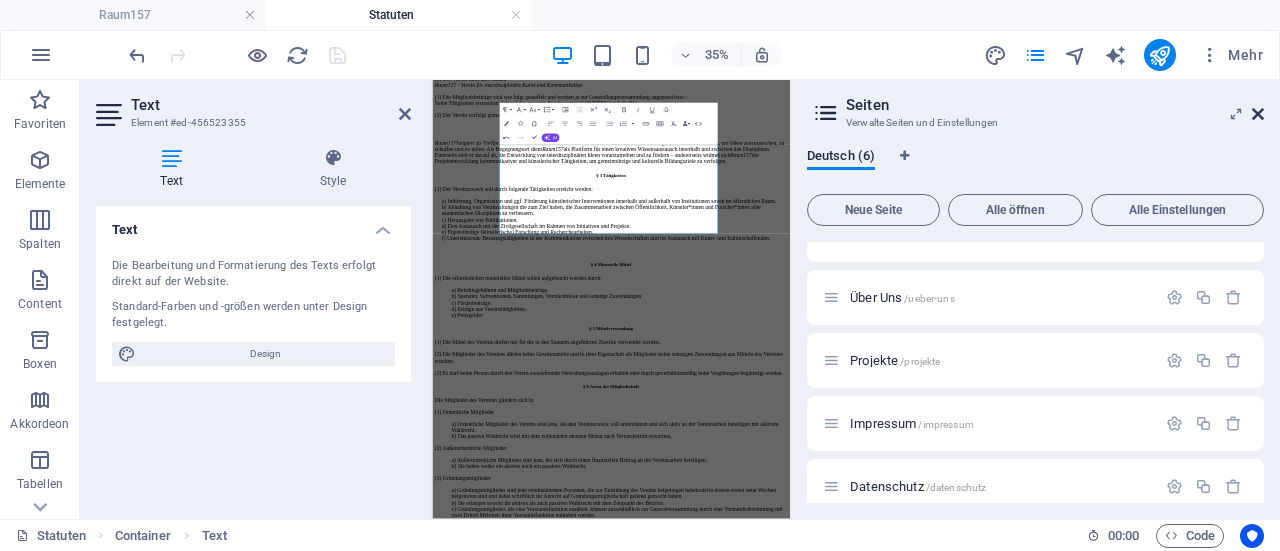 click at bounding box center [1258, 114] 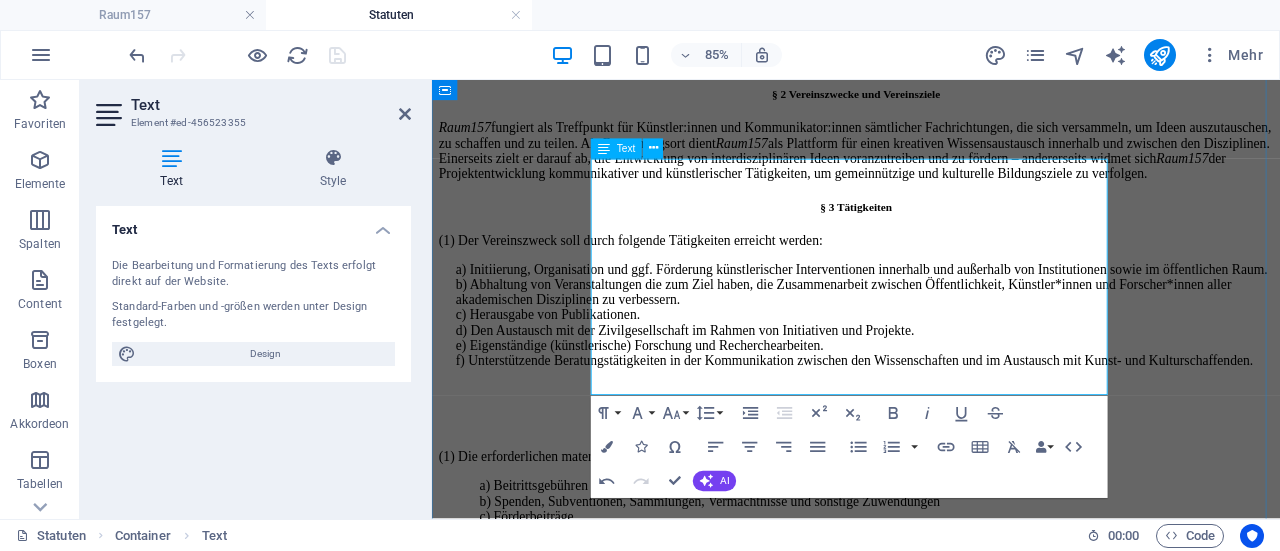 scroll, scrollTop: 848, scrollLeft: 0, axis: vertical 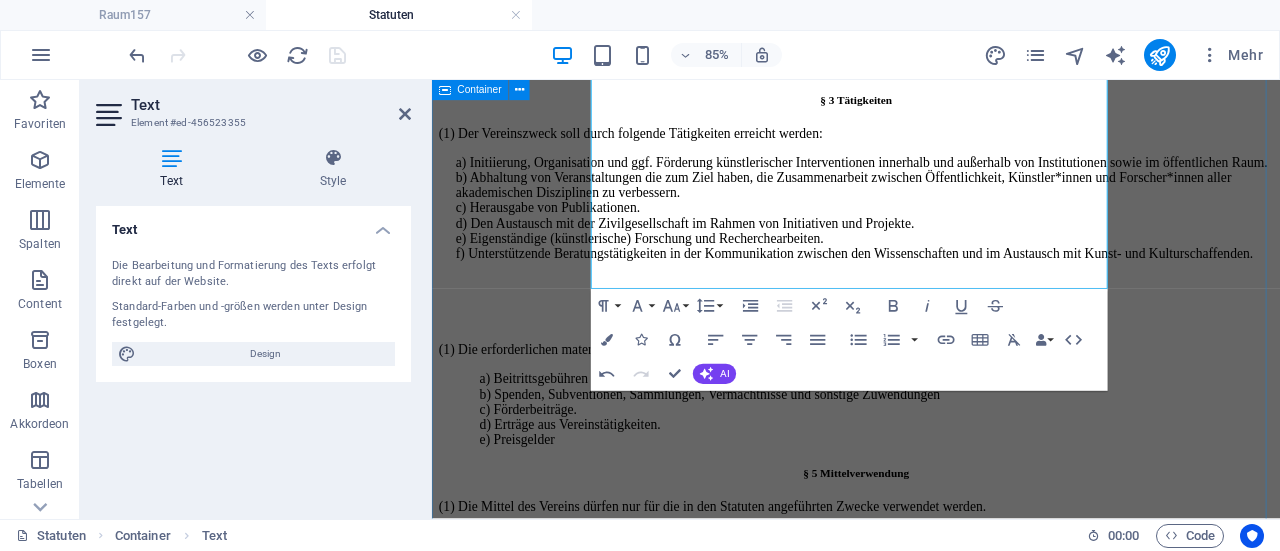 click on "Statuten Raum157 Verein für interdisziplinäre Kunst und Kommunikation in der Fassung vom [DATE] § 1 Name und Sitz des Vereines (1) Der Verein führt den Namen   Raum157 - Verein für interdisziplinäre Kunst und Kommunikation (2) Er hat seinen Sitz in [CITY] unter der Postanschrift [STREET], [POSTAL_CODE] [CITY].  Seine Tätigkeiten erstrecken sich auf das gesamte Bundesgebiet Österreich und die EU. (3) Der Verein verfolgt gemeinnützige Zwecke und ist nicht auf Gewinn gerichtet. § 2 Vereinszwecke und Vereinsziele Raum157  fungiert als Treffpunkt für Künstler:innen und Kommunikator:innen sämtlicher Fachrichtungen, die sich versammeln, um Ideen auszutauschen, zu schaffen und zu teilen. Als Begegnungsort dient  Raum157  als Plattform für einen kreativen Wissensaustausch innerhalb und zwischen den Disziplinen. Einerseits zielt er darauf ab, die Entwicklung von interdisziplinären Ideen voranzutreiben und zu fördern – andererseits widmet sich  Raum157 § 3 Tätigkeiten § 4 Materielle Mittel" at bounding box center (931, 2629) 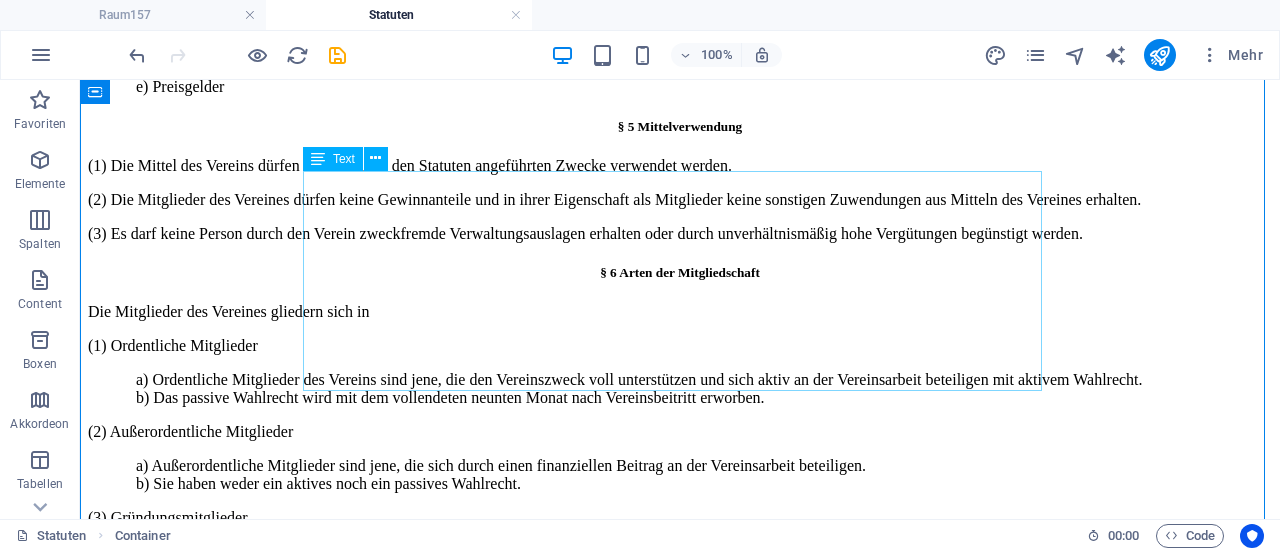 scroll, scrollTop: 1269, scrollLeft: 0, axis: vertical 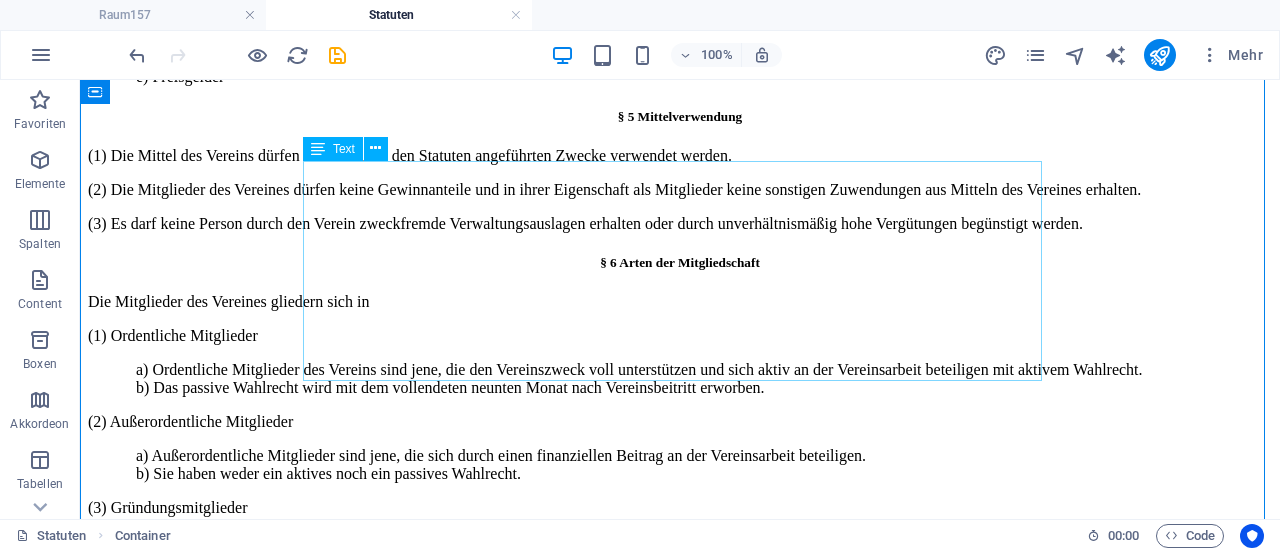 click on "(1) Die erforderlichen materiellen Mittel sollen aufgebracht werden durch: a) Beitrittsgebühren und Mitgliedsbeiträge. b) Spenden, Subventionen, Sammlungen, Vermächtnisse und sonstige Zuwendungen c) Förderbeiträge. d) Erträge aus Vereinstätigkeiten. e) Preisgelder" at bounding box center (680, 24) 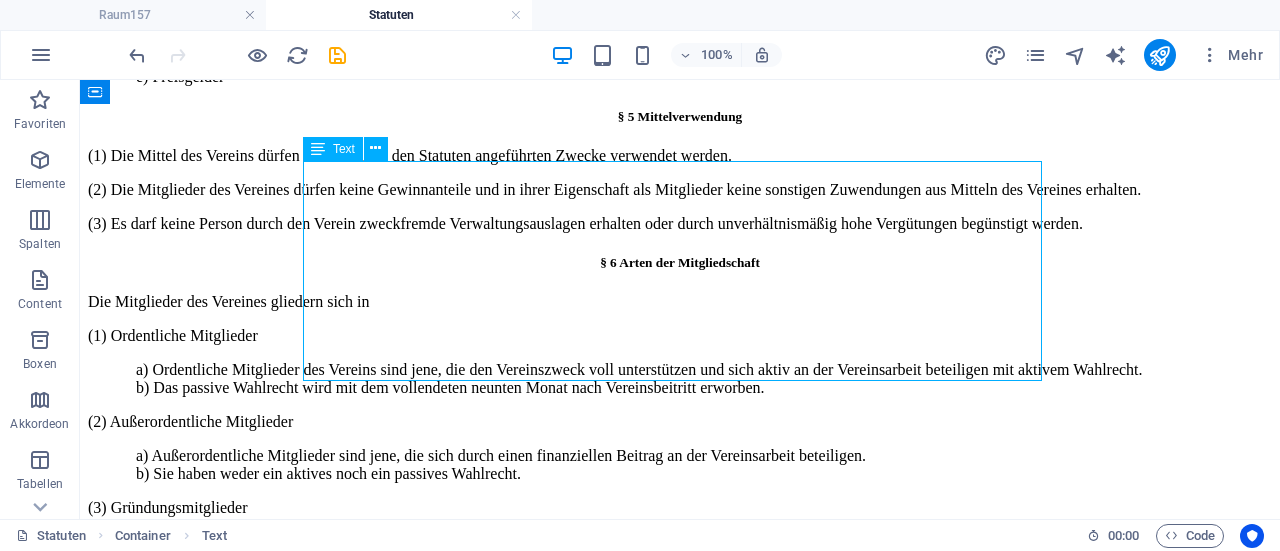 click on "(1) Die erforderlichen materiellen Mittel sollen aufgebracht werden durch: a) Beitrittsgebühren und Mitgliedsbeiträge. b) Spenden, Subventionen, Sammlungen, Vermächtnisse und sonstige Zuwendungen c) Förderbeiträge. d) Erträge aus Vereinstätigkeiten. e) Preisgelder" at bounding box center [680, 24] 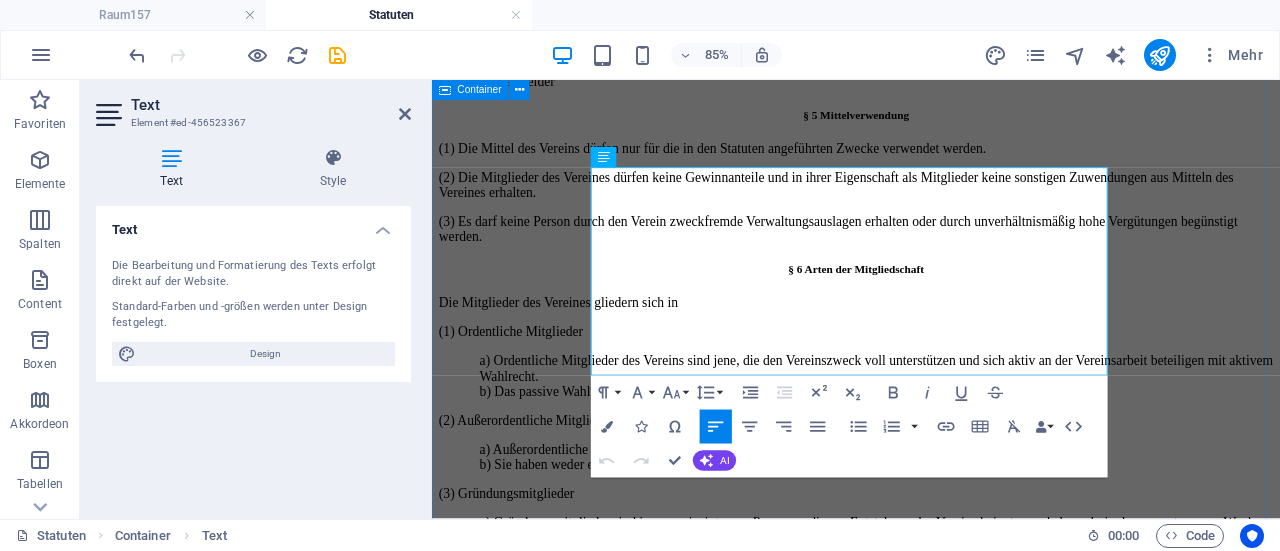 scroll, scrollTop: 1415, scrollLeft: 0, axis: vertical 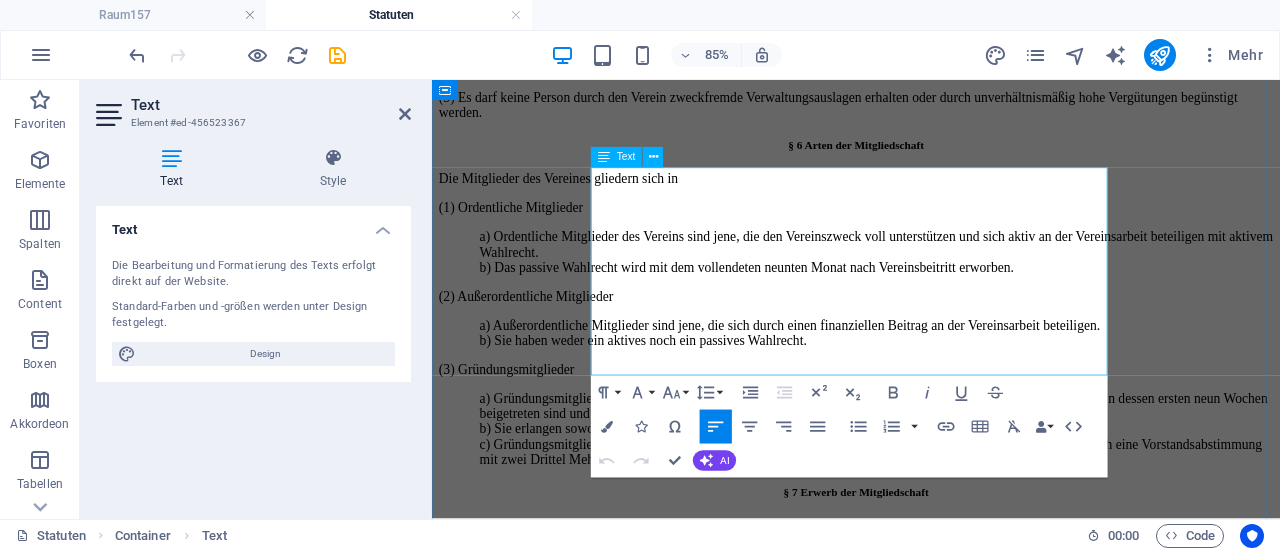 click on "a) Beitrittsgebühren und Mitgliedsbeiträge. b) Spenden, Subventionen, Sammlungen, Vermächtnisse und sonstige Zuwendungen c) Förderbeiträge. d) Erträge aus Vereinstätigkeiten. e) Preisgelder" at bounding box center (955, -99) 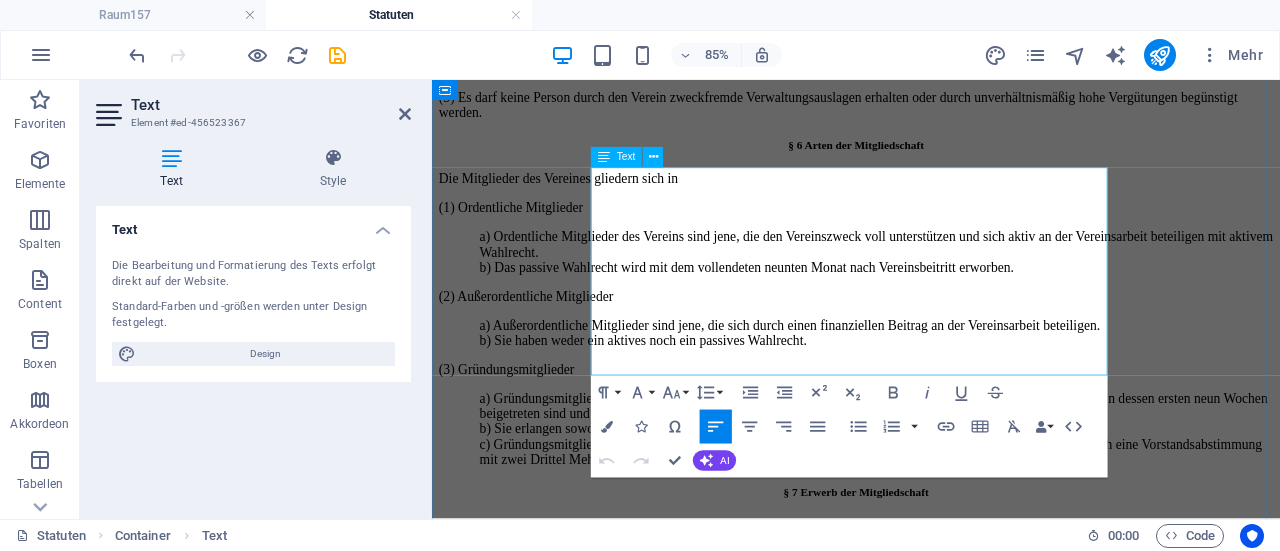 click on "a) Beitrittsgebühren und Mitgliedsbeiträge. b) Spenden, Subventionen, Sammlungen, Vermächtnisse und sonstige Zuwendungen c) Förderbeiträge. d) Erträge aus Vereinstätigkeiten. e) Preisgelder" at bounding box center (955, -99) 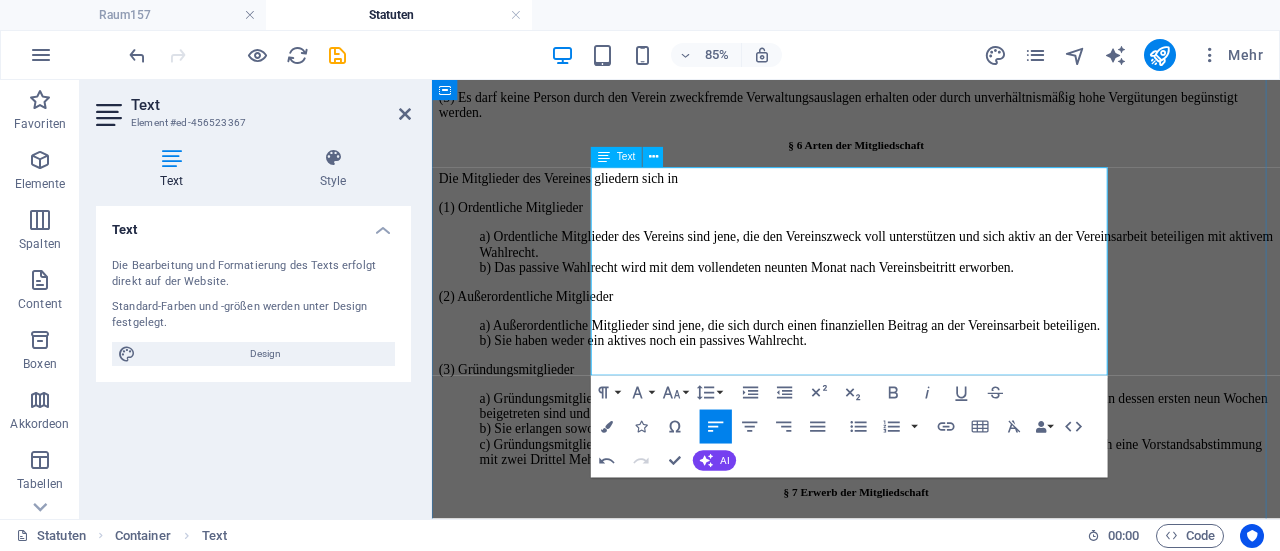 click on "a) Mitgliedsbeiträge. b) Spenden, Subventionen, Sammlungen, Vermächtnisse und sonstige Zuwendungen c) Förderbeiträge. d) Erträge aus Vereinstätigkeiten. e) Preisgelder" at bounding box center (955, -99) 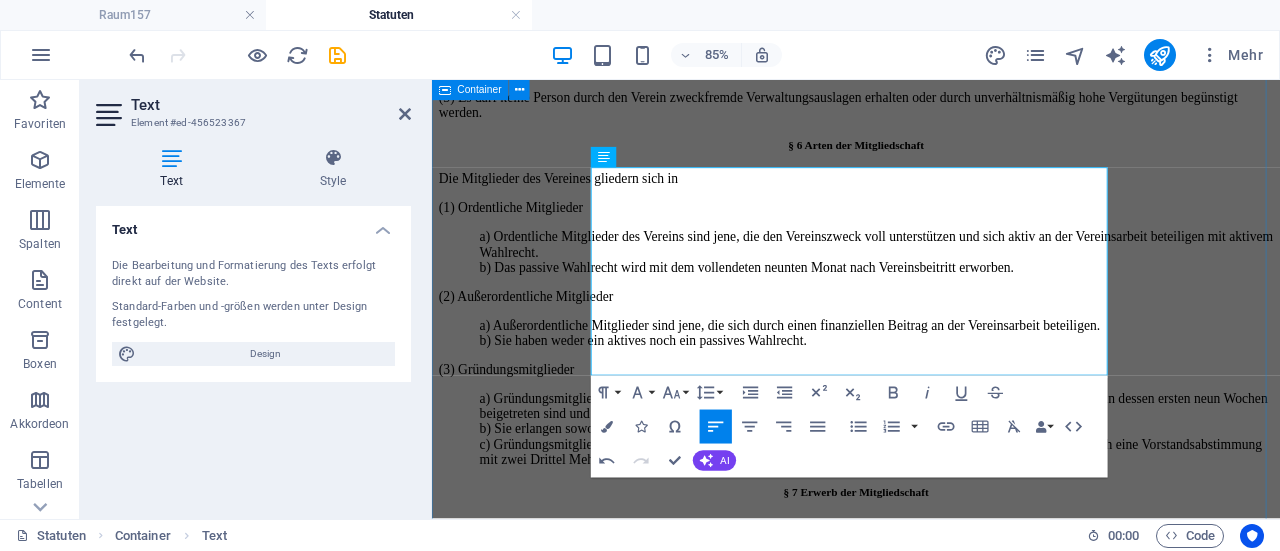 click on "Statuten Raum157 Verein für interdisziplinäre Kunst und Kommunikation in der Fassung vom [DATE] § 1 Name und Sitz des Vereines (1) Der Verein führt den Namen   Raum157 - Verein für interdisziplinäre Kunst und Kommunikation (2) Er hat seinen Sitz in [CITY] unter der Postanschrift [STREET], [POSTAL_CODE] [CITY].  Seine Tätigkeiten erstrecken sich auf das gesamte Bundesgebiet Österreich und die EU. (3) Der Verein verfolgt gemeinnützige Zwecke und ist nicht auf Gewinn gerichtet. § 2 Vereinszwecke und Vereinsziele Raum157  fungiert als Treffpunkt für Künstler:innen und Kommunikator:innen sämtlicher Fachrichtungen, die sich versammeln, um Ideen auszutauschen, zu schaffen und zu teilen. Als Begegnungsort dient  Raum157  als Plattform für einen kreativen Wissensaustausch innerhalb und zwischen den Disziplinen. Einerseits zielt er darauf ab, die Entwicklung von interdisziplinären Ideen voranzutreiben und zu fördern – andererseits widmet sich  Raum157 § 3 Tätigkeiten § 4 Materielle Mittel" at bounding box center (931, 2062) 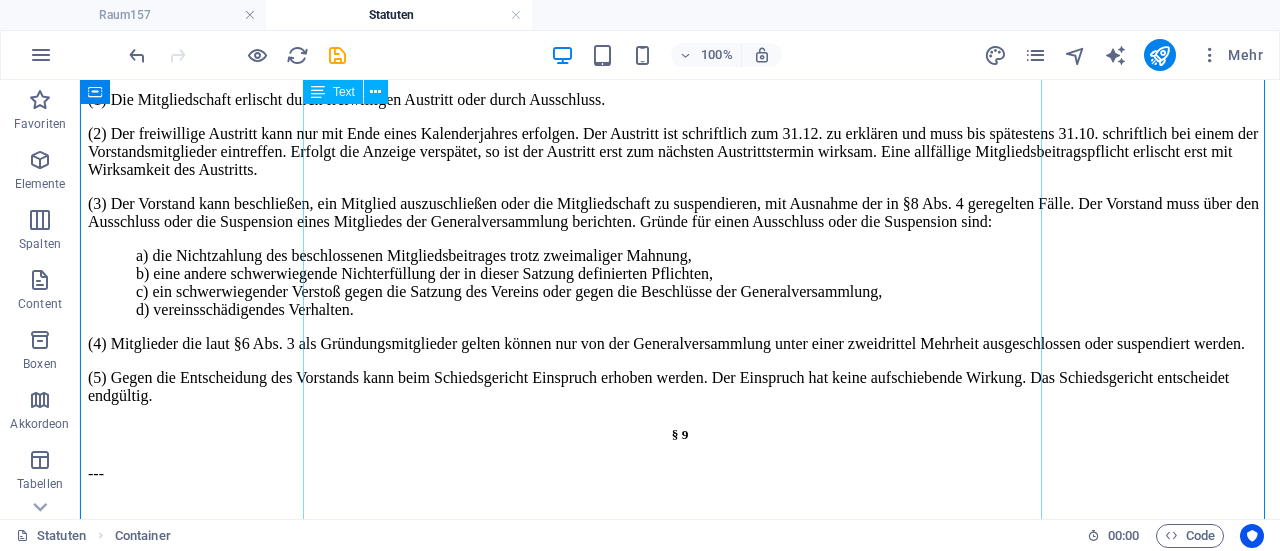 scroll, scrollTop: 2026, scrollLeft: 0, axis: vertical 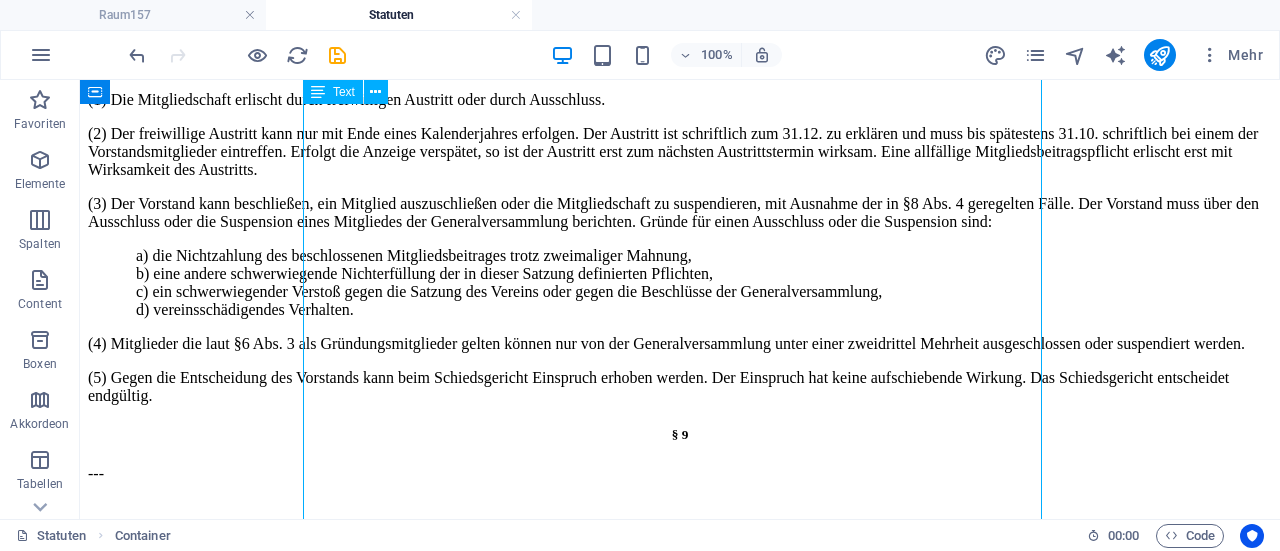 click on "Die Mitglieder des Vereines gliedern sich in (1) Ordentliche Mitglieder a) Ordentliche Mitglieder des Vereins sind jene, die den Vereinszweck voll unterstützen und sich aktiv an der Vereinsarbeit beteiligen mit aktivem Wahlrecht. b) Das passive Wahlrecht wird mit dem vollendeten neunten Monat nach Vereinsbeitritt erworben. (2) Außerordentliche Mitglieder a) Außerordentliche Mitglieder sind jene, die sich durch einen finanziellen Beitrag an der Vereinsarbeit beteiligen. b) Sie haben weder ein aktives noch ein passives Wahlrecht. (3) Gründungsmitglieder a) Gründungsmitglieder sind jene vereinsinternen Personen, die zur Entstehung des Vereins beigetragen haben oder in dessen ersten neun Wochen beigetreten sind und dabei schriftlich ihr Anrecht auf Gründungsmitgliedschaft geltend gemacht haben. b) Sie erlangen sowohl ihr aktives als auch passives Wahlrecht mit dem Zeitpunkt des Beitritts." at bounding box center [680, -299] 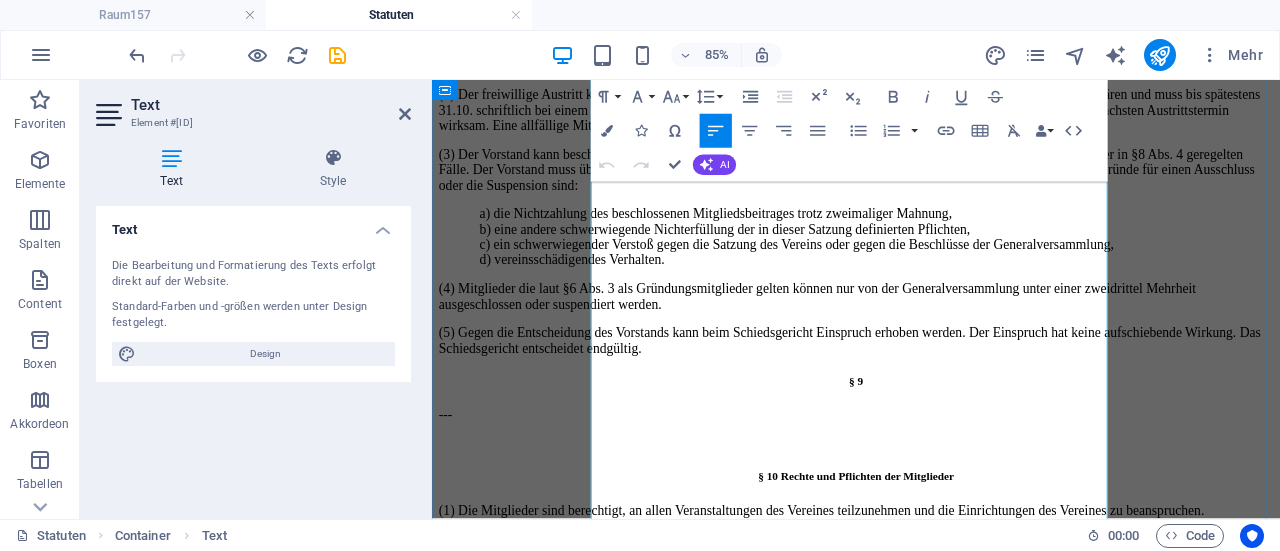 scroll, scrollTop: 2227, scrollLeft: 0, axis: vertical 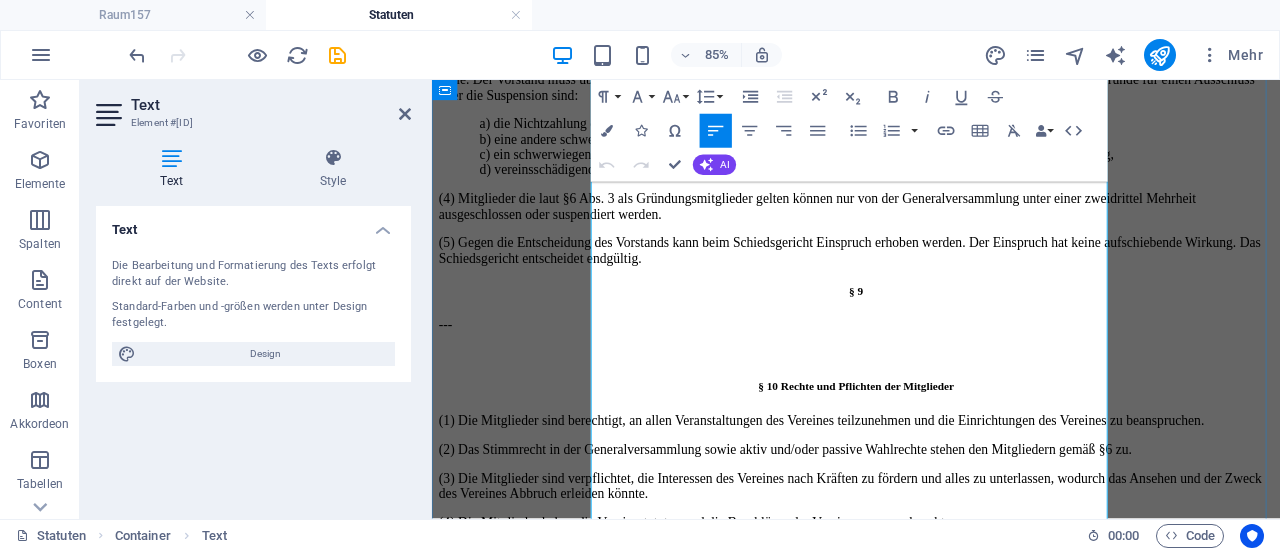 click on "oder" at bounding box center (1208, -358) 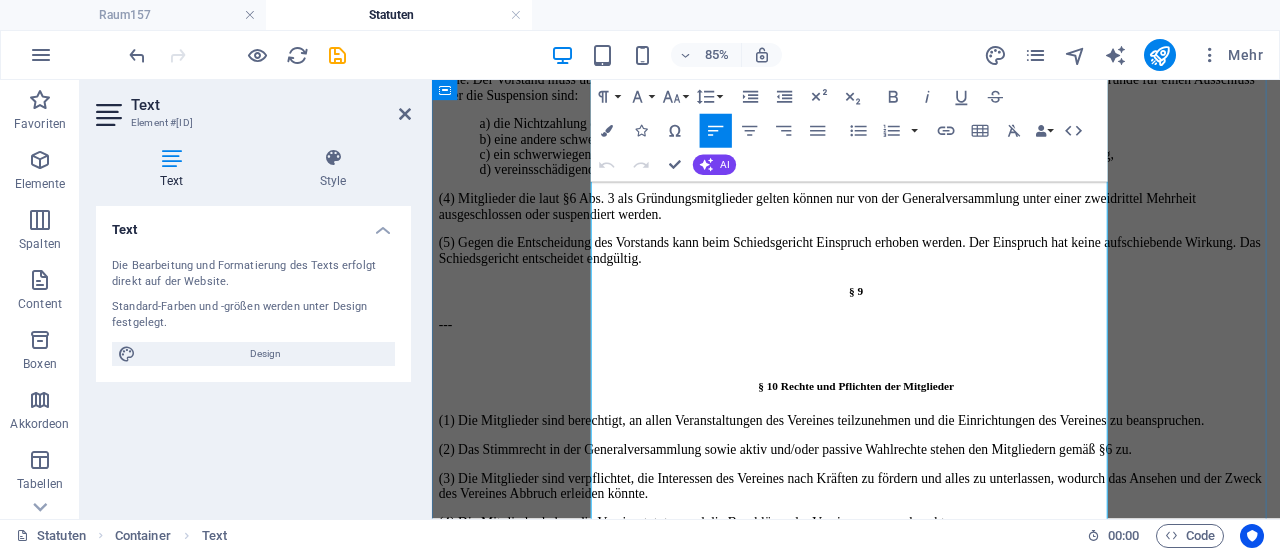 click on "a) Gründungsmitglieder sind jene vereinsinternen Personen, die zur Entstehung des Vereins beigetragen haben  oder  in dessen ersten neun Wochen beigetreten sind und dabei schriftlich ihr Anrecht auf Gründungsmitgliedschaft geltend gemacht haben.  b) Sie erlangen sowohl ihr aktives als auch passives Wahlrecht mit dem Zeitpunkt des Beitritts. c) Gründungsmitglieder, die eine Vorstandsfunktion ausüben, können ausschließlich zur Generalversammlung durch eine Vorstandsabstimmung mit zwei Drittel Mehrheit ihrer Vorstandsfunktion enthoben werden." at bounding box center (955, -321) 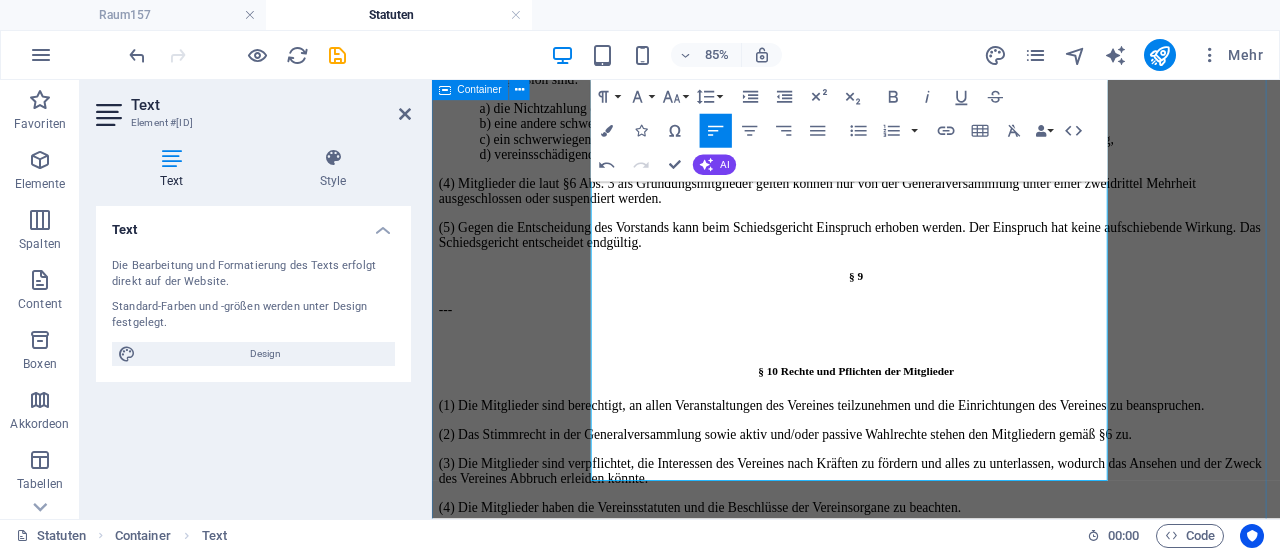 click on "Statuten Raum157 Verein für interdisziplinäre Kunst und Kommunikation in der Fassung vom [DATE] § 1 Name und Sitz des Vereines (1) Der Verein führt den Namen   Raum157 - Verein für interdisziplinäre Kunst und Kommunikation (2) Er hat seinen Sitz in [CITY] unter der Postanschrift [STREET], [POSTAL_CODE] [CITY].  Seine Tätigkeiten erstrecken sich auf das gesamte Bundesgebiet Österreich und die EU. (3) Der Verein verfolgt gemeinnützige Zwecke und ist nicht auf Gewinn gerichtet. § 2 Vereinszwecke und Vereinsziele Raum157  fungiert als Treffpunkt für Künstler:innen und Kommunikator:innen sämtlicher Fachrichtungen, die sich versammeln, um Ideen auszutauschen, zu schaffen und zu teilen. Als Begegnungsort dient  Raum157  als Plattform für einen kreativen Wissensaustausch innerhalb und zwischen den Disziplinen. Einerseits zielt er darauf ab, die Entwicklung von interdisziplinären Ideen voranzutreiben und zu fördern – andererseits widmet sich  Raum157 § 3 Tätigkeiten § 4 Materielle Mittel" at bounding box center (931, 1241) 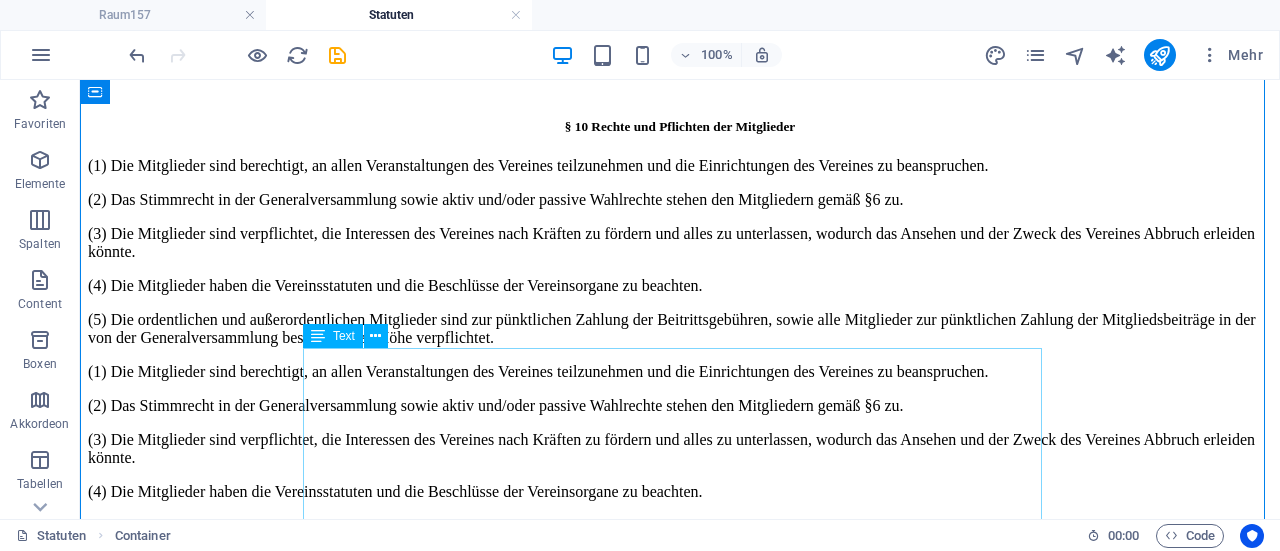 scroll, scrollTop: 2426, scrollLeft: 0, axis: vertical 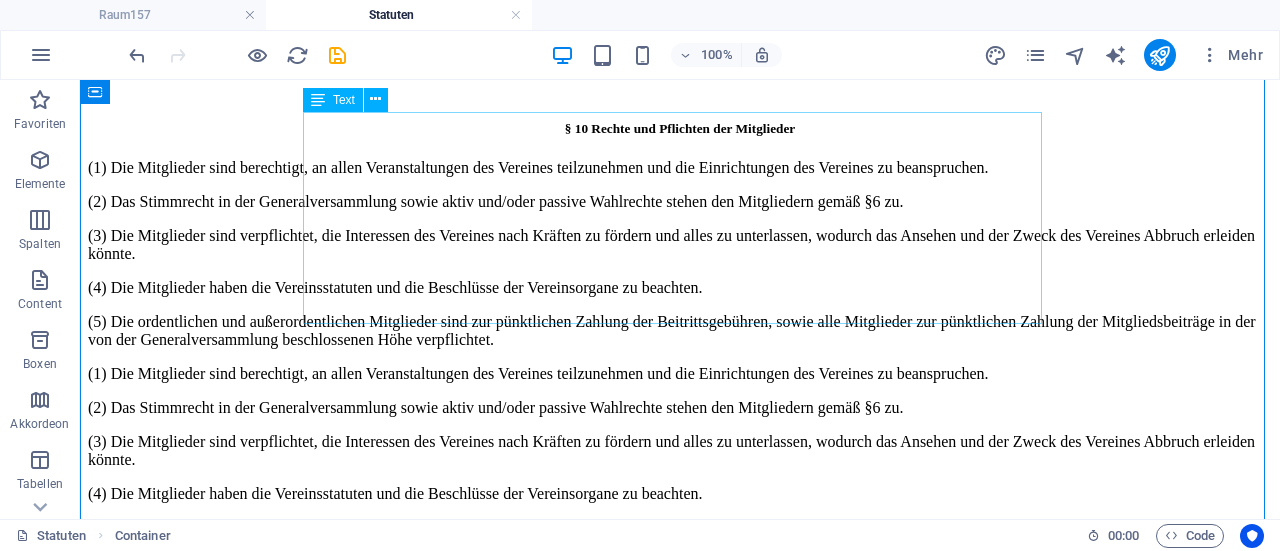 click on "(1) Mitglieder des Vereines können ausschließlich natürliche Personen werden. (2) Die Aufnahme von ordentlichen sowie außerordentlichen Mitgliedern muss schriftlich beantragt werden. (3) Über die Aufnahme von ordentlichen und außerordentlichen Mitgliedern, sowie in den ersten neun Wochen nach Vereinsgründung von Gründungsmitgliedern entscheidet der Vorstand spätesten zum je Monatsletzten." at bounding box center [680, -440] 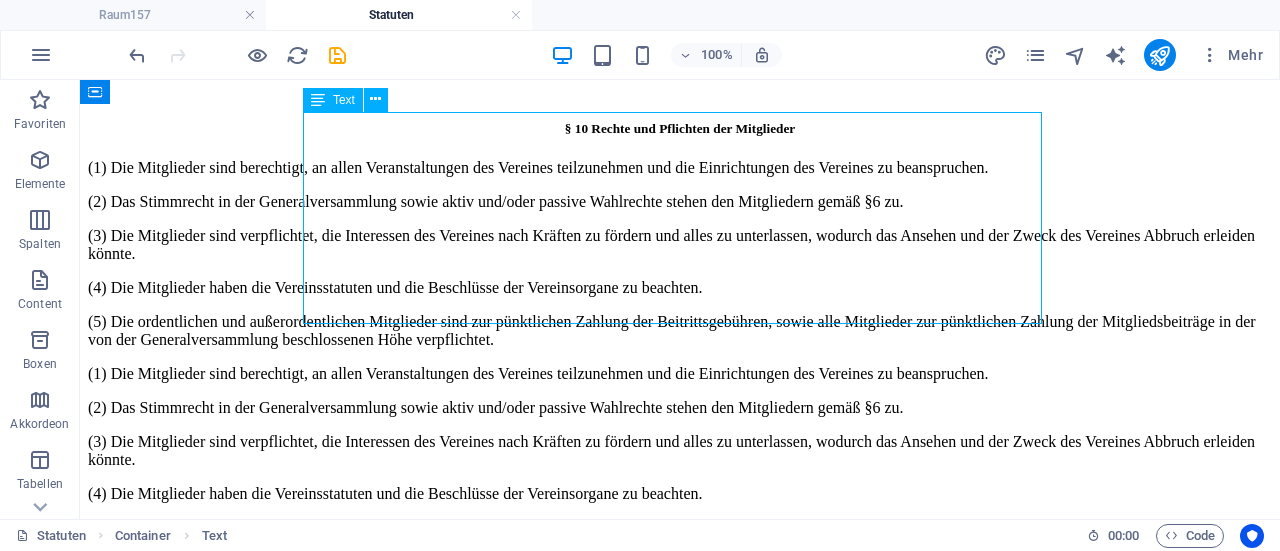 click on "(1) Mitglieder des Vereines können ausschließlich natürliche Personen werden. (2) Die Aufnahme von ordentlichen sowie außerordentlichen Mitgliedern muss schriftlich beantragt werden. (3) Über die Aufnahme von ordentlichen und außerordentlichen Mitgliedern, sowie in den ersten neun Wochen nach Vereinsgründung von Gründungsmitgliedern entscheidet der Vorstand spätesten zum je Monatsletzten." at bounding box center (680, -440) 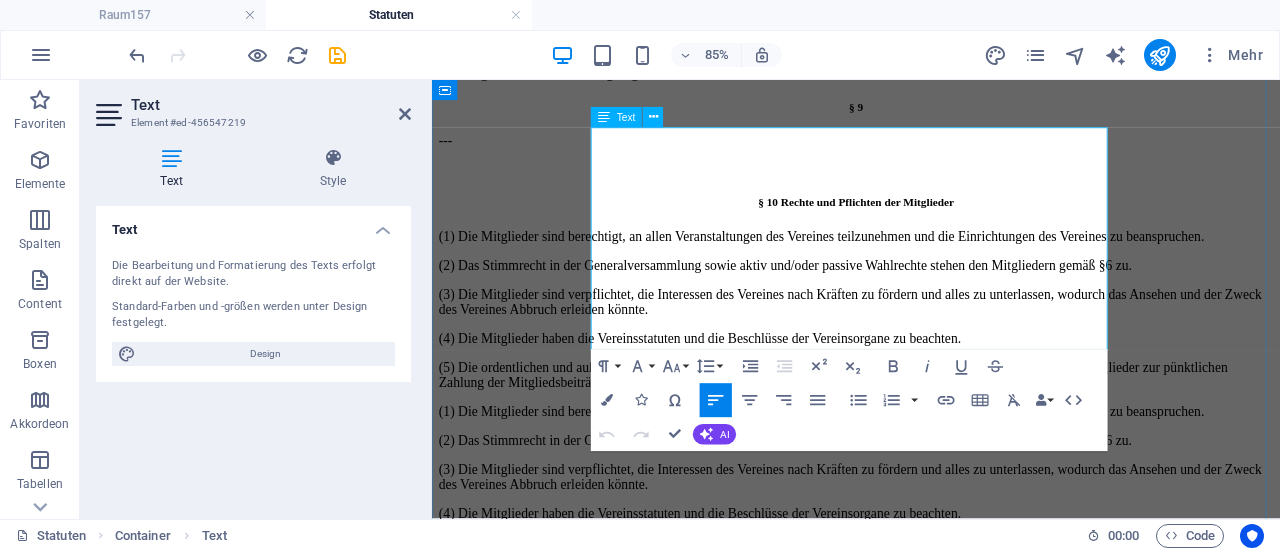 scroll, scrollTop: 2669, scrollLeft: 0, axis: vertical 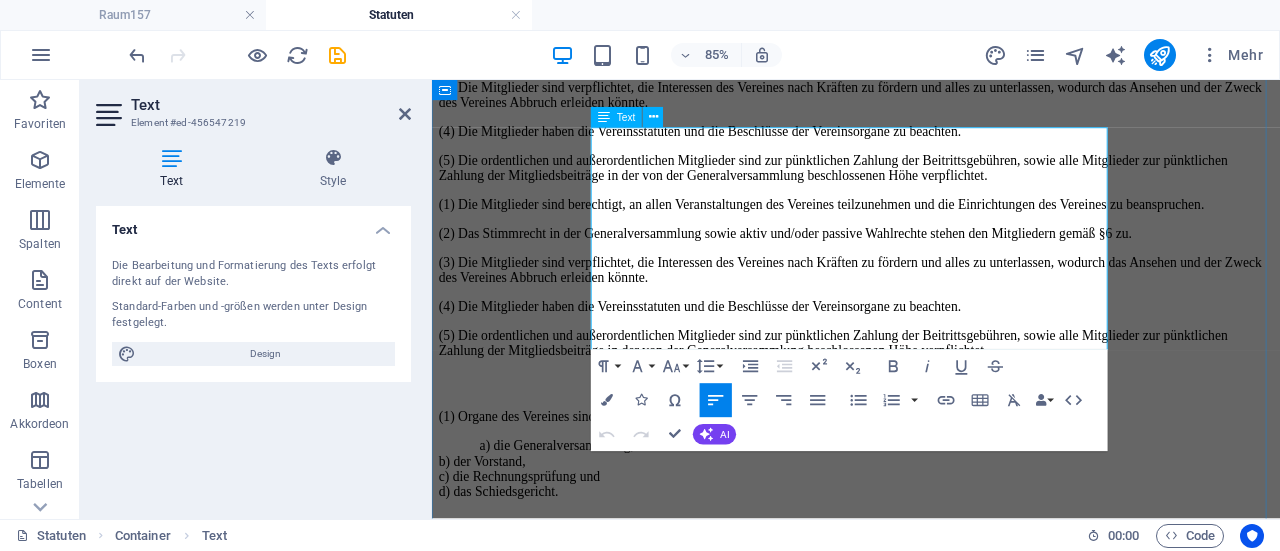 click on "(3) Über die Aufnahme von ordentlichen und außerordentlichen Mitgliedern, sowie in den ersten neun Wochen nach Vereinsgründung von Gründungsmitgliedern entscheidet der Vorstand spätesten zum je Monatsletzten." at bounding box center [931, -589] 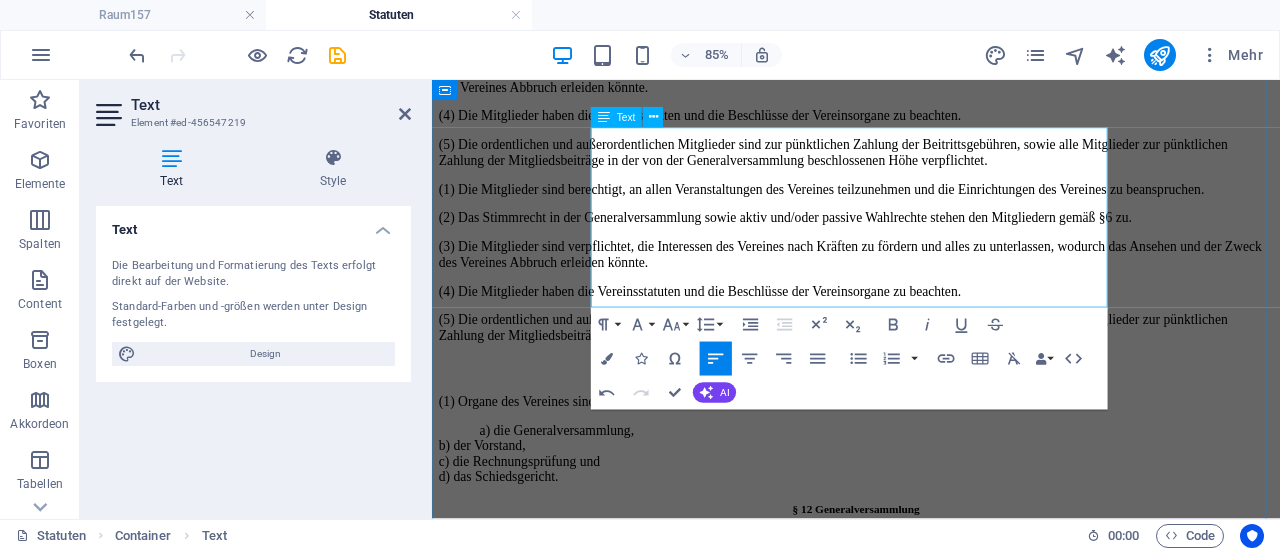 click on "(3) Über die Aufnahme von ordentlichen und außerordentlichen Mitgliedern entscheidet der Vorstand spätesten zum je Monatsletzten." at bounding box center [931, -598] 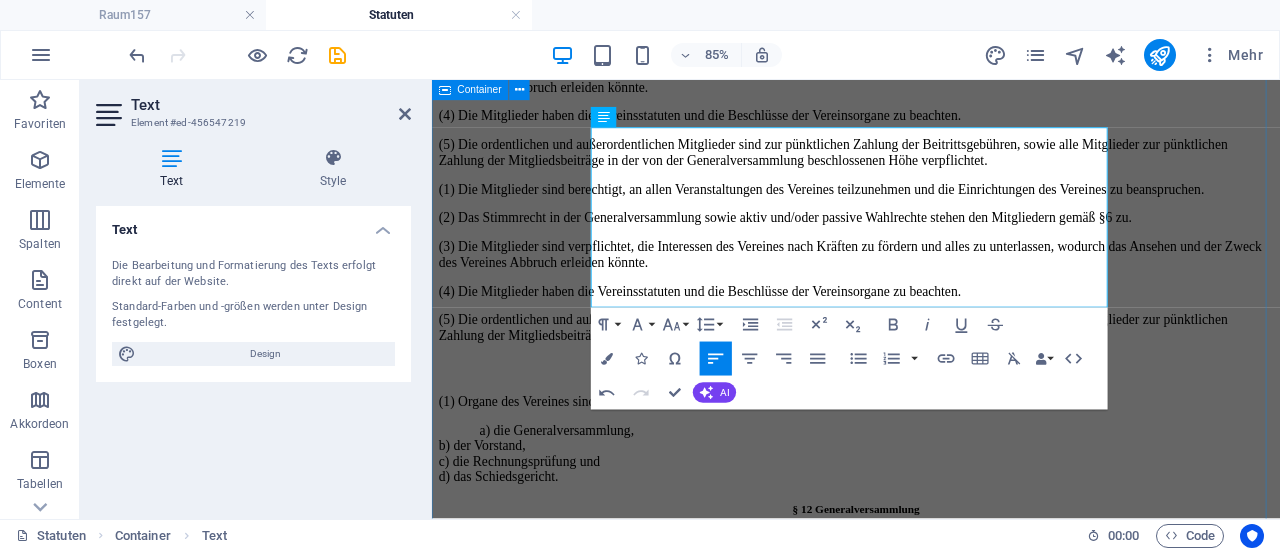 click on "Statuten Raum157 Verein für interdisziplinäre Kunst und Kommunikation in der Fassung vom [DATE] § 1 Name und Sitz des Vereines (1) Der Verein führt den Namen   Raum157 - Verein für interdisziplinäre Kunst und Kommunikation (2) Er hat seinen Sitz in [CITY] unter der Postanschrift [STREET], [POSTAL_CODE] [CITY].  Seine Tätigkeiten erstrecken sich auf das gesamte Bundesgebiet Österreich und die EU. (3) Der Verein verfolgt gemeinnützige Zwecke und ist nicht auf Gewinn gerichtet. § 2 Vereinszwecke und Vereinsziele Raum157  fungiert als Treffpunkt für Künstler:innen und Kommunikator:innen sämtlicher Fachrichtungen, die sich versammeln, um Ideen auszutauschen, zu schaffen und zu teilen. Als Begegnungsort dient  Raum157  als Plattform für einen kreativen Wissensaustausch innerhalb und zwischen den Disziplinen. Einerseits zielt er darauf ab, die Entwicklung von interdisziplinären Ideen voranzutreiben und zu fördern – andererseits widmet sich  Raum157 § 3 Tätigkeiten § 4 Materielle Mittel" at bounding box center (931, 790) 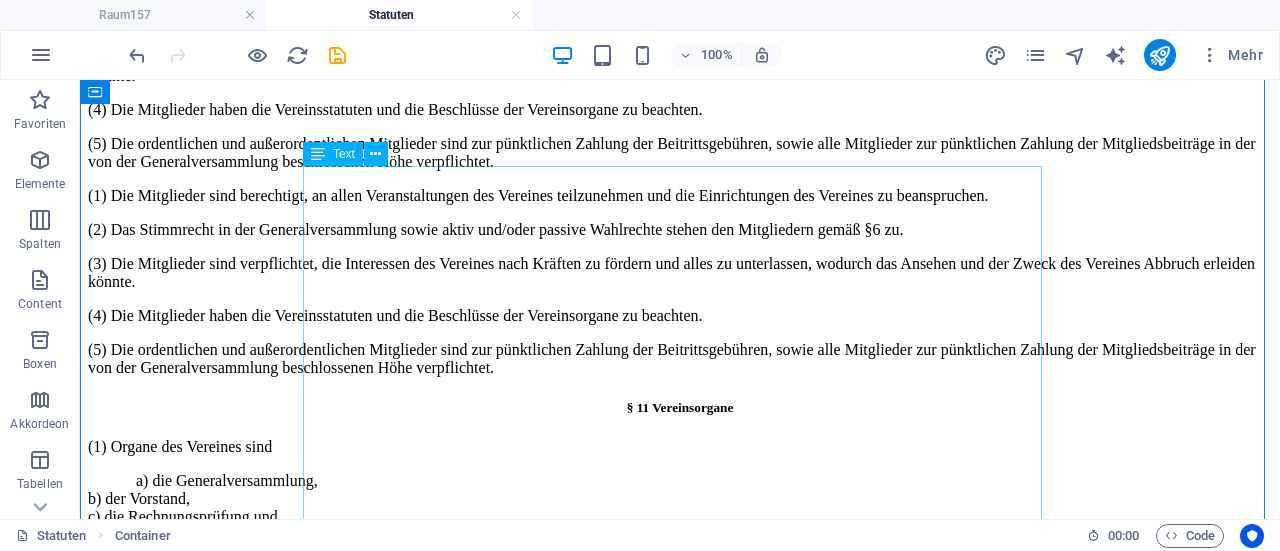 scroll, scrollTop: 2588, scrollLeft: 0, axis: vertical 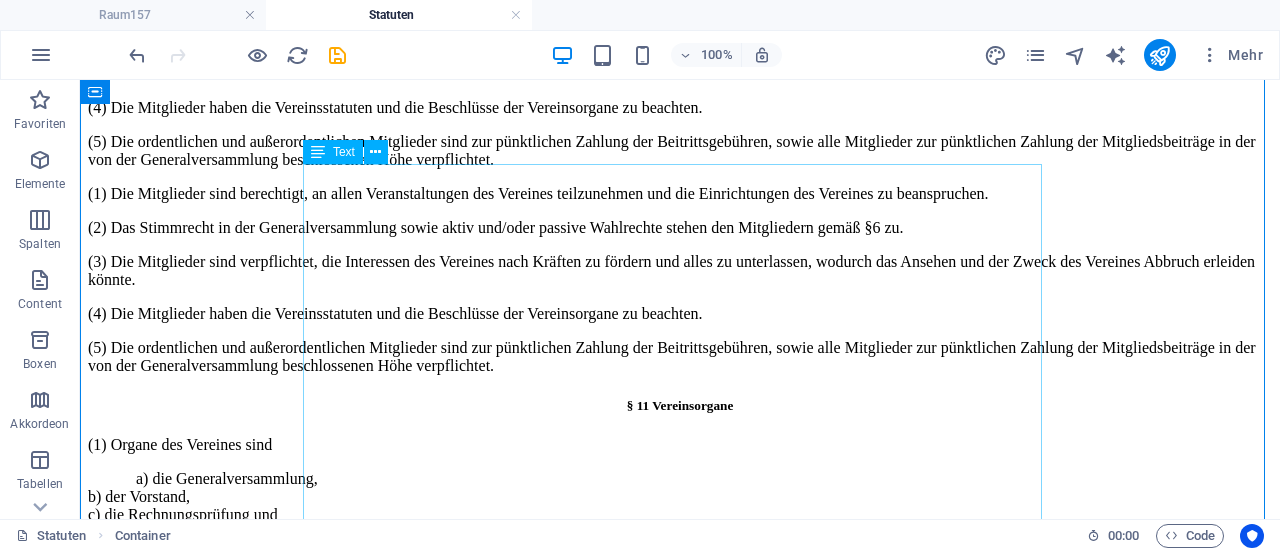 click on "(1) Die Mitgliedschaft erlischt durch freiwilligen Austritt oder durch Ausschluss. (2) Der freiwillige Austritt kann nur mit Ende eines Kalenderjahres erfolgen. Der Austritt ist schriftlich zum 31.12. zu erklären und muss bis spätestens 31.10. schriftlich bei einem der Vorstandsmitglieder eintreffen. Erfolgt die Anzeige verspätet, so ist der Austritt erst zum nächsten Austrittstermin wirksam. Eine allfällige Mitgliedsbeitragspflicht erlischt erst mit Wirksamkeit des Austritts. (3) Der Vorstand kann beschließen, ein Mitglied auszuschließen oder die Mitgliedschaft zu suspendieren, mit Ausnahme der in §8 Abs. 4 geregelten Fälle. Der Vorstand muss über den Ausschluss oder die Suspension eines Mitgliedes der Generalversammlung berichten. Gründe für einen Ausschluss oder die Suspension sind: a) die Nichtzahlung des beschlossenen Mitgliedsbeitrages trotz zweimaliger Mahnung, b) eine andere schwerwiegende Nichterfüllung der in dieser Satzung definierten Pflichten, d) vereinsschädigendes Verhalten." at bounding box center (680, -350) 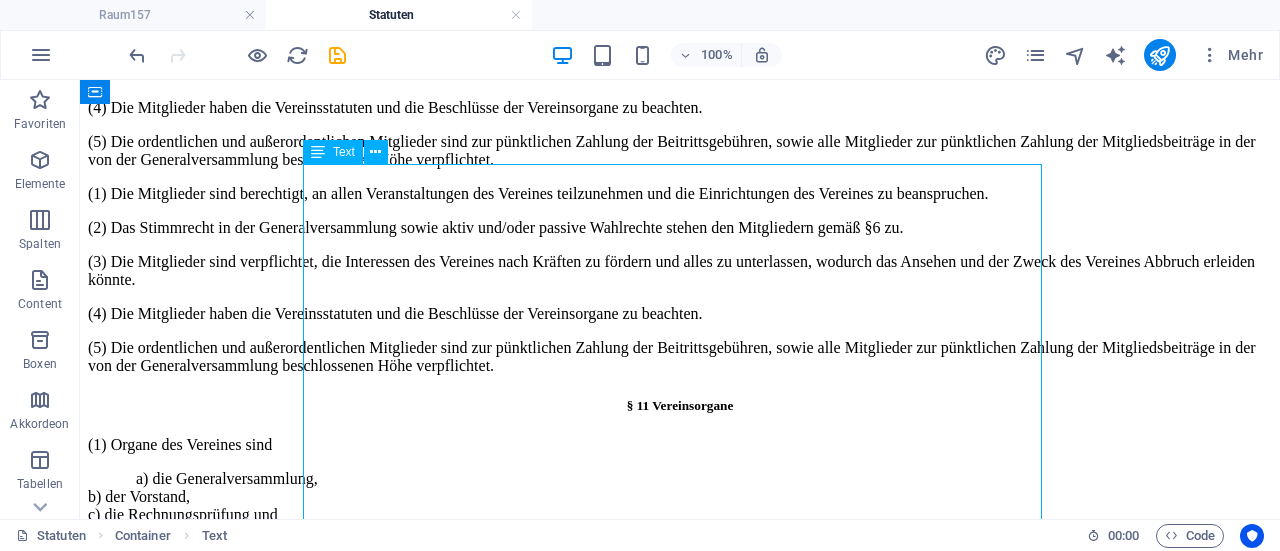 click on "(1) Die Mitgliedschaft erlischt durch freiwilligen Austritt oder durch Ausschluss. (2) Der freiwillige Austritt kann nur mit Ende eines Kalenderjahres erfolgen. Der Austritt ist schriftlich zum 31.12. zu erklären und muss bis spätestens 31.10. schriftlich bei einem der Vorstandsmitglieder eintreffen. Erfolgt die Anzeige verspätet, so ist der Austritt erst zum nächsten Austrittstermin wirksam. Eine allfällige Mitgliedsbeitragspflicht erlischt erst mit Wirksamkeit des Austritts. (3) Der Vorstand kann beschließen, ein Mitglied auszuschließen oder die Mitgliedschaft zu suspendieren, mit Ausnahme der in §8 Abs. 4 geregelten Fälle. Der Vorstand muss über den Ausschluss oder die Suspension eines Mitgliedes der Generalversammlung berichten. Gründe für einen Ausschluss oder die Suspension sind: a) die Nichtzahlung des beschlossenen Mitgliedsbeitrages trotz zweimaliger Mahnung, b) eine andere schwerwiegende Nichterfüllung der in dieser Satzung definierten Pflichten, d) vereinsschädigendes Verhalten." at bounding box center [680, -350] 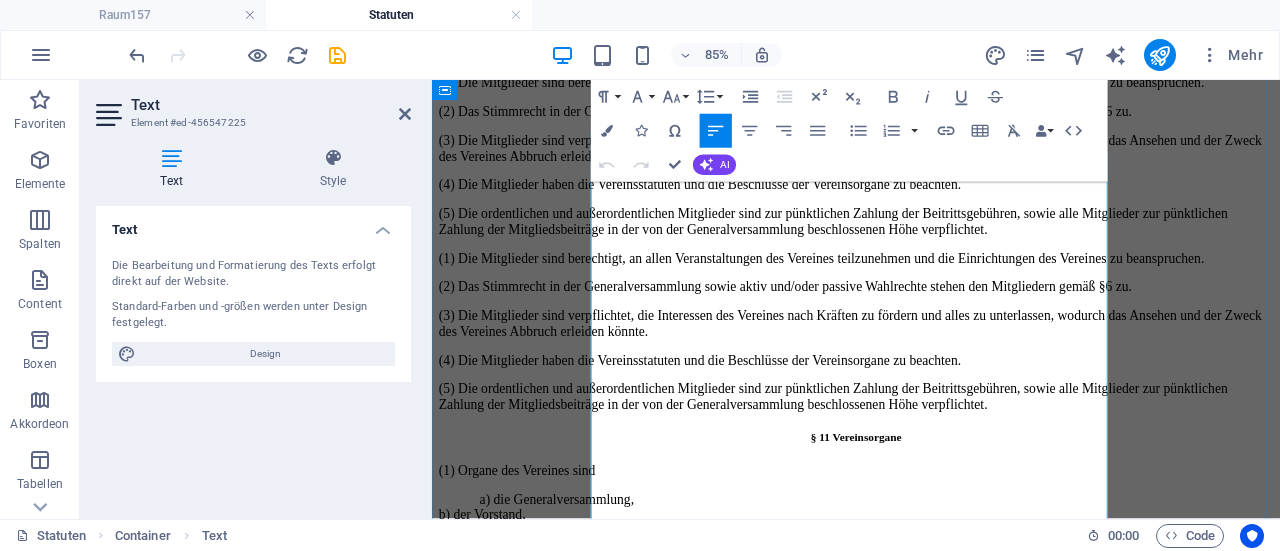 scroll, scrollTop: 2879, scrollLeft: 0, axis: vertical 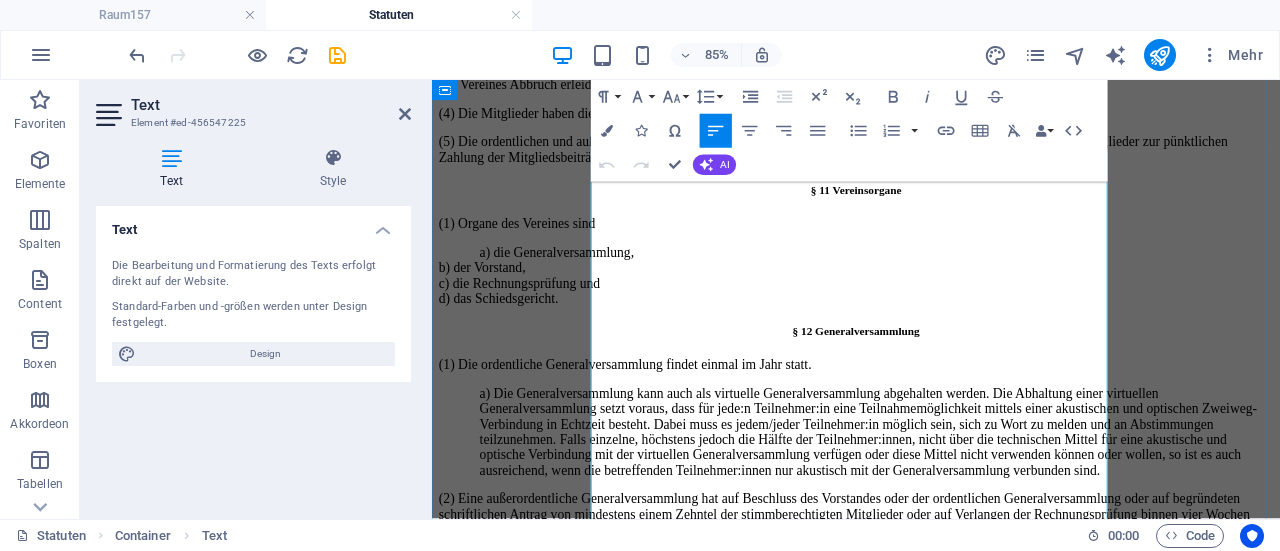 click on "(2) Der freiwillige Austritt kann nur mit Ende eines Kalenderjahres erfolgen. Der Austritt ist schriftlich zum 31.12. zu erklären und muss bis spätestens 31.10. schriftlich bei einem der Vorstandsmitglieder eintreffen. Erfolgt die Anzeige verspätet, so ist der Austritt erst zum nächsten Austrittstermin wirksam. Eine allfällige Mitgliedsbeitragspflicht erlischt erst mit Wirksamkeit des Austritts." at bounding box center [931, -678] 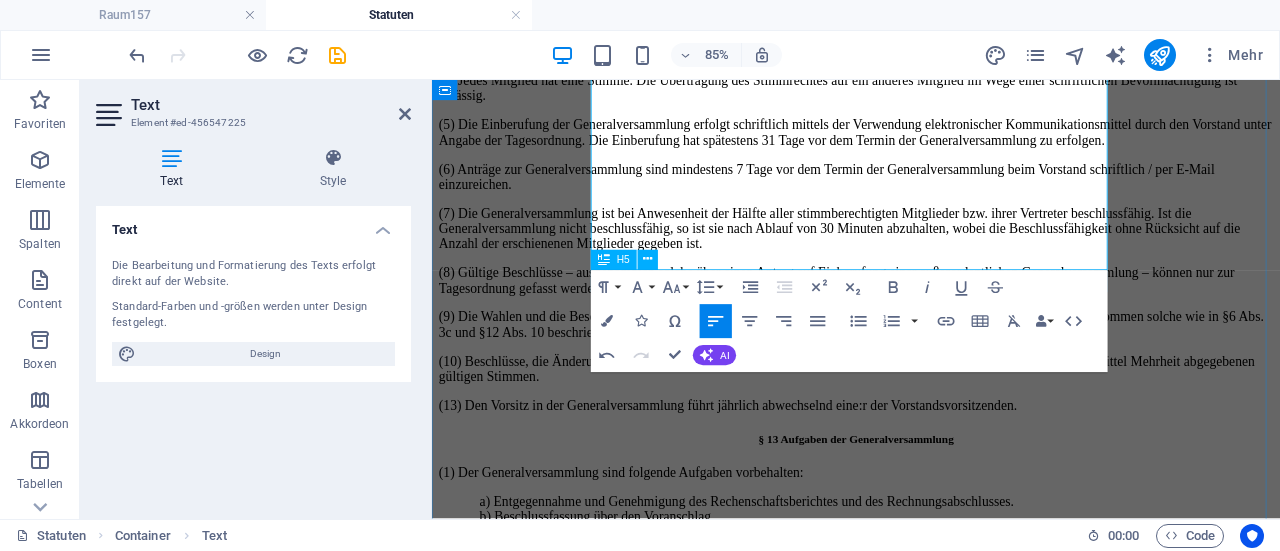 scroll, scrollTop: 3497, scrollLeft: 0, axis: vertical 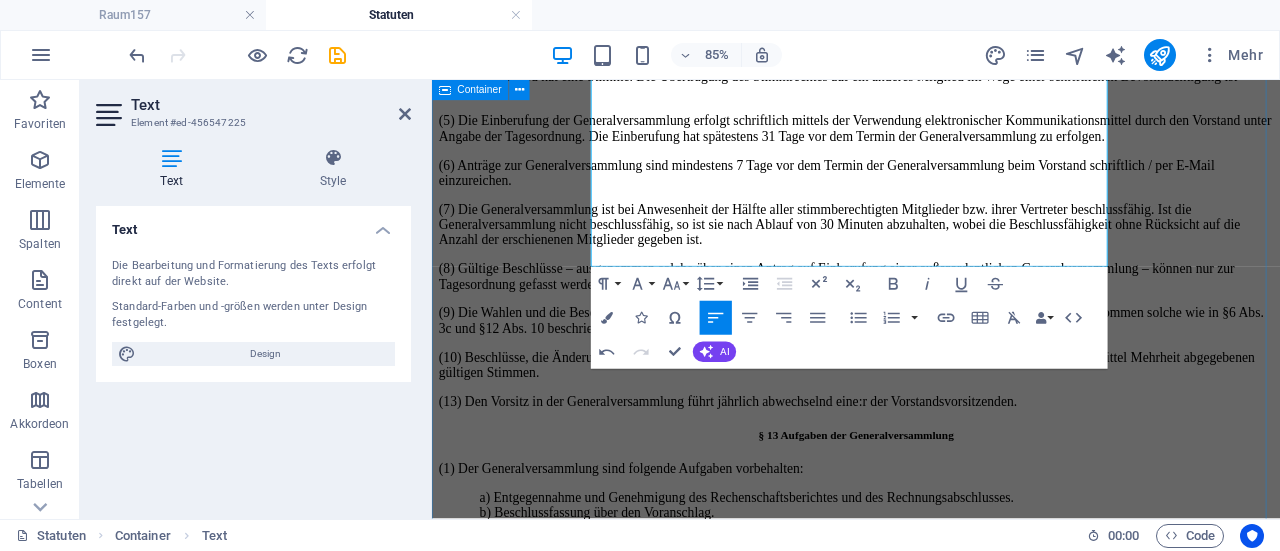 click on "Statuten Raum157 Verein für interdisziplinäre Kunst und Kommunikation in der Fassung vom [DATE] § 1 Name und Sitz des Vereines (1) Der Verein führt den Namen   Raum157 - Verein für interdisziplinäre Kunst und Kommunikation (2) Er hat seinen Sitz in [CITY] unter der Postanschrift [STREET], [POSTAL_CODE] [CITY].  Seine Tätigkeiten erstrecken sich auf das gesamte Bundesgebiet Österreich und die EU. (3) Der Verein verfolgt gemeinnützige Zwecke und ist nicht auf Gewinn gerichtet. § 2 Vereinszwecke und Vereinsziele Raum157  fungiert als Treffpunkt für Künstler:innen und Kommunikator:innen sämtlicher Fachrichtungen, die sich versammeln, um Ideen auszutauschen, zu schaffen und zu teilen. Als Begegnungsort dient  Raum157  als Plattform für einen kreativen Wissensaustausch innerhalb und zwischen den Disziplinen. Einerseits zielt er darauf ab, die Entwicklung von interdisziplinären Ideen voranzutreiben und zu fördern – andererseits widmet sich  Raum157 § 3 Tätigkeiten § 4 Materielle Mittel" at bounding box center [931, -38] 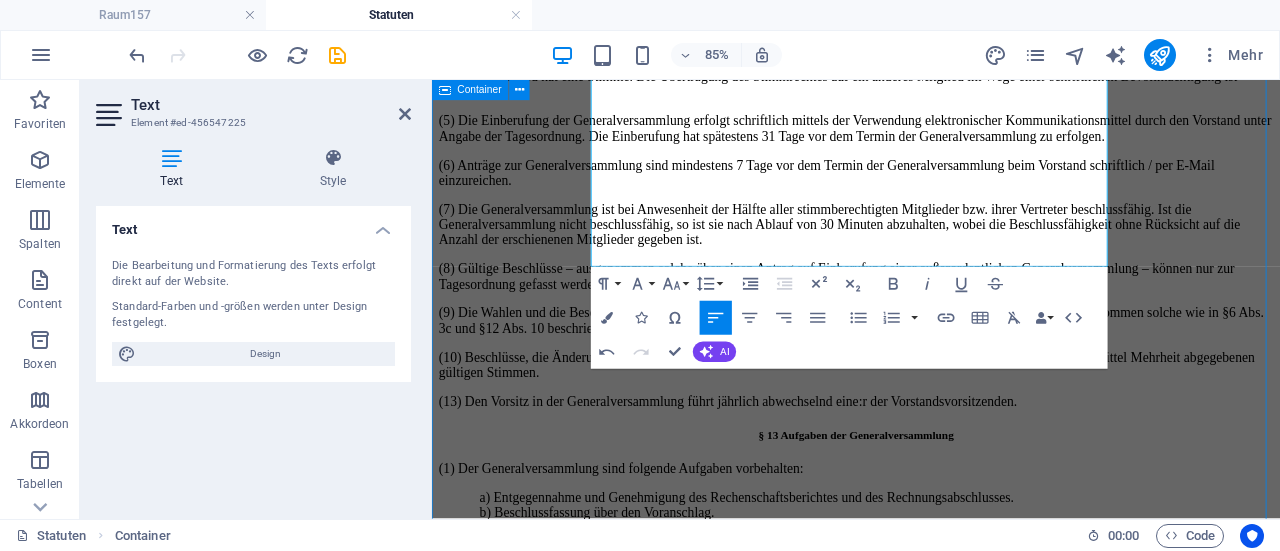scroll, scrollTop: 3206, scrollLeft: 0, axis: vertical 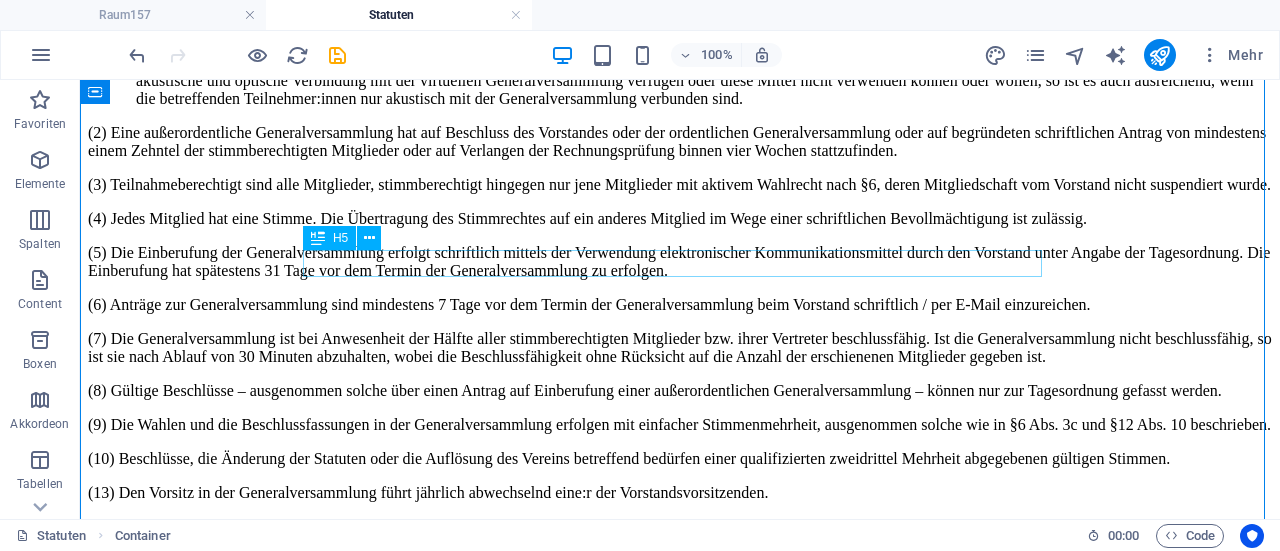 click on "§ 9" at bounding box center [680, -781] 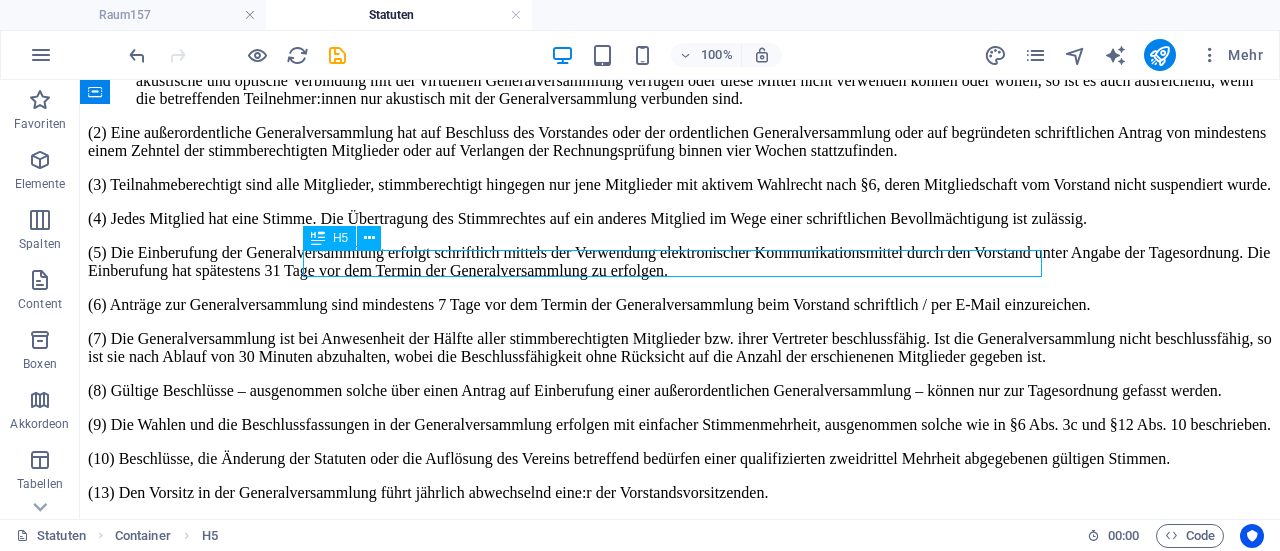 click on "§ 9" at bounding box center [680, -781] 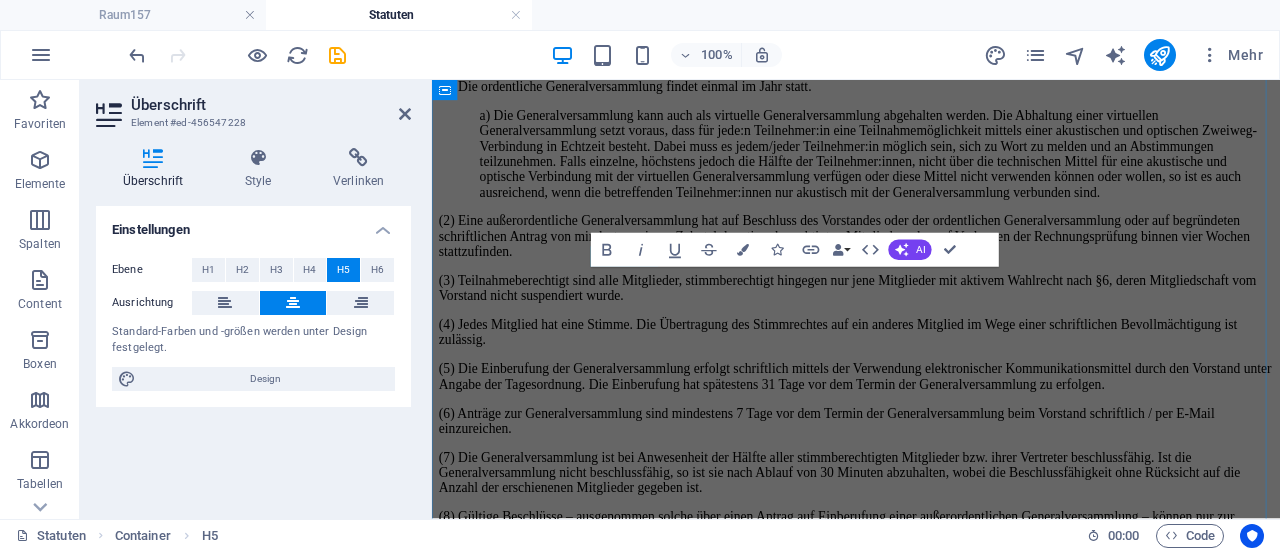 scroll, scrollTop: 3497, scrollLeft: 0, axis: vertical 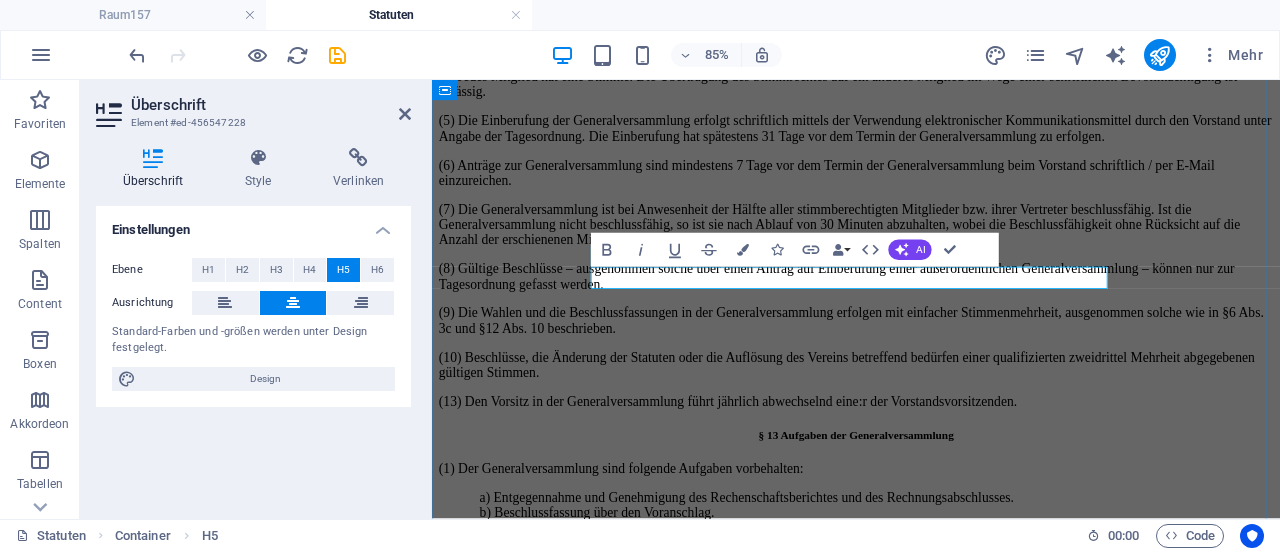 click on "§ 9" at bounding box center [931, -977] 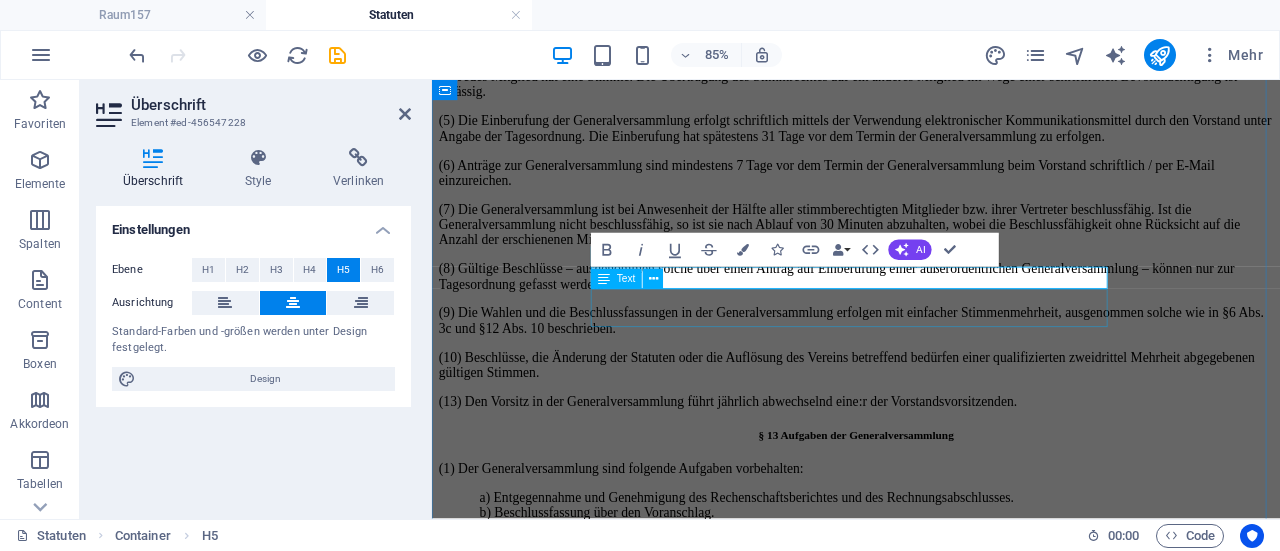 click on "---" at bounding box center [931, -921] 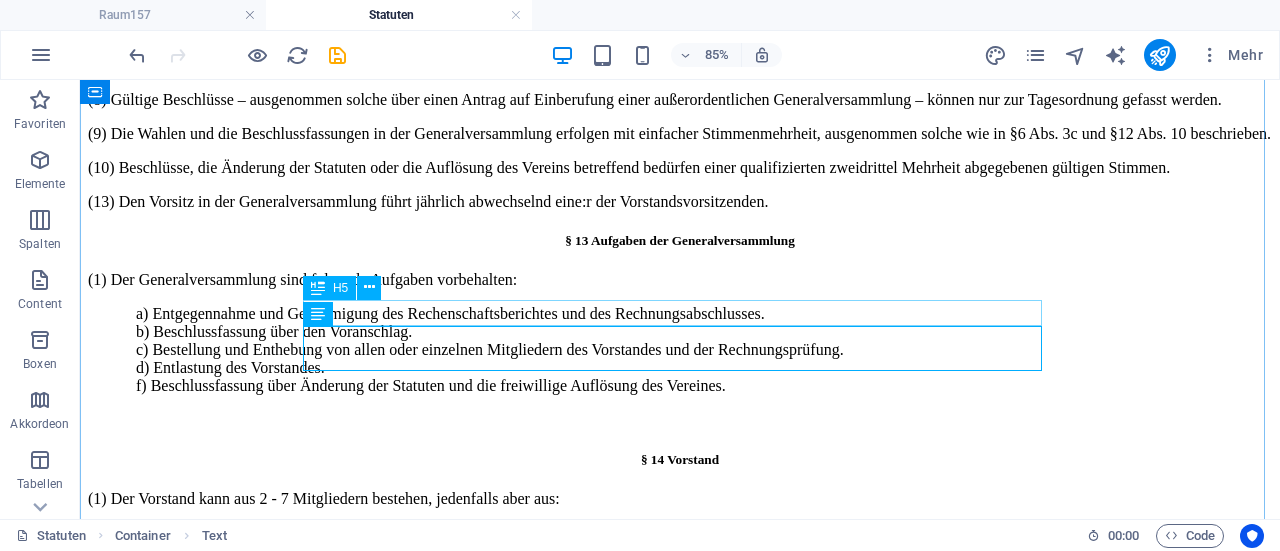 scroll, scrollTop: 3156, scrollLeft: 0, axis: vertical 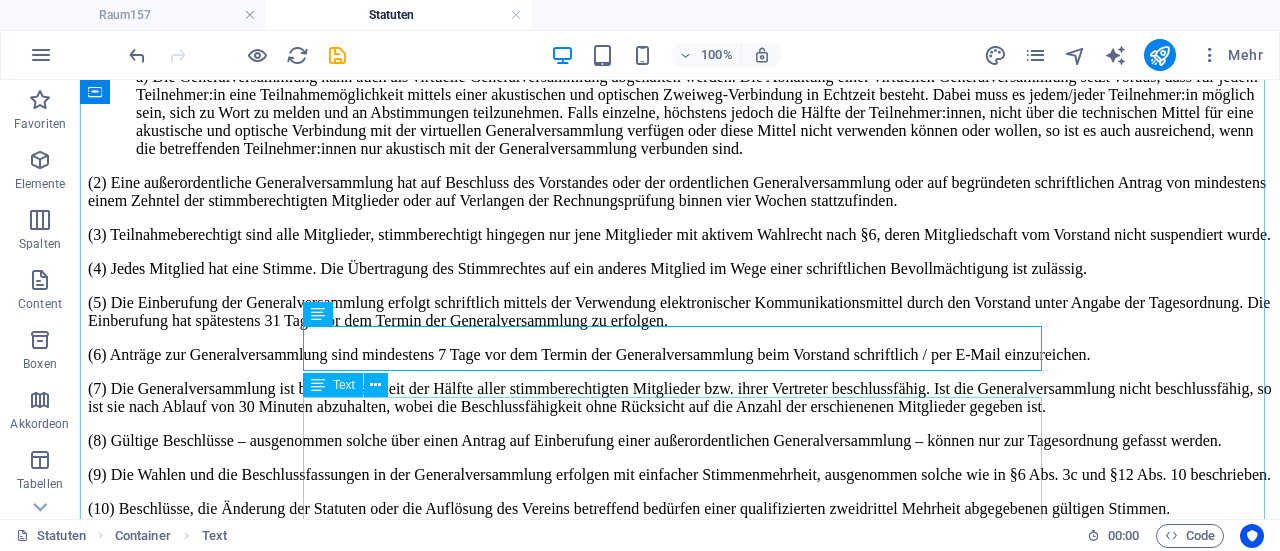 click on "(1) Die Mitglieder sind berechtigt, an allen Veranstaltungen des Vereines teilzunehmen und die Einrichtungen des Vereines zu beanspruchen. (2) Das Stimmrecht in der Generalversammlung sowie aktiv und/oder passive Wahlrechte stehen den Mitgliedern gemäß §6 zu. (3) Die Mitglieder sind verpflichtet, die Interessen des Vereines nach Kräften zu fördern und alles zu unterlassen, wodurch das Ansehen und der Zweck des Vereines Abbruch erleiden könnte. (4) Die Mitglieder haben die Vereinsstatuten und die Beschlüsse der Vereinsorgane zu beachten. (5) Die ordentlichen und außerordentlichen Mitglieder sind zur pünktlichen Zahlung der Beitrittsgebühren, sowie alle Mitglieder zur pünktlichen Zahlung der Mitgliedsbeiträge in der von der Generalversammlung beschlossenen Höhe verpflichtet. (1) Die Mitglieder sind berechtigt, an allen Veranstaltungen des Vereines teilzunehmen und die Einrichtungen des Vereines zu beanspruchen." at bounding box center (680, -391) 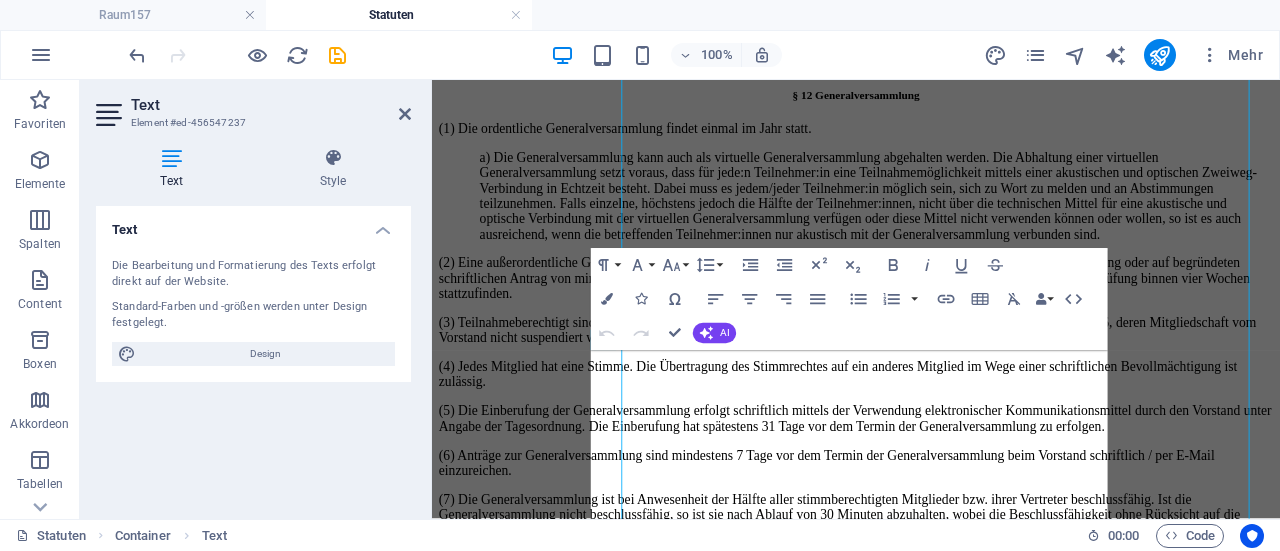 scroll, scrollTop: 3497, scrollLeft: 0, axis: vertical 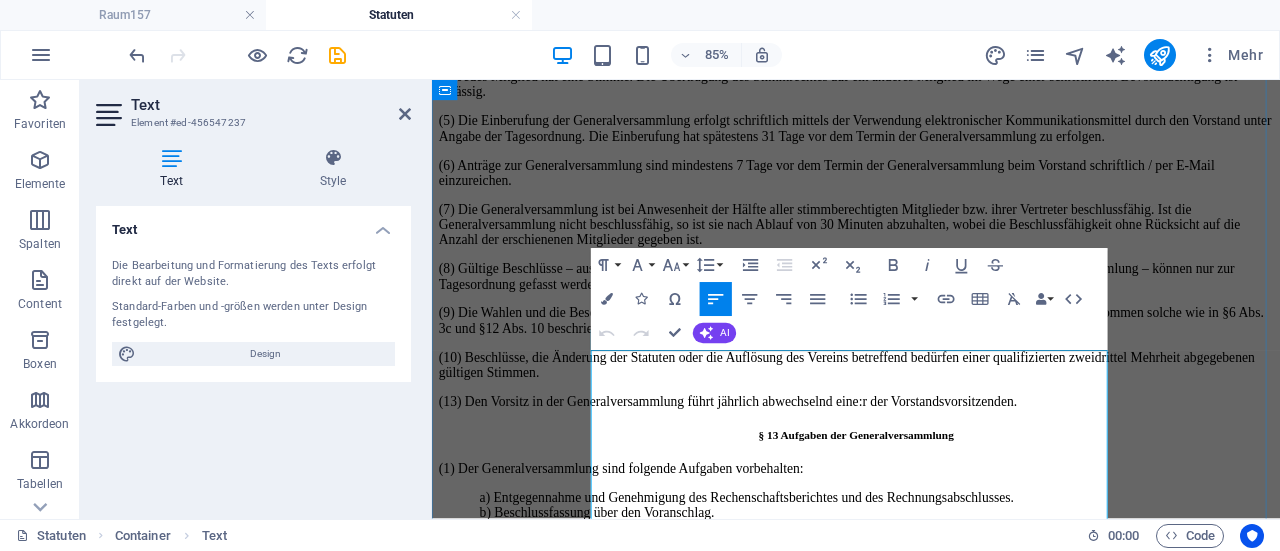 click on "(1) Die Mitglieder sind berechtigt, an allen Veranstaltungen des Vereines teilzunehmen und die Einrichtungen des Vereines zu beanspruchen." at bounding box center (931, -825) 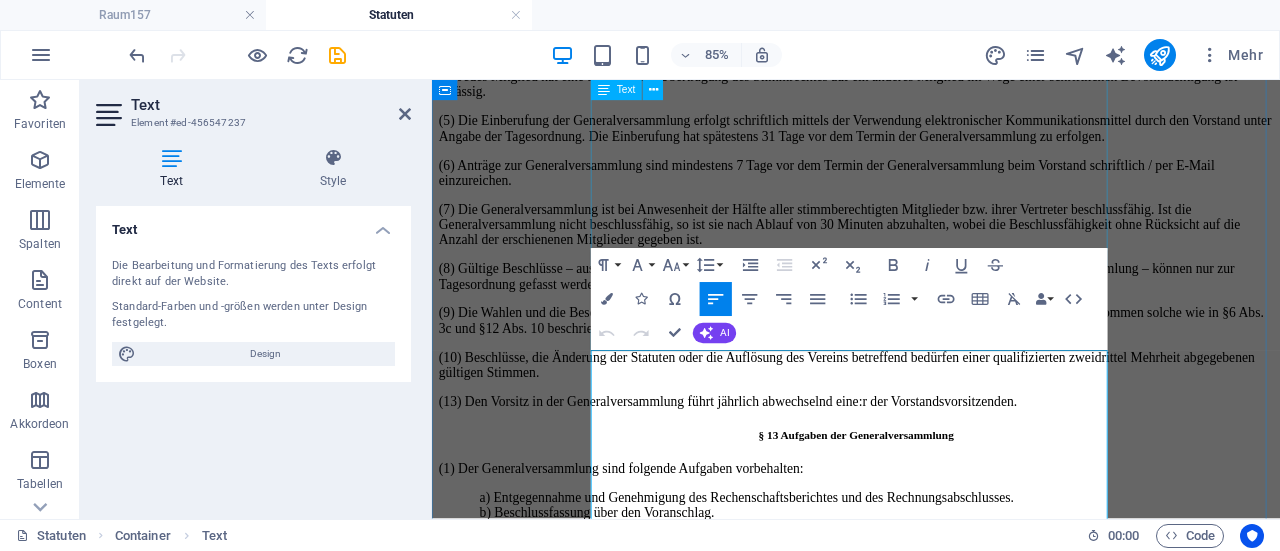 click on "(1) Die Mitgliedschaft erlischt durch freiwilligen Austritt oder durch Ausschluss. (2) Der freiwillige Austritt kann nur mit Ende eines Kalenderjahres erfolgen. Der Austritt ist schriftlich zum 31.12. zu erklären und muss bis spätestens 31.10. bei einem der Vorstandsmitglieder eintreffen. Erfolgt die Anzeige verspätet, so ist der Austritt erst zum nächsten Austrittstermin wirksam. Eine allfällige Mitgliedsbeitragspflicht erlischt erst mit Wirksamkeit des Austritts. (3) Der Vorstand kann beschließen, ein Mitglied auszuschließen oder die Mitgliedschaft zu suspendieren, mit Ausnahme der in §8 Abs. 4 geregelten Fälle. Der Vorstand muss über den Ausschluss oder die Suspension eines Mitgliedes der Generalversammlung berichten. Gründe für einen Ausschluss oder die Suspension sind: a) die Nichtzahlung des beschlossenen Mitgliedsbeitrages trotz zweimaliger Mahnung, b) eine andere schwerwiegende Nichterfüllung der in dieser Satzung definierten Pflichten, d) vereinsschädigendes Verhalten." at bounding box center [931, -1182] 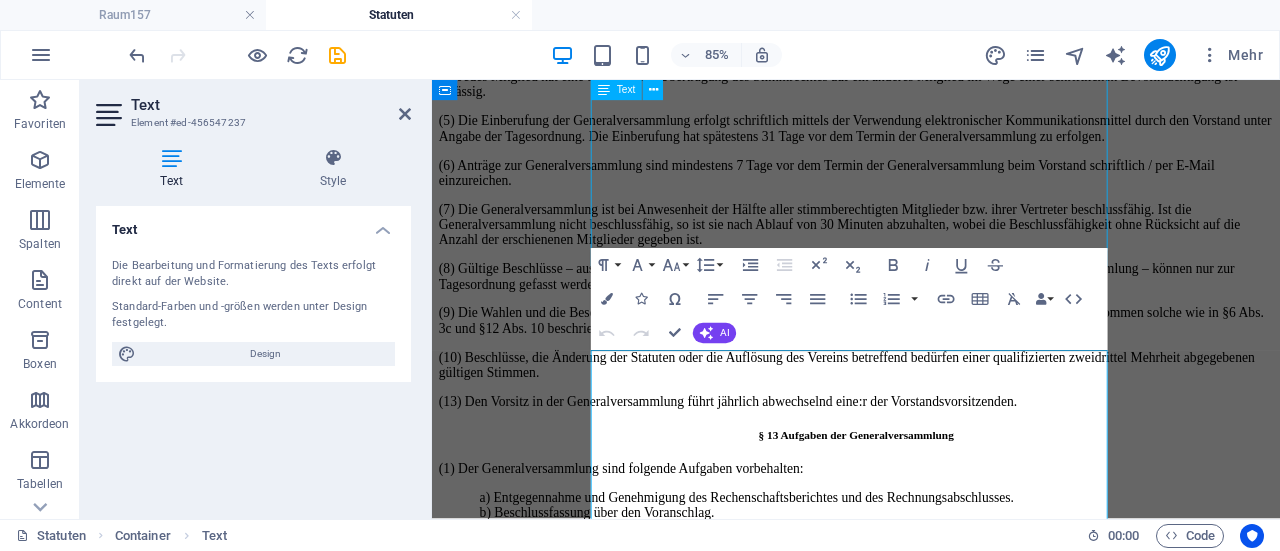 scroll, scrollTop: 3156, scrollLeft: 0, axis: vertical 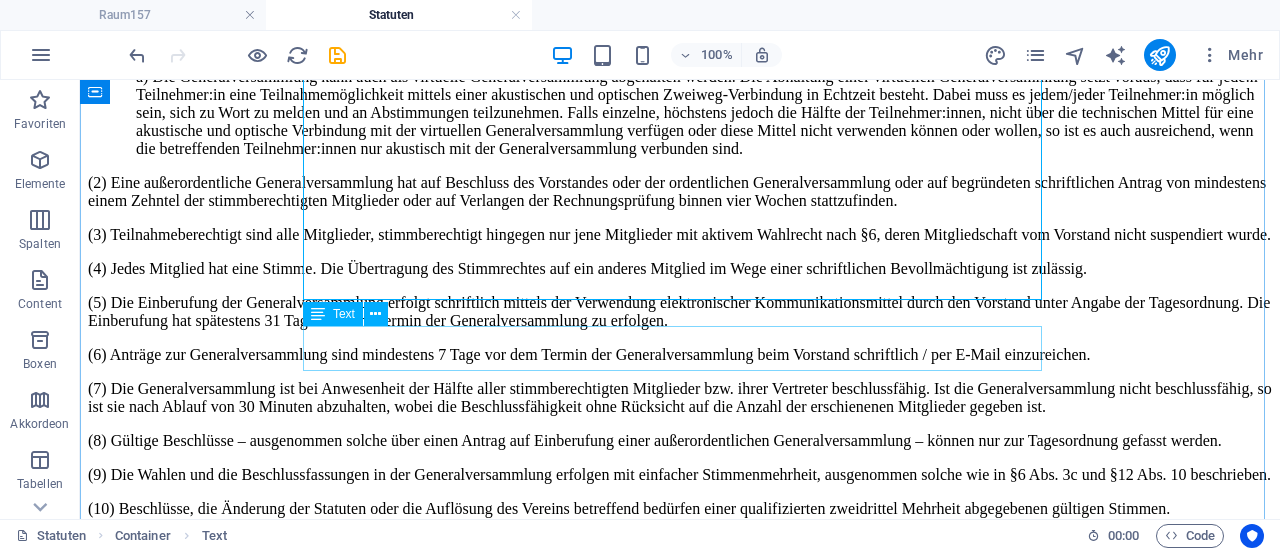 click on "---" at bounding box center (680, -675) 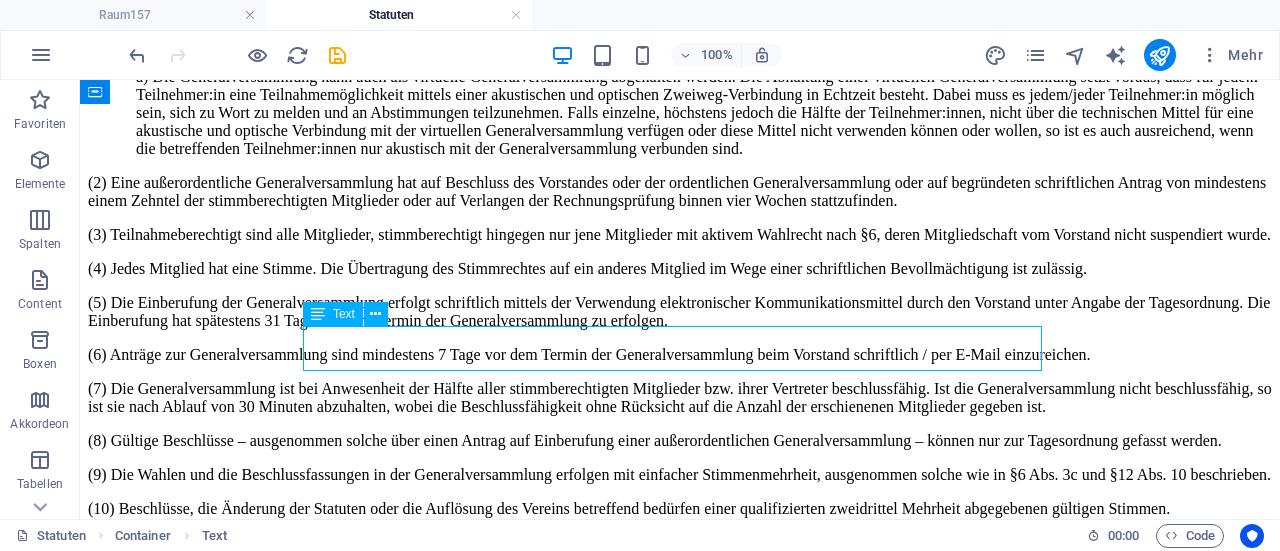 click on "---" at bounding box center (680, -675) 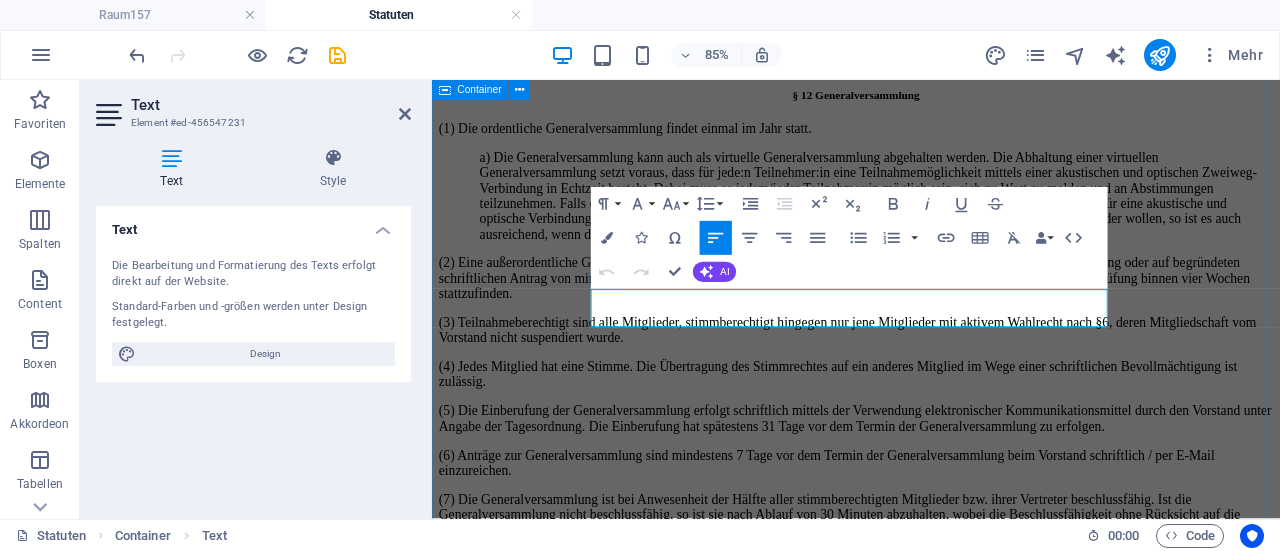 scroll, scrollTop: 3497, scrollLeft: 0, axis: vertical 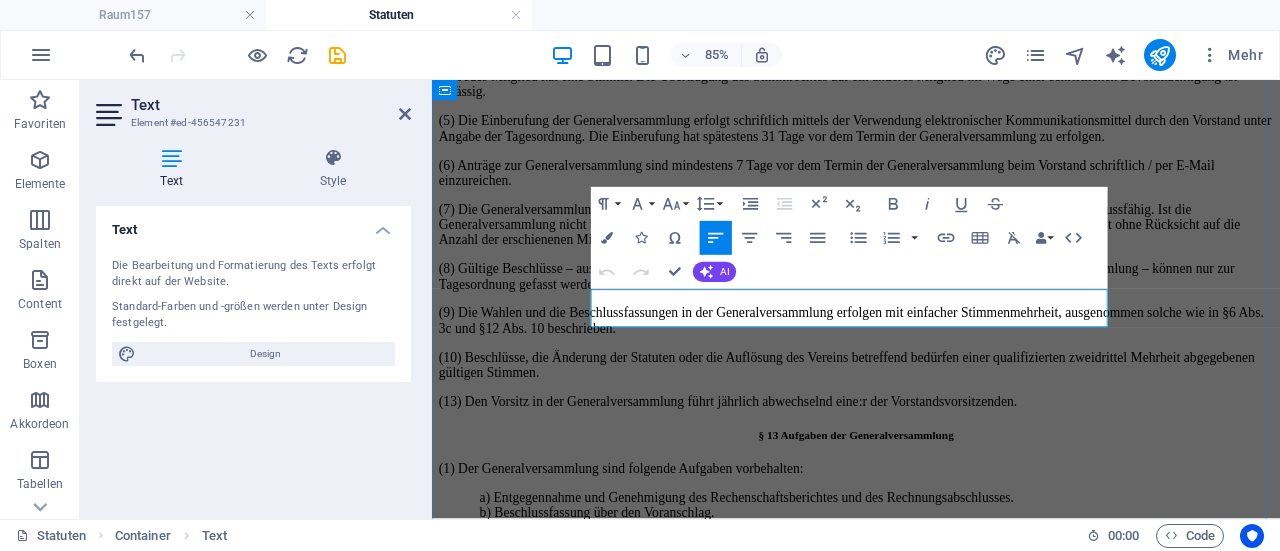 type 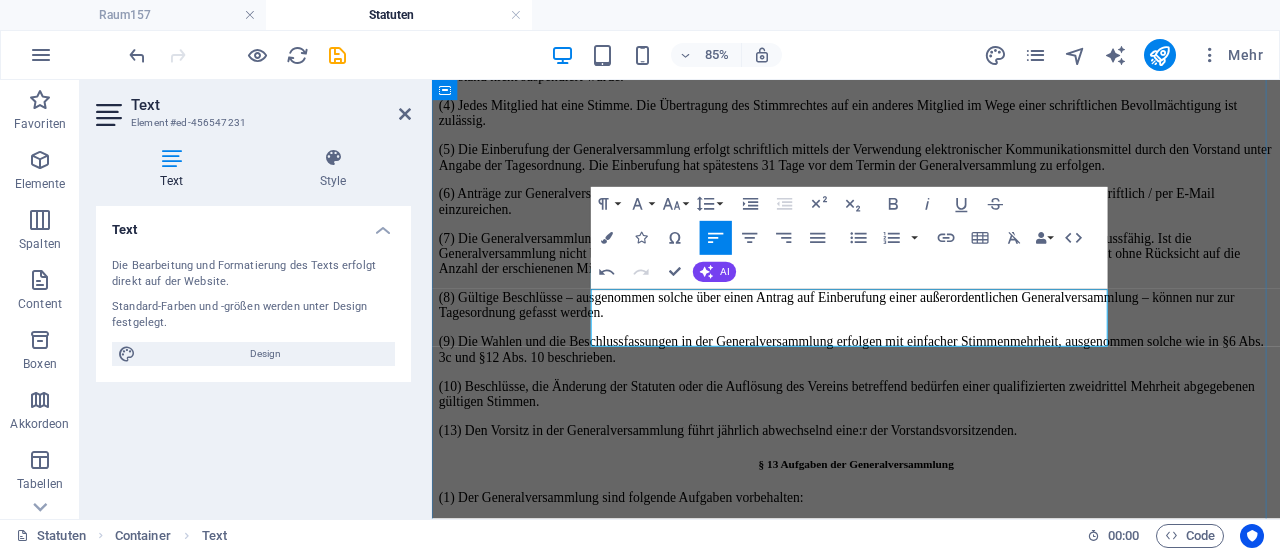 scroll, scrollTop: 11428, scrollLeft: 0, axis: vertical 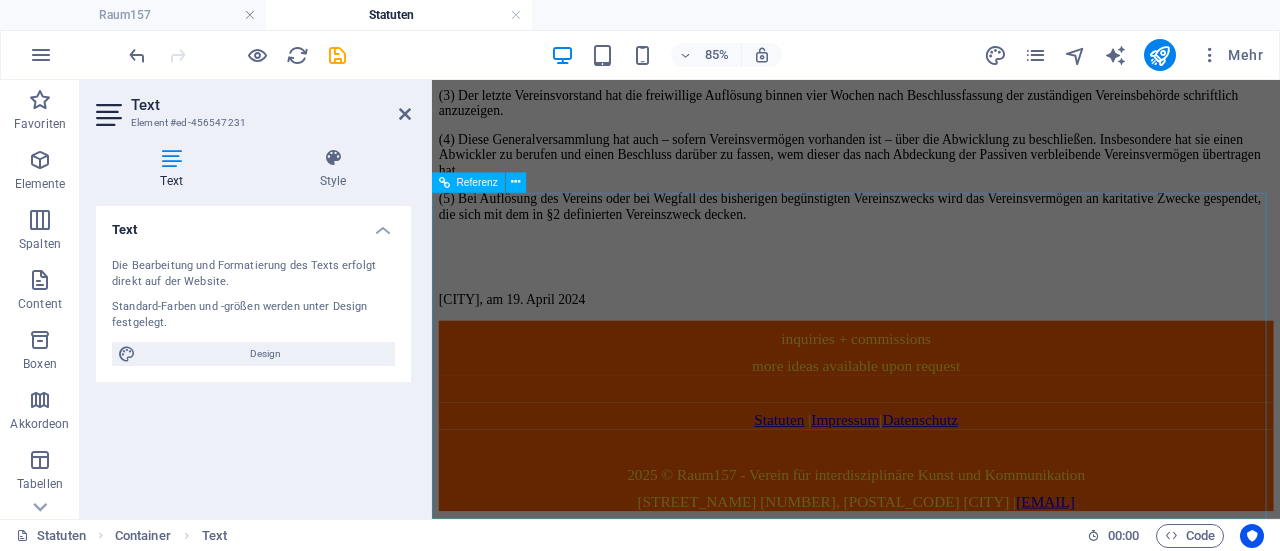 click on "inquiries + commissions more ideas available upon request Statuten | Impressum | Datenschutz [YEAR] © Raum157 - Verein für interdisziplinäre Kunst und Kommunikation Wurmbstraße 50, AT-[POSTAL_CODE] [CITY] | mail@raum157.org" at bounding box center (931, 476) 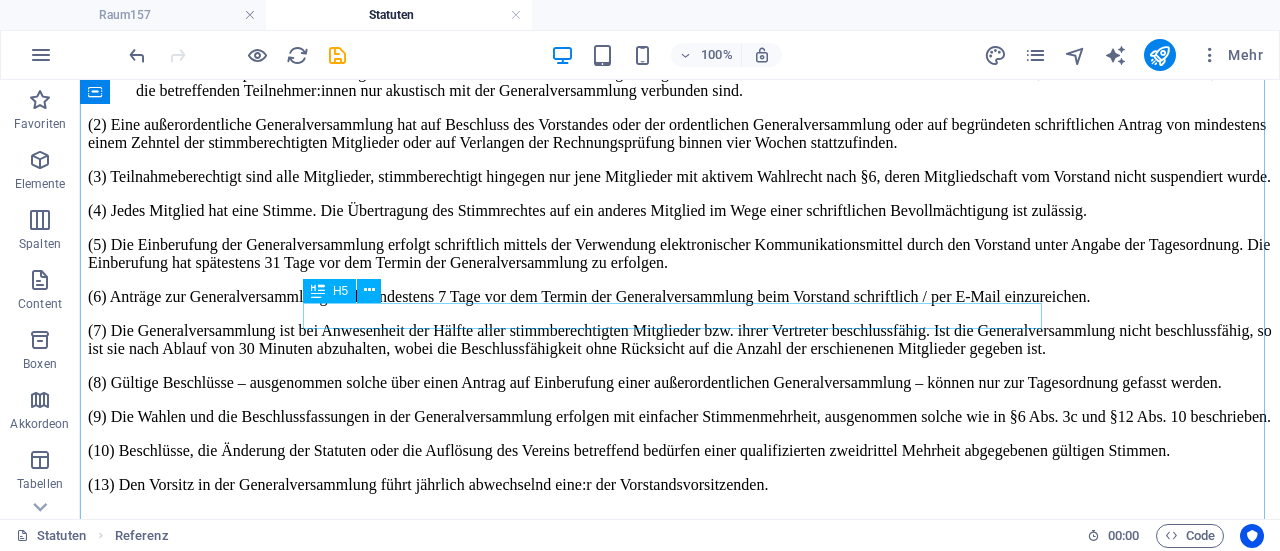 scroll, scrollTop: 3247, scrollLeft: 0, axis: vertical 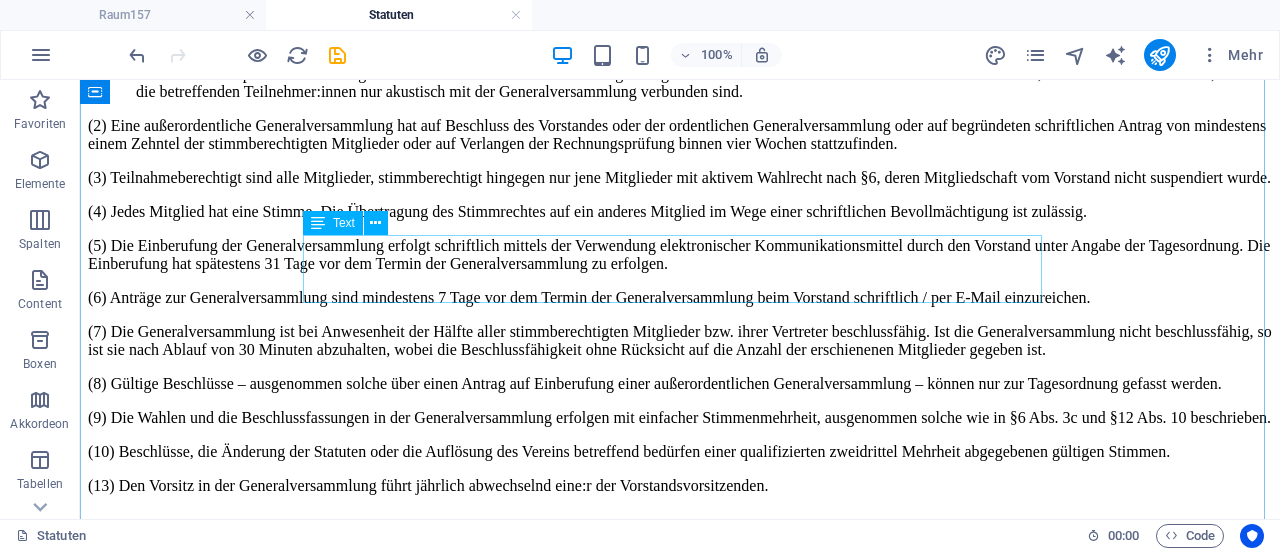 click on "(1) Die Mitgliedsbeiträge sind wie folgt gestaffelt:" at bounding box center [680, -749] 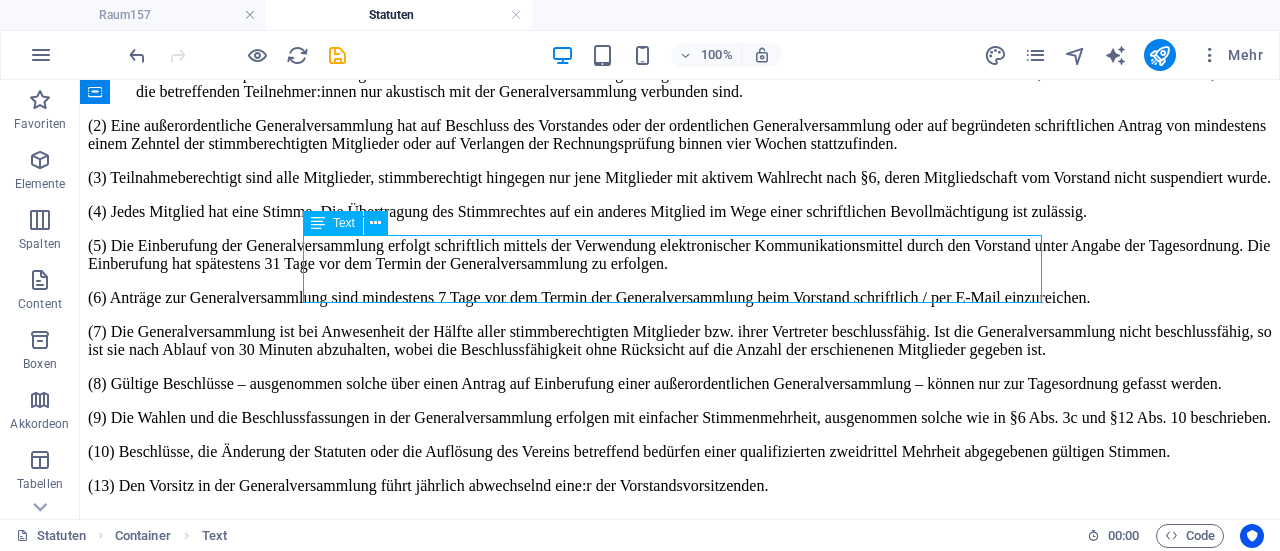 click on "(1) Die Mitgliedsbeiträge sind wie folgt gestaffelt:" at bounding box center (680, -749) 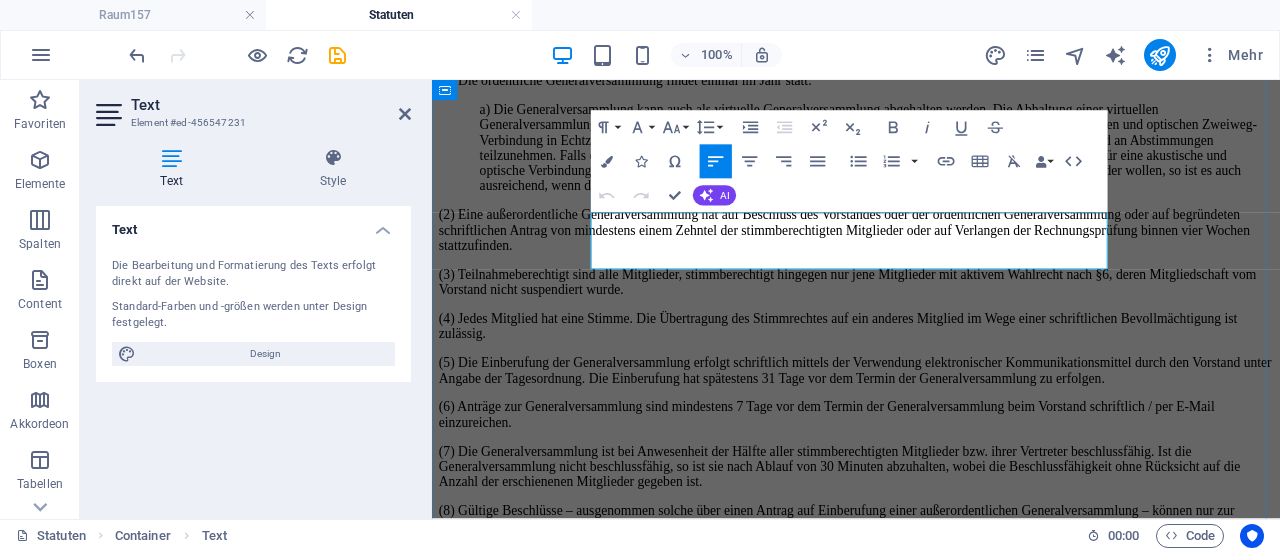 scroll, scrollTop: 3588, scrollLeft: 0, axis: vertical 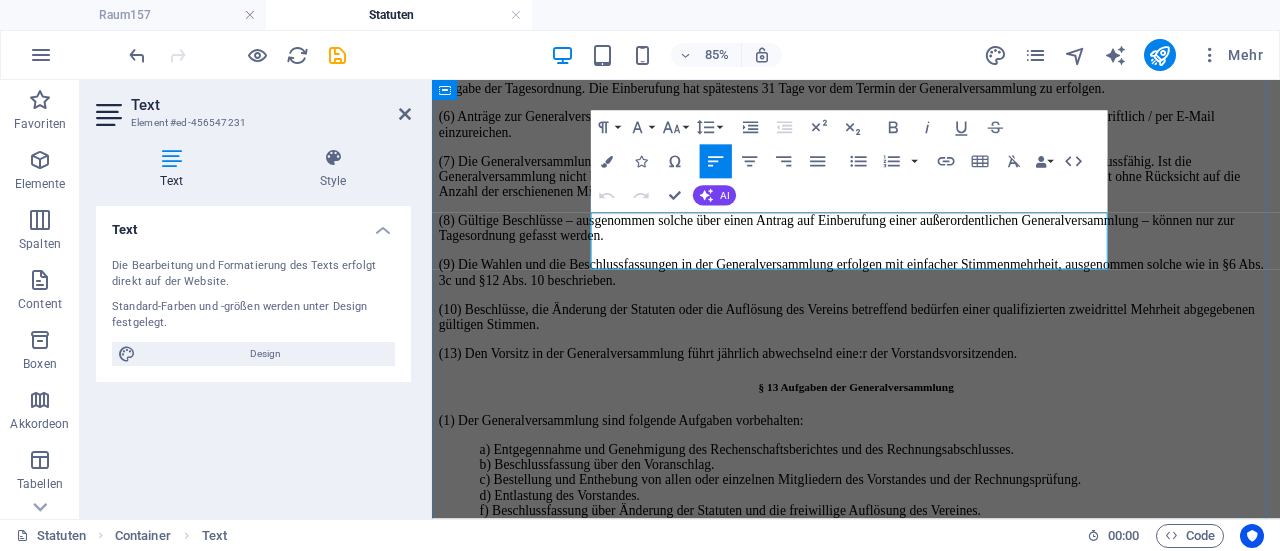 click at bounding box center [931, -995] 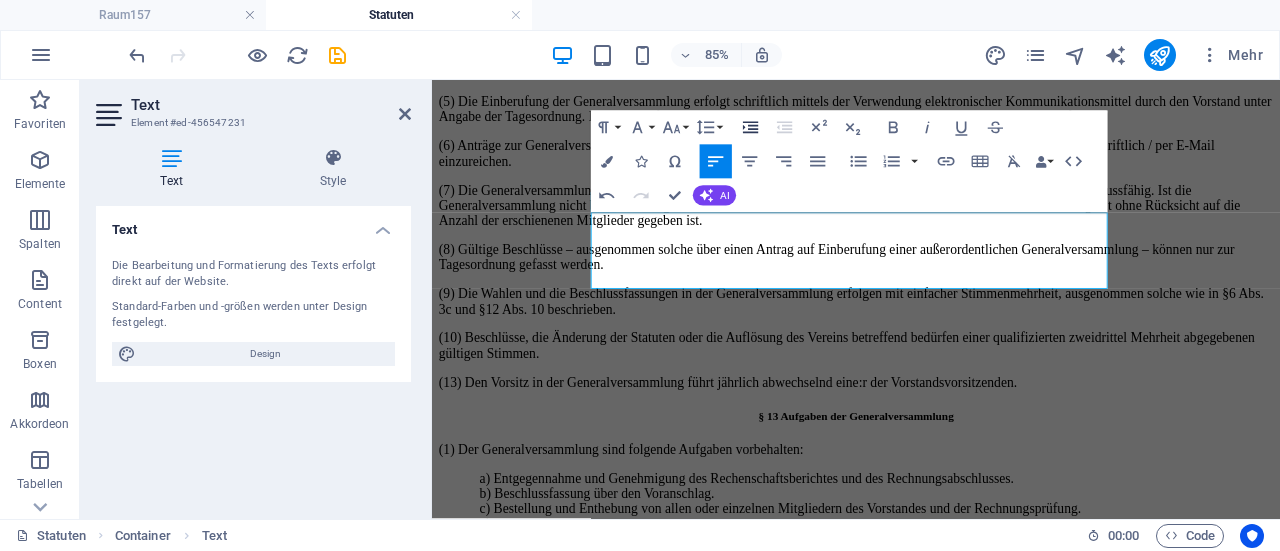 click 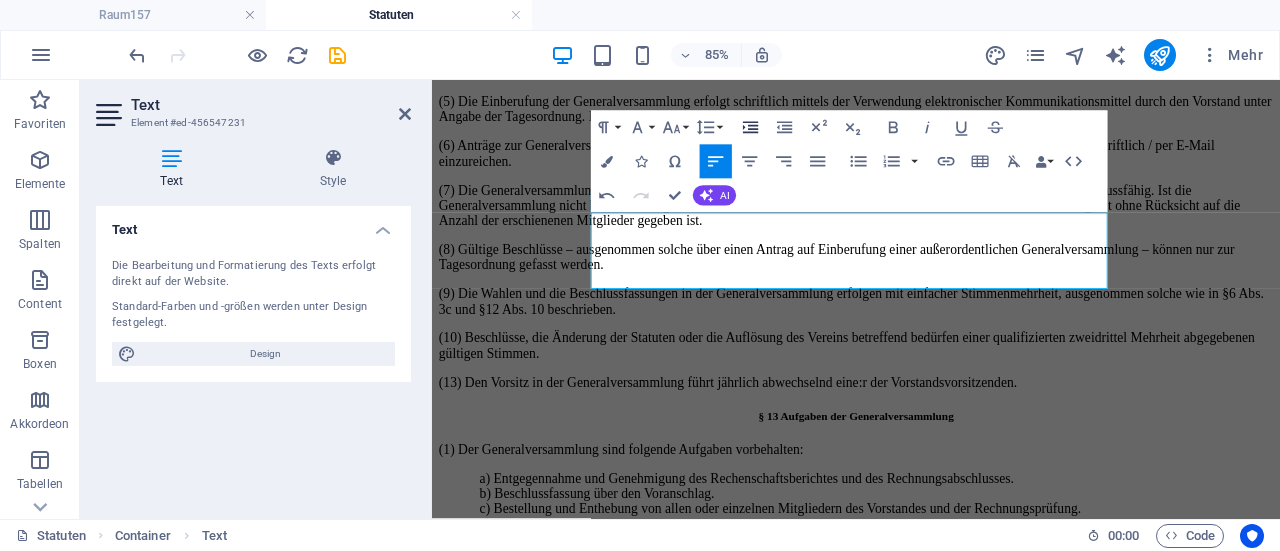 type 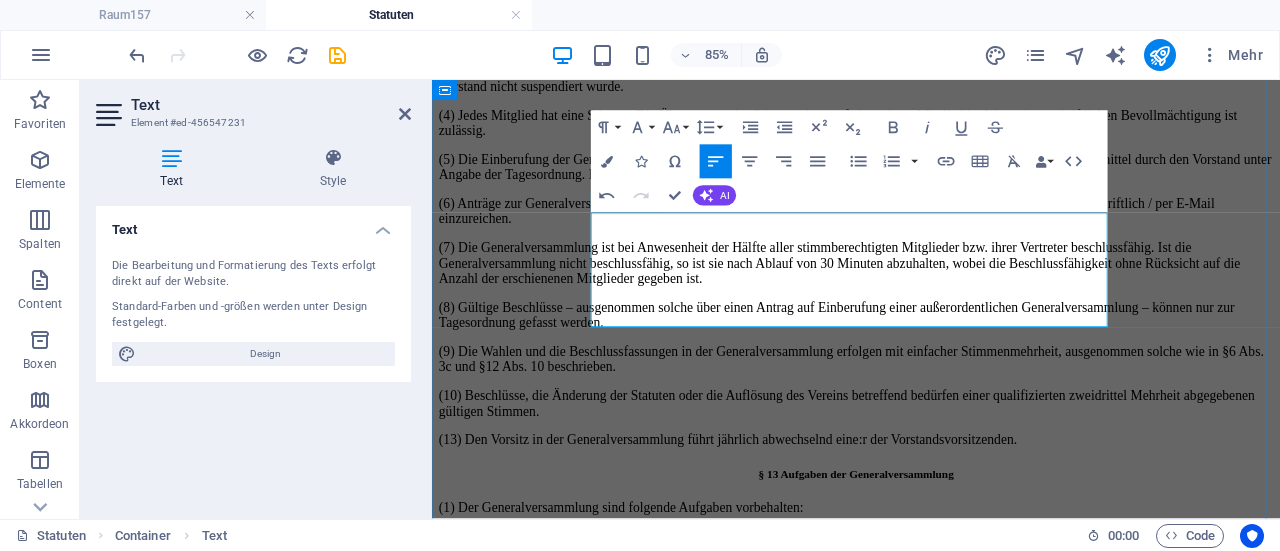 click on "(1) Die Mitgliedsbeiträge sind wie folgt gestaffelt:" at bounding box center [931, -995] 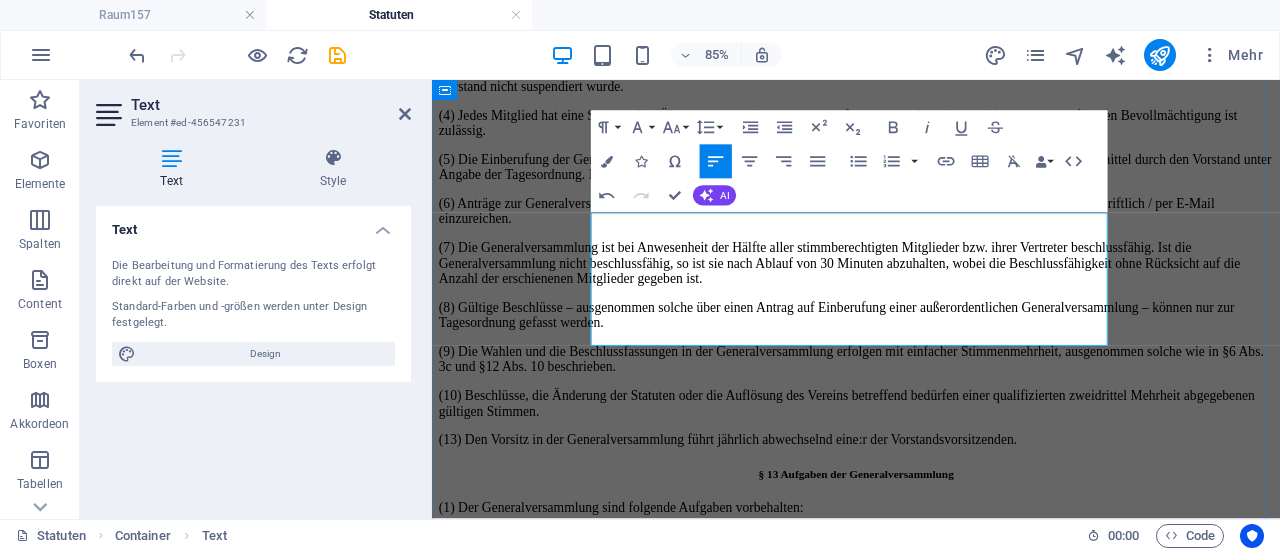 click on "(1) Die Mitgliedsbeiträge sind wie folgt gestaffelt und werden je zur Generalhauptversammlung angepasst :" at bounding box center [931, -995] 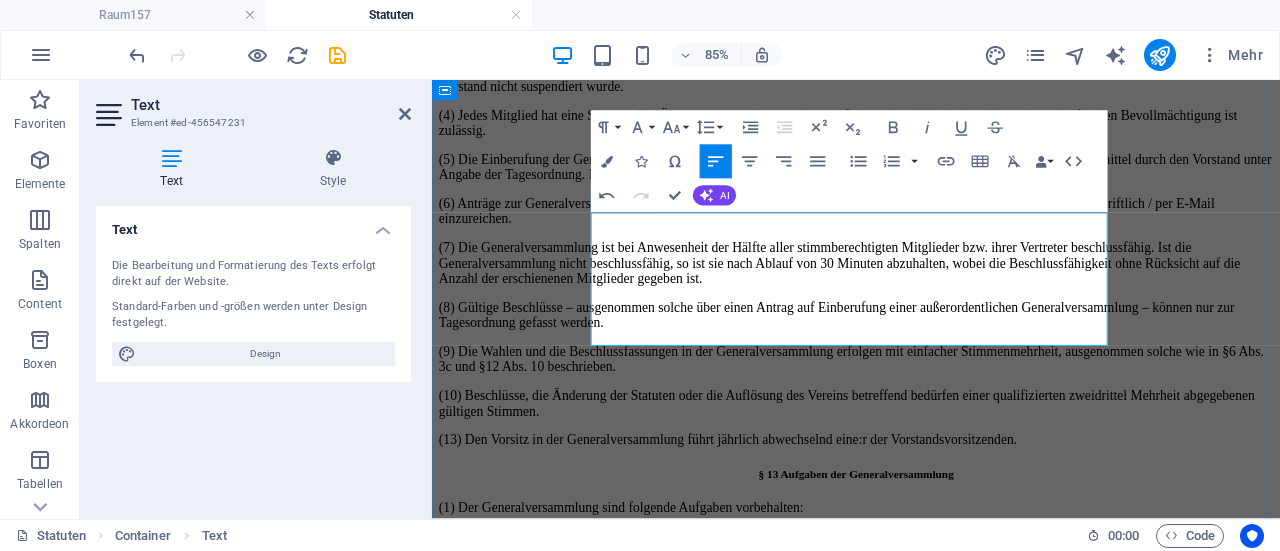 click on "a)" at bounding box center [941, -927] 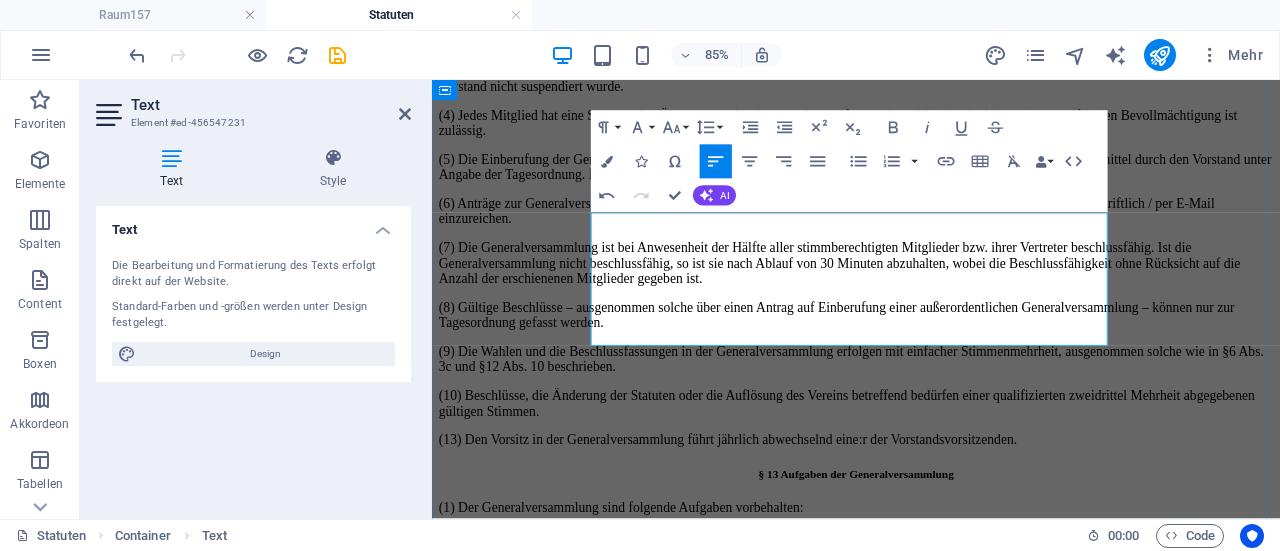 click on "(1) Die Mitgliedsbeiträge sind wie folgt gestaffelt und werden je zur Generalhauptversammlung angepasst :" at bounding box center (931, -995) 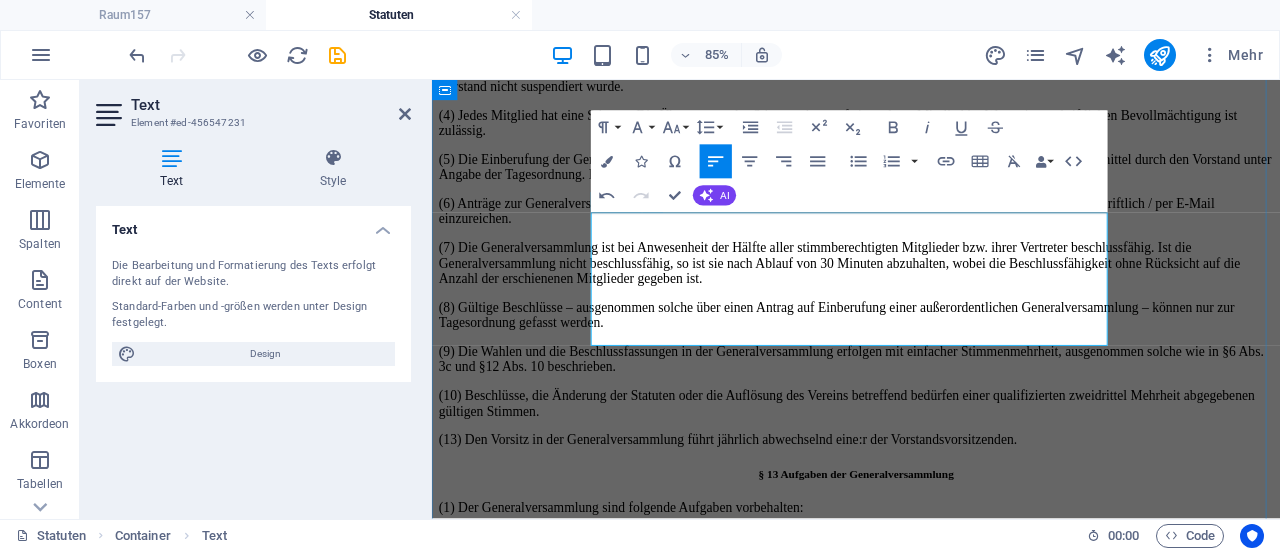 click on "(1) Die Mitgliedsbeiträge sind wie folgt gestaffelt und werden je zur Generalhauptversammlung angepasst." at bounding box center (931, -995) 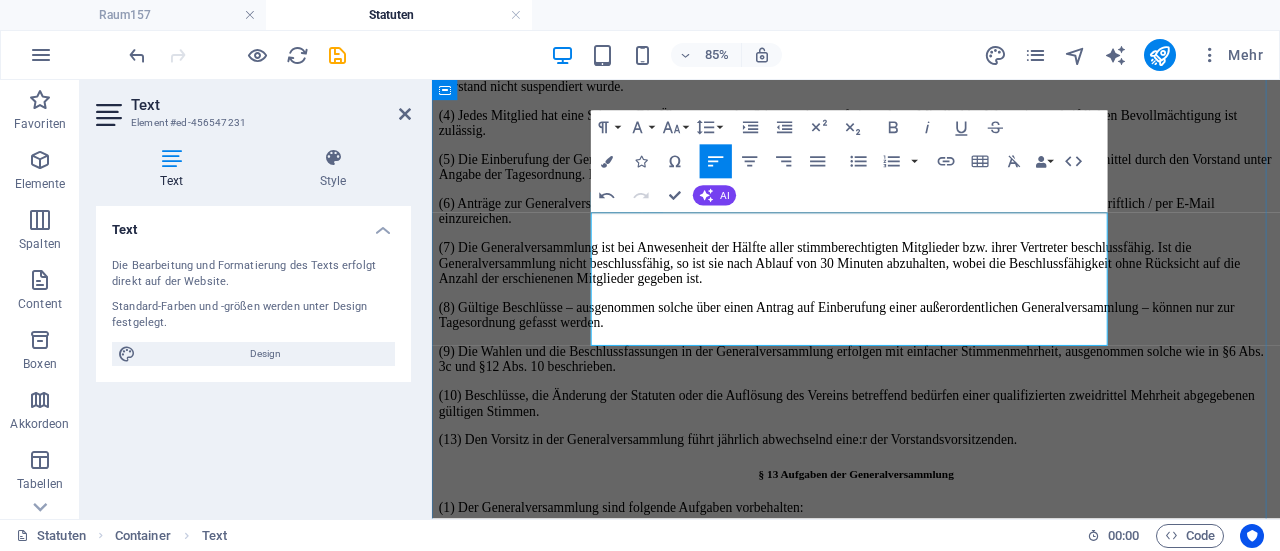 click on "a) Ordentliche Mitglieder" at bounding box center (941, -927) 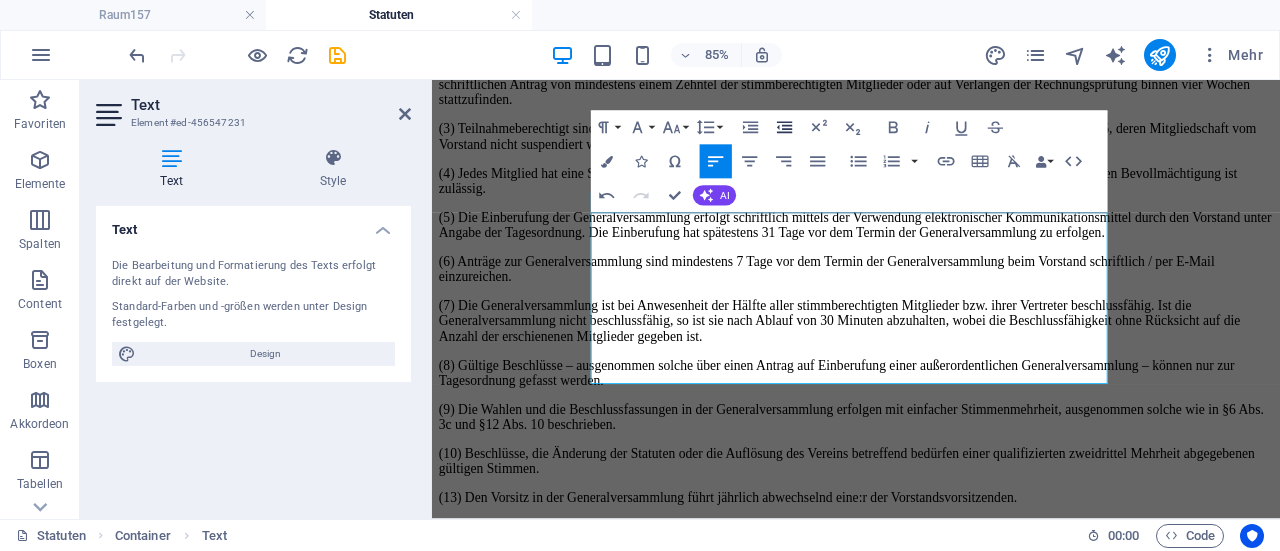 click 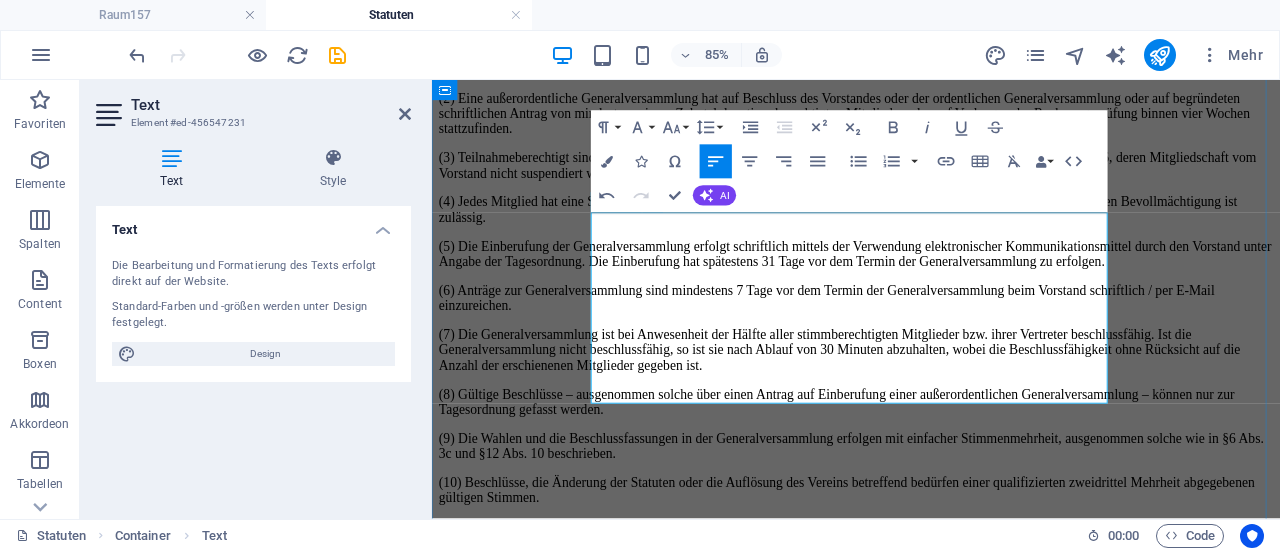 click on "(2) Ermäßigte Mitgliedschaft" at bounding box center [931, -791] 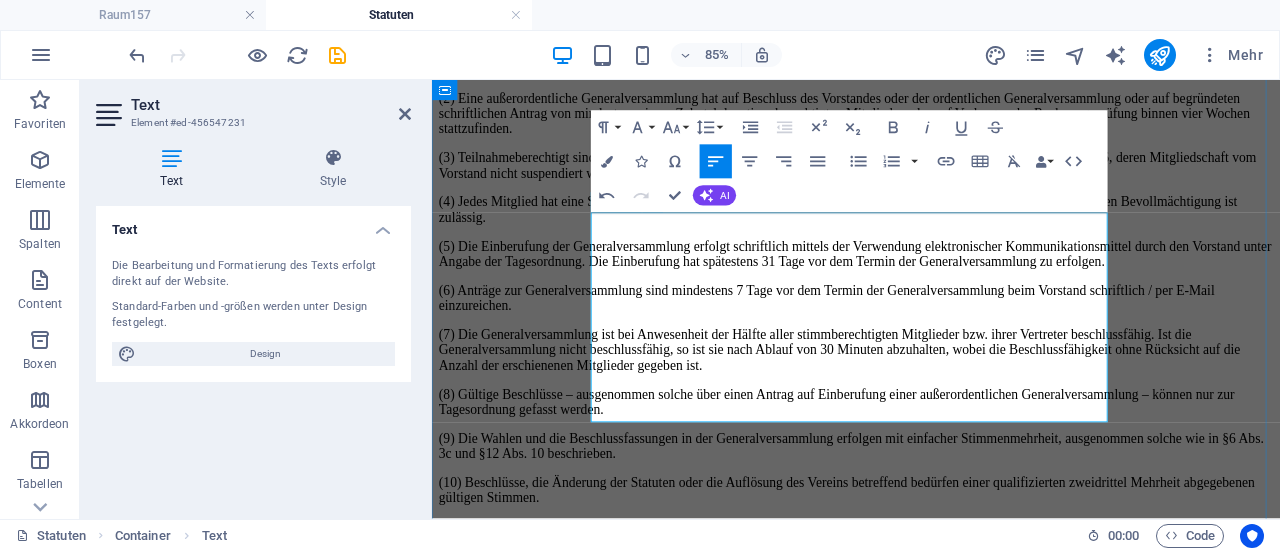 click on "(2) Ermäßigte ordentliche Mitgliedschaften sind für Student:innen und erwerbslose Personen" at bounding box center (931, -791) 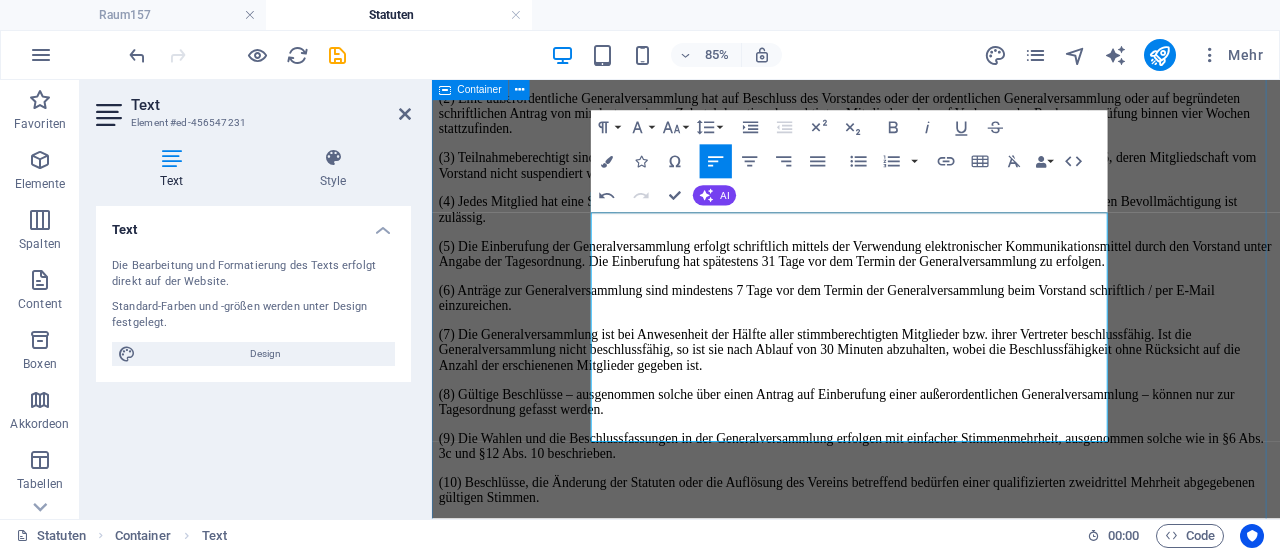 click on "Statuten Raum157 Verein für interdisziplinäre Kunst und Kommunikation in der Fassung vom [DATE] § 1 Name und Sitz des Vereines (1) Der Verein führt den Namen   Raum157 - Verein für interdisziplinäre Kunst und Kommunikation (2) Er hat seinen Sitz in [CITY] unter der Postanschrift [STREET], [POSTAL_CODE] [CITY].  Seine Tätigkeiten erstrecken sich auf das gesamte Bundesgebiet Österreich und die EU. (3) Der Verein verfolgt gemeinnützige Zwecke und ist nicht auf Gewinn gerichtet. § 2 Vereinszwecke und Vereinsziele Raum157  fungiert als Treffpunkt für Künstler:innen und Kommunikator:innen sämtlicher Fachrichtungen, die sich versammeln, um Ideen auszutauschen, zu schaffen und zu teilen. Als Begegnungsort dient  Raum157  als Plattform für einen kreativen Wissensaustausch innerhalb und zwischen den Disziplinen. Einerseits zielt er darauf ab, die Entwicklung von interdisziplinären Ideen voranzutreiben und zu fördern – andererseits widmet sich  Raum157 § 3 Tätigkeiten § 4 Materielle Mittel" at bounding box center (931, -10) 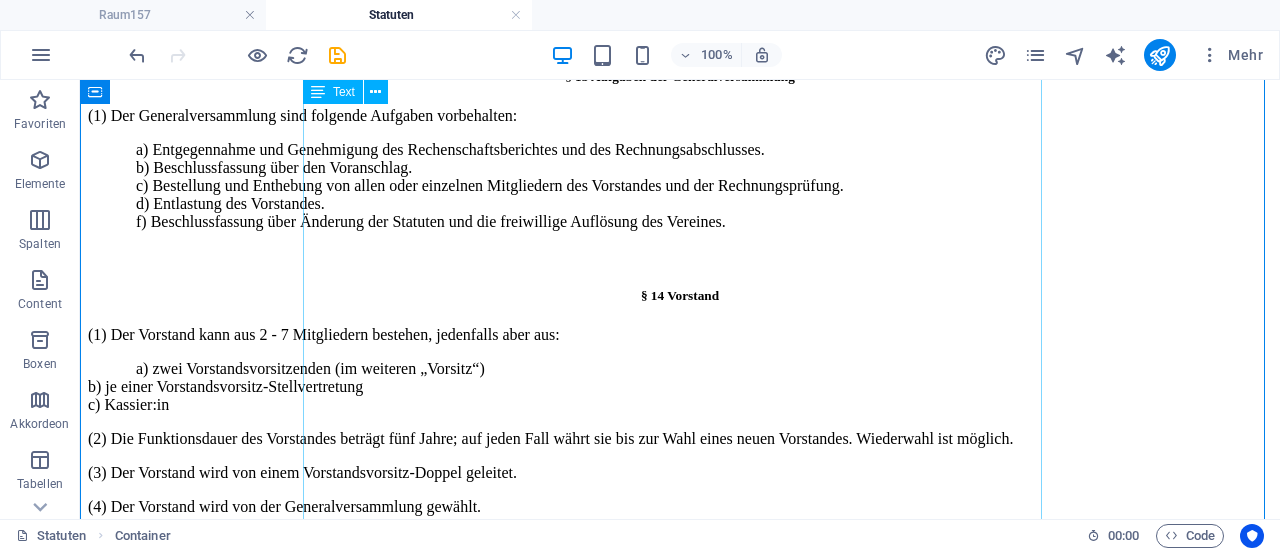 scroll, scrollTop: 3908, scrollLeft: 0, axis: vertical 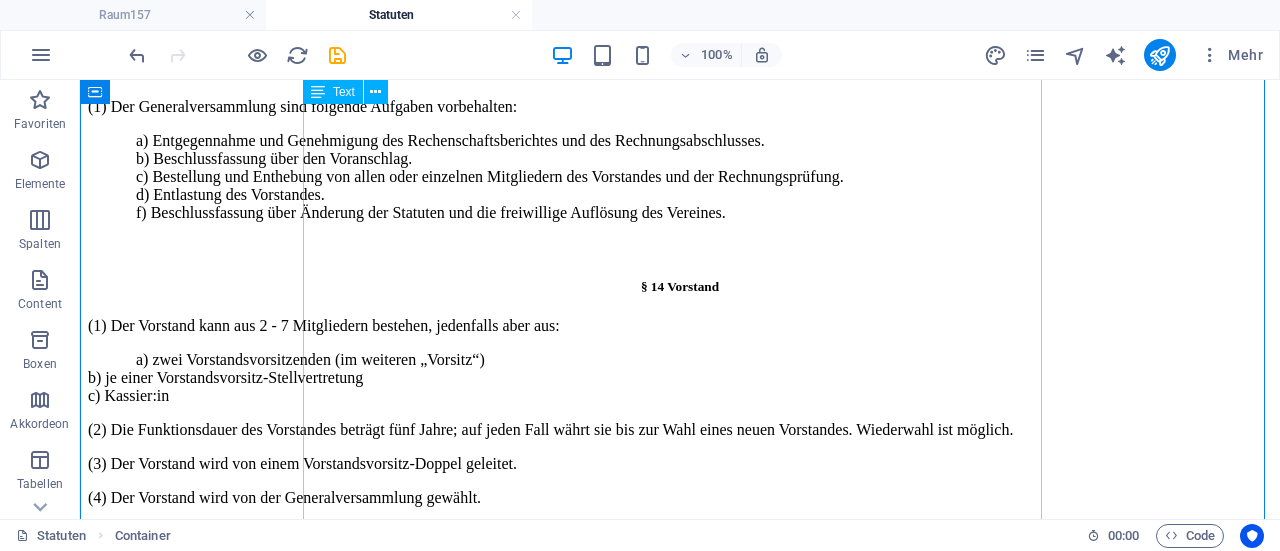 click on "(1) Die Mitglieder sind berechtigt, an allen Veranstaltungen des Vereines teilzunehmen und die Einrichtungen des Vereines zu beanspruchen. (2) Das Stimmrecht in der Generalversammlung sowie aktiv und/oder passive Wahlrechte stehen den Mitgliedern gemäß §6 zu. (3) Die Mitglieder sind verpflichtet, die Interessen des Vereines nach Kräften zu fördern und alles zu unterlassen, wodurch das Ansehen und der Zweck des Vereines Abbruch erleiden könnte. (4) Die Mitglieder haben die Vereinsstatuten und die Beschlüsse der Vereinsorgane zu beachten. (5) Die ordentlichen und außerordentlichen Mitglieder sind zur pünktlichen Zahlung der Beitrittsgebühren, sowie alle Mitglieder zur pünktlichen Zahlung der Mitgliedsbeiträge in der von der Generalversammlung beschlossenen Höhe verpflichtet. (1) Die Mitglieder sind berechtigt, an allen Veranstaltungen des Vereines teilzunehmen und die Einrichtungen des Vereines zu beanspruchen." at bounding box center [680, -905] 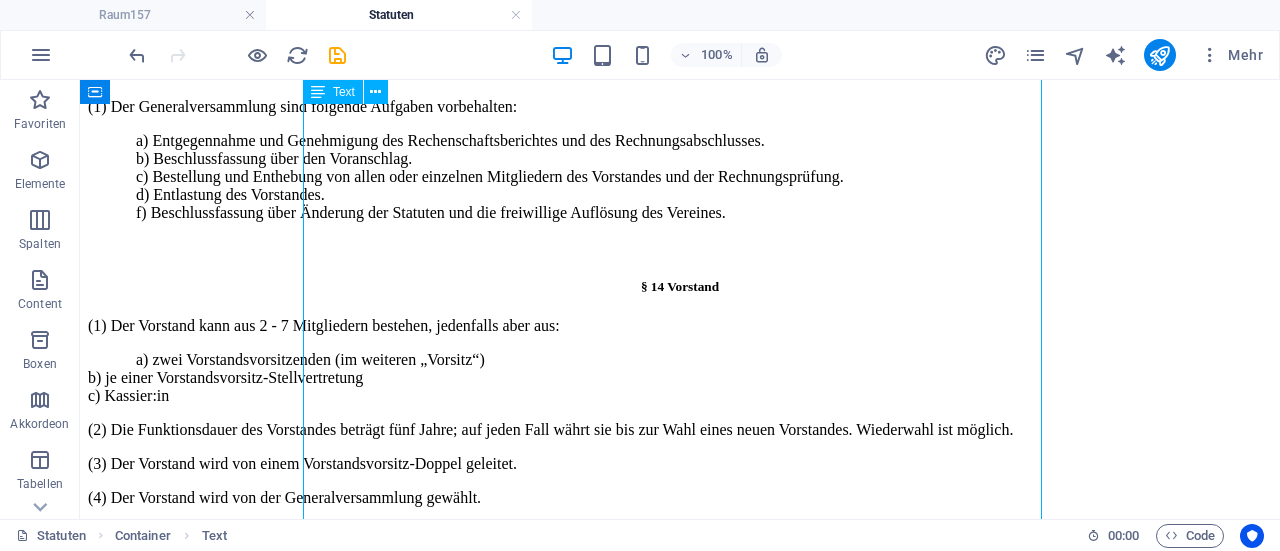 click on "(1) Die Mitglieder sind berechtigt, an allen Veranstaltungen des Vereines teilzunehmen und die Einrichtungen des Vereines zu beanspruchen. (2) Das Stimmrecht in der Generalversammlung sowie aktiv und/oder passive Wahlrechte stehen den Mitgliedern gemäß §6 zu. (3) Die Mitglieder sind verpflichtet, die Interessen des Vereines nach Kräften zu fördern und alles zu unterlassen, wodurch das Ansehen und der Zweck des Vereines Abbruch erleiden könnte. (4) Die Mitglieder haben die Vereinsstatuten und die Beschlüsse der Vereinsorgane zu beachten. (5) Die ordentlichen und außerordentlichen Mitglieder sind zur pünktlichen Zahlung der Beitrittsgebühren, sowie alle Mitglieder zur pünktlichen Zahlung der Mitgliedsbeiträge in der von der Generalversammlung beschlossenen Höhe verpflichtet. (1) Die Mitglieder sind berechtigt, an allen Veranstaltungen des Vereines teilzunehmen und die Einrichtungen des Vereines zu beanspruchen." at bounding box center (680, -905) 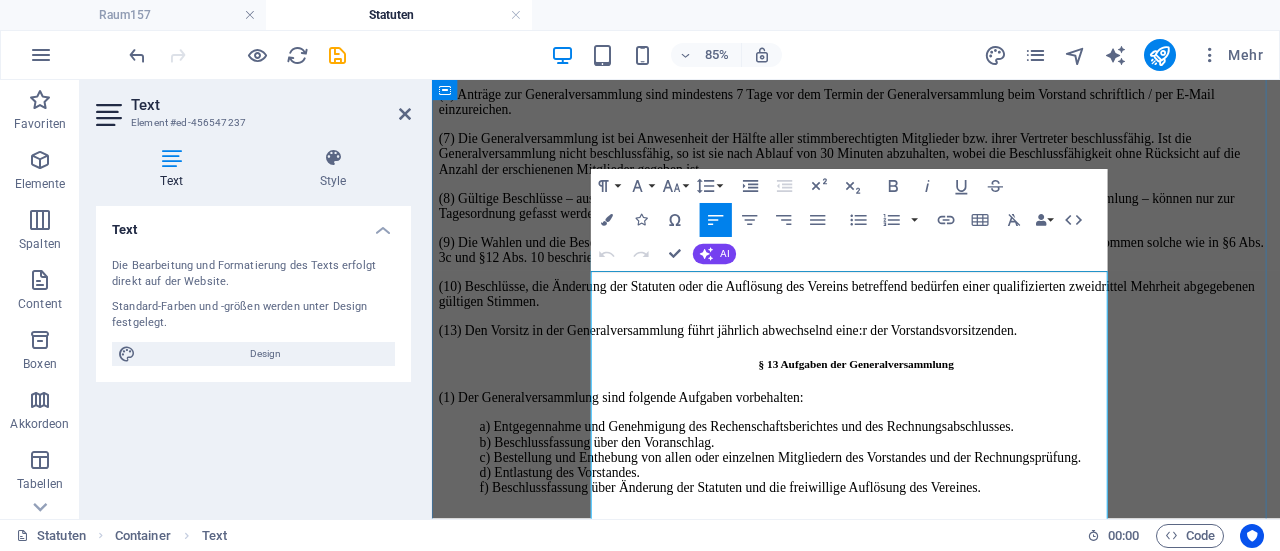 scroll, scrollTop: 3824, scrollLeft: 0, axis: vertical 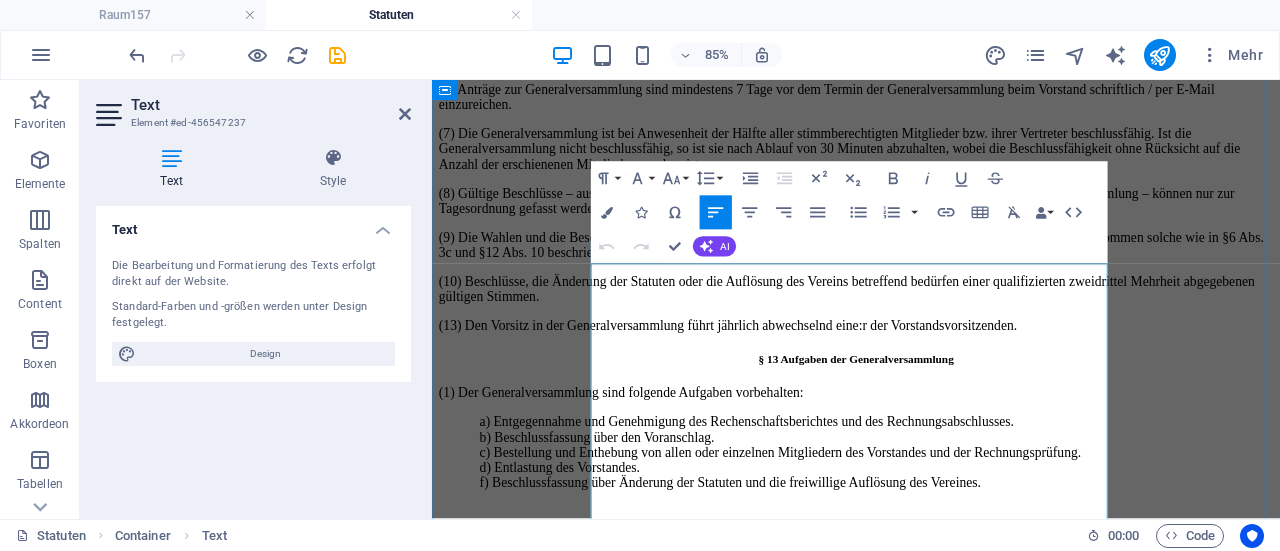 click on "(1) Die Mitglieder sind berechtigt, an allen Veranstaltungen des Vereines teilzunehmen und die Einrichtungen des Vereines zu beanspruchen." at bounding box center [931, -914] 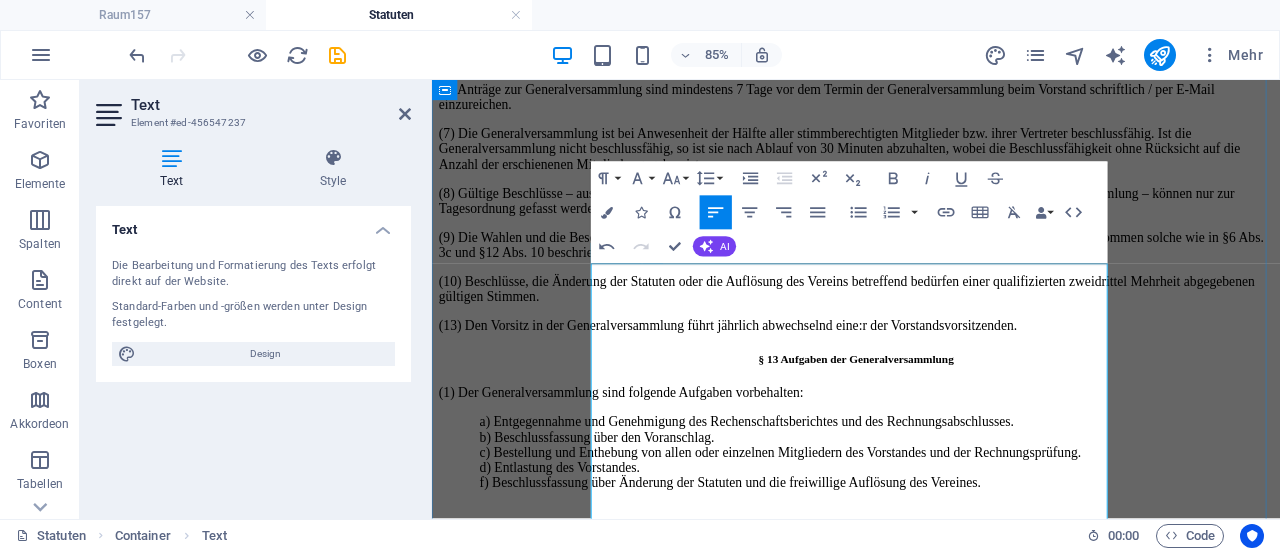 scroll, scrollTop: 3734, scrollLeft: 0, axis: vertical 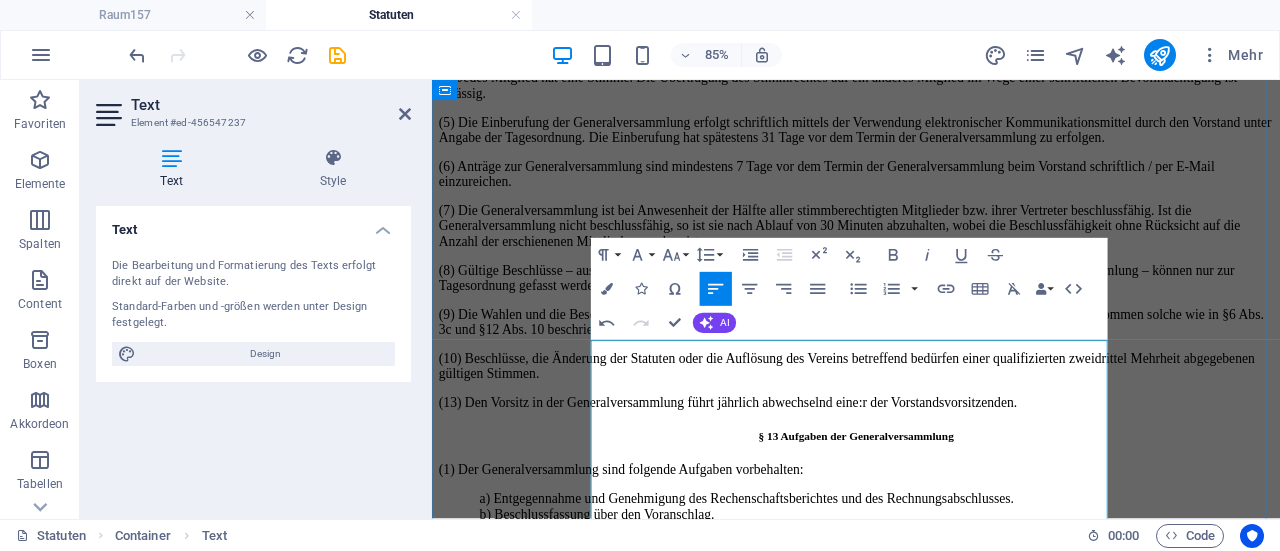 click on "(6) Die Mitglieder sind berechtigt, an allen Veranstaltungen des Vereines teilzunehmen und die Einrichtungen des Vereines zu beanspruchen." at bounding box center [931, -824] 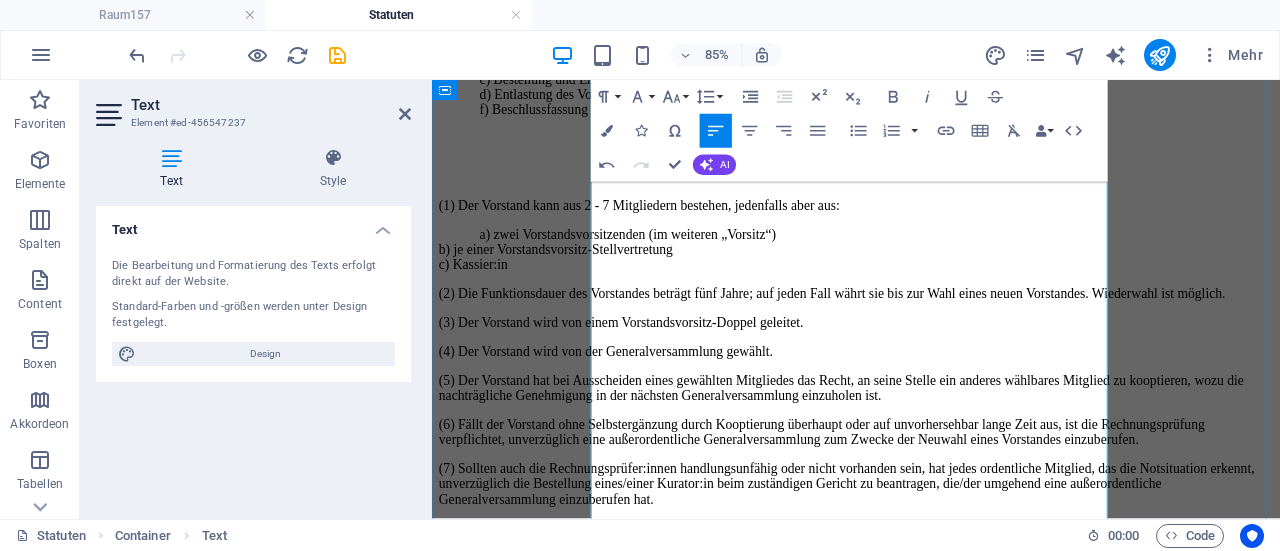 scroll, scrollTop: 4264, scrollLeft: 0, axis: vertical 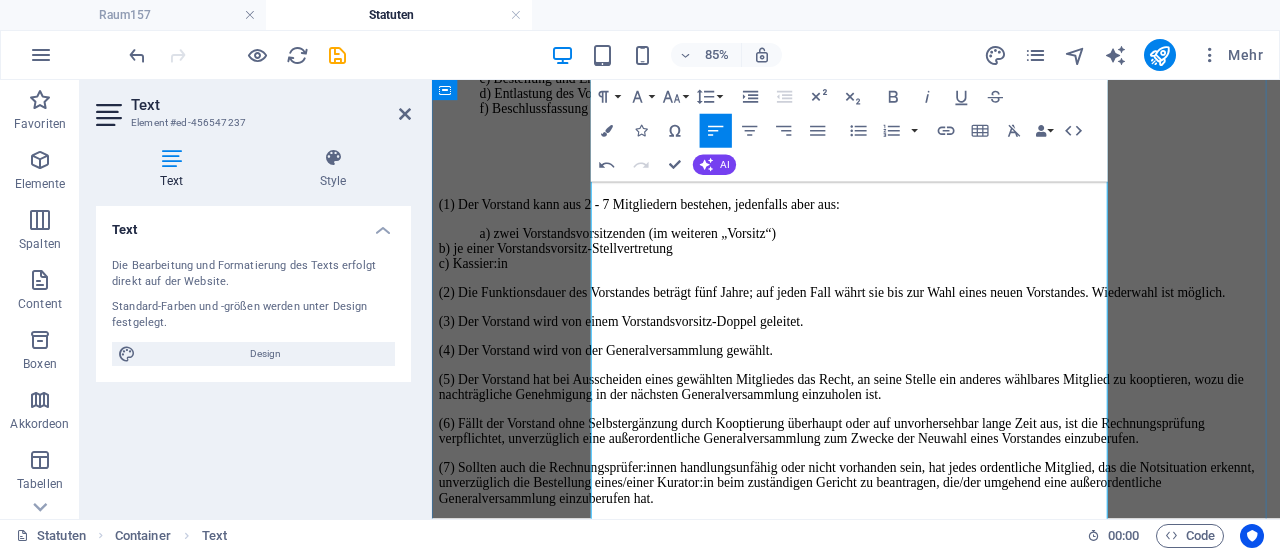 click on "(1) Die Mitglieder sind berechtigt, an allen Veranstaltungen des Vereines teilzunehmen und die Einrichtungen des Vereines zu beanspruchen. (2) Das Stimmrecht in der Generalversammlung sowie aktiv und/oder passive Wahlrechte stehen den Mitgliedern gemäß §6 zu. (3) Die Mitglieder sind verpflichtet, die Interessen des Vereines nach Kräften zu fördern und alles zu unterlassen, wodurch das Ansehen und der Zweck des Vereines Abbruch erleiden könnte. (4) Die Mitglieder haben die Vereinsstatuten und die Beschlüsse der Vereinsorgane zu beachten. (5) Die ordentlichen und außerordentlichen Mitglieder sind zur pünktlichen Zahlung der Beitrittsgebühren, sowie alle Mitglieder zur pünktlichen Zahlung der Mitgliedsbeiträge in der von der Generalversammlung beschlossenen Höhe verpflichtet. (1) Die Mitglieder sind berechtigt, an allen Veranstaltungen des Vereines teilzunehmen und die Einrichtungen des Vereines zu beanspruchen." at bounding box center [931, -1165] 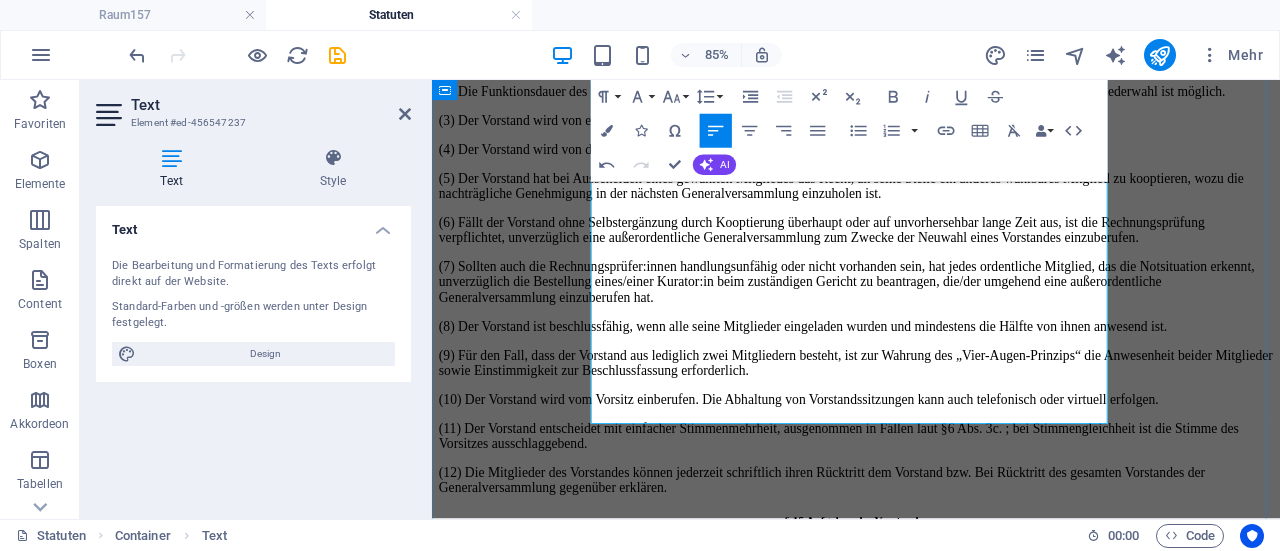 scroll, scrollTop: 4502, scrollLeft: 0, axis: vertical 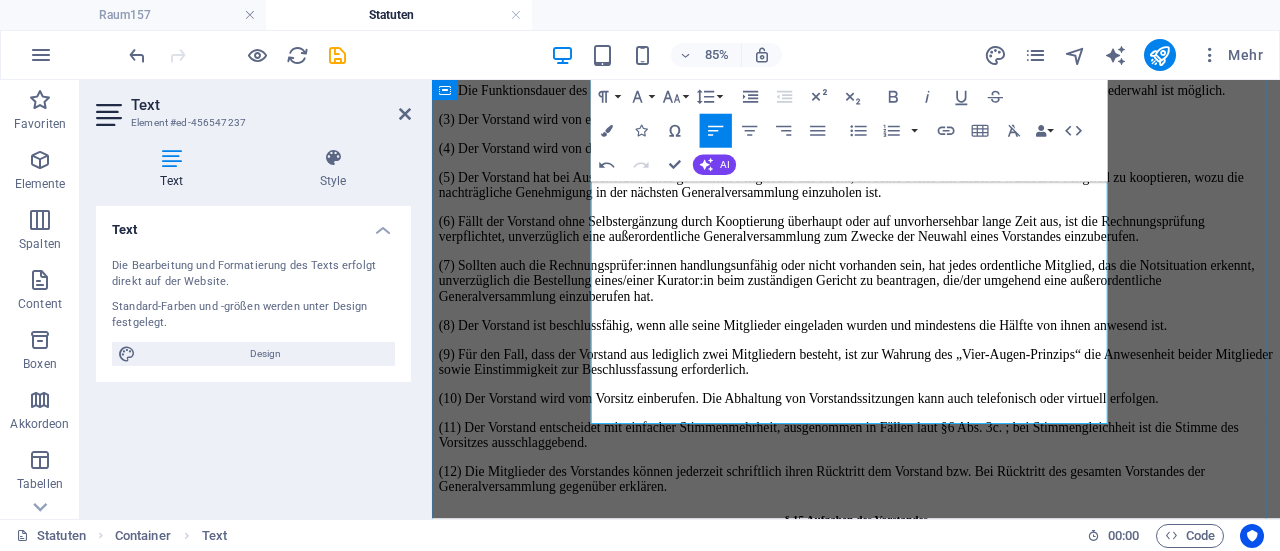 click on "(5) Die ordentlichen und außerordentlichen Mitglieder sind zur pünktlichen Zahlung der Beitrittsgebühren, sowie alle Mitglieder zur pünktlichen Zahlung der Mitgliedsbeiträge in der von der Generalversammlung beschlossenen Höhe verpflichtet." at bounding box center (931, -1223) 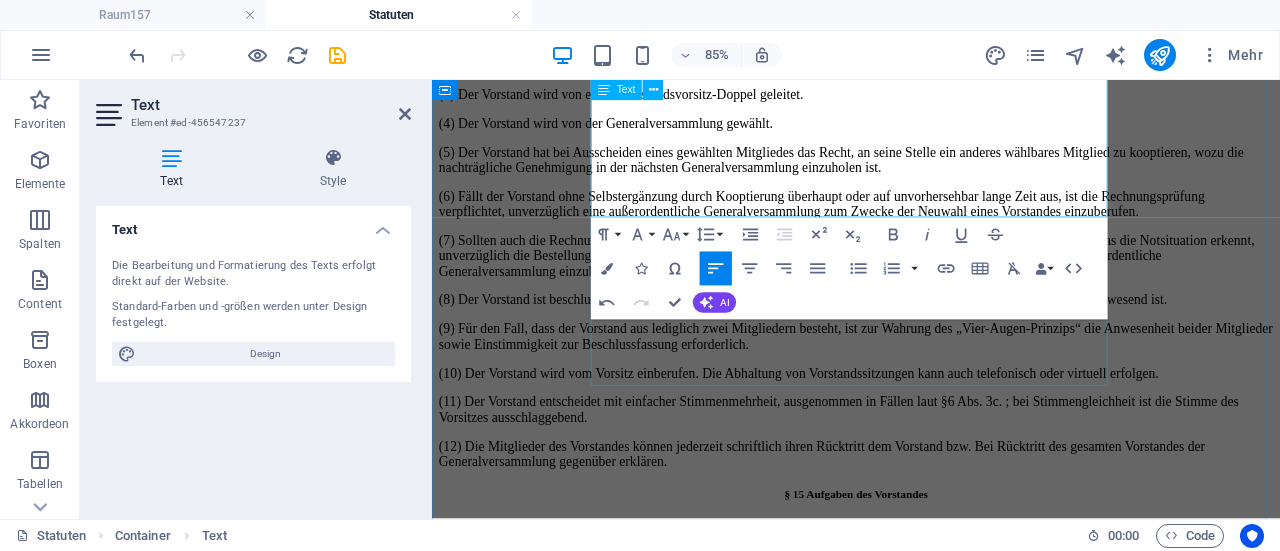 scroll, scrollTop: 4354, scrollLeft: 0, axis: vertical 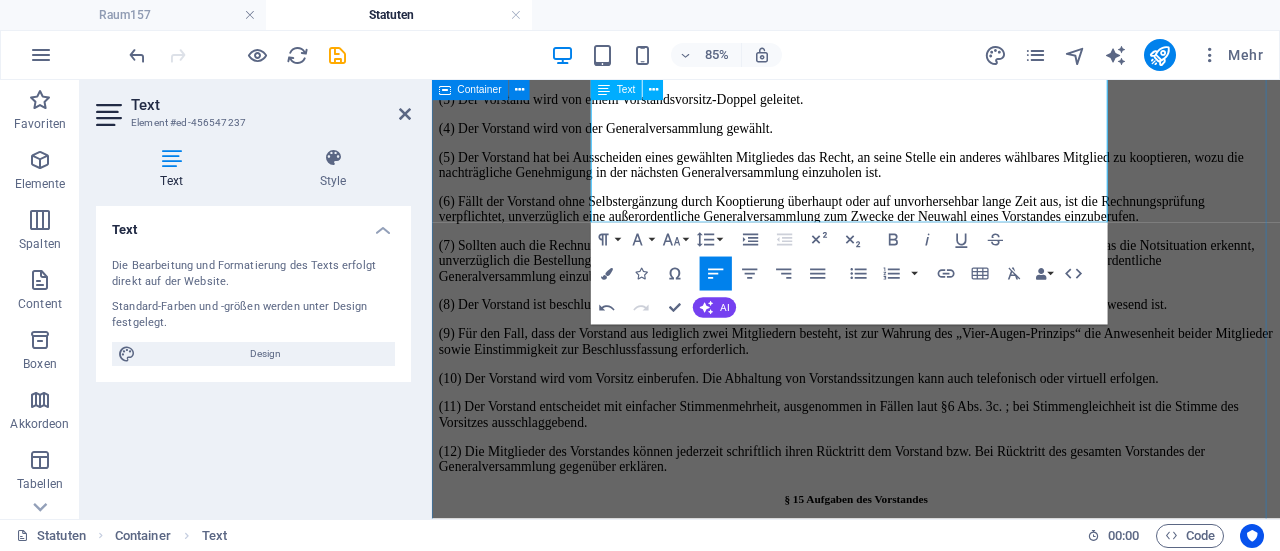 click on "Statuten Raum157 Verein für interdisziplinäre Kunst und Kommunikation in der Fassung vom [DATE] § 1 Name und Sitz des Vereines (1) Der Verein führt den Namen   Raum157 - Verein für interdisziplinäre Kunst und Kommunikation (2) Er hat seinen Sitz in [CITY] unter der Postanschrift [STREET], [POSTAL_CODE] [CITY].  Seine Tätigkeiten erstrecken sich auf das gesamte Bundesgebiet Österreich und die EU. (3) Der Verein verfolgt gemeinnützige Zwecke und ist nicht auf Gewinn gerichtet. § 2 Vereinszwecke und Vereinsziele Raum157  fungiert als Treffpunkt für Künstler:innen und Kommunikator:innen sämtlicher Fachrichtungen, die sich versammeln, um Ideen auszutauschen, zu schaffen und zu teilen. Als Begegnungsort dient  Raum157  als Plattform für einen kreativen Wissensaustausch innerhalb und zwischen den Disziplinen. Einerseits zielt er darauf ab, die Entwicklung von interdisziplinären Ideen voranzutreiben und zu fördern – andererseits widmet sich  Raum157 § 3 Tätigkeiten § 4 Materielle Mittel" at bounding box center [931, -862] 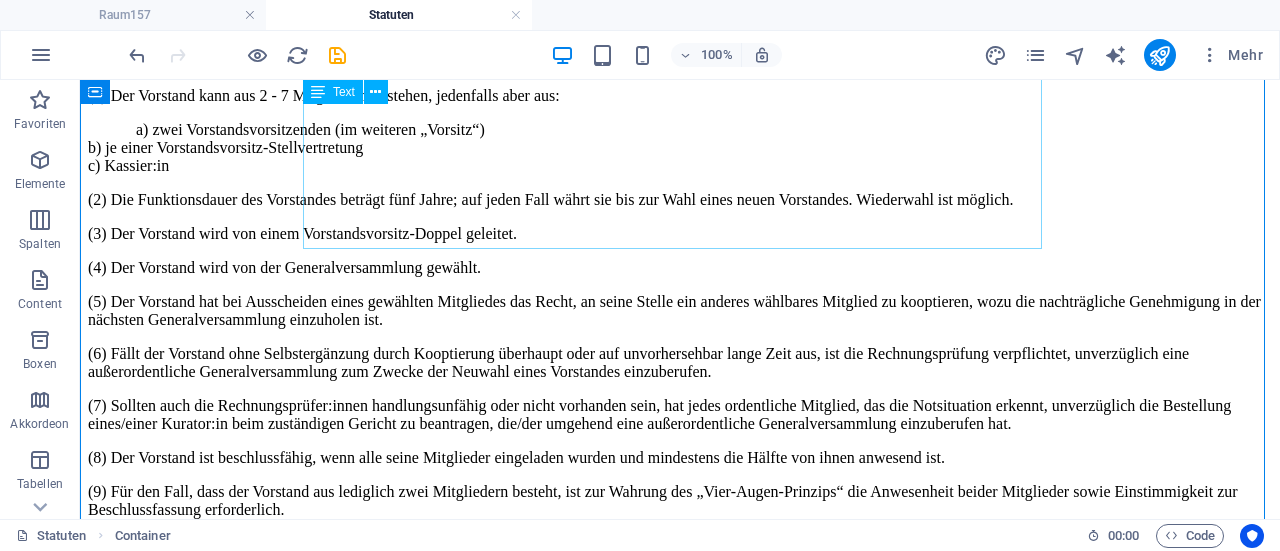 scroll, scrollTop: 3964, scrollLeft: 0, axis: vertical 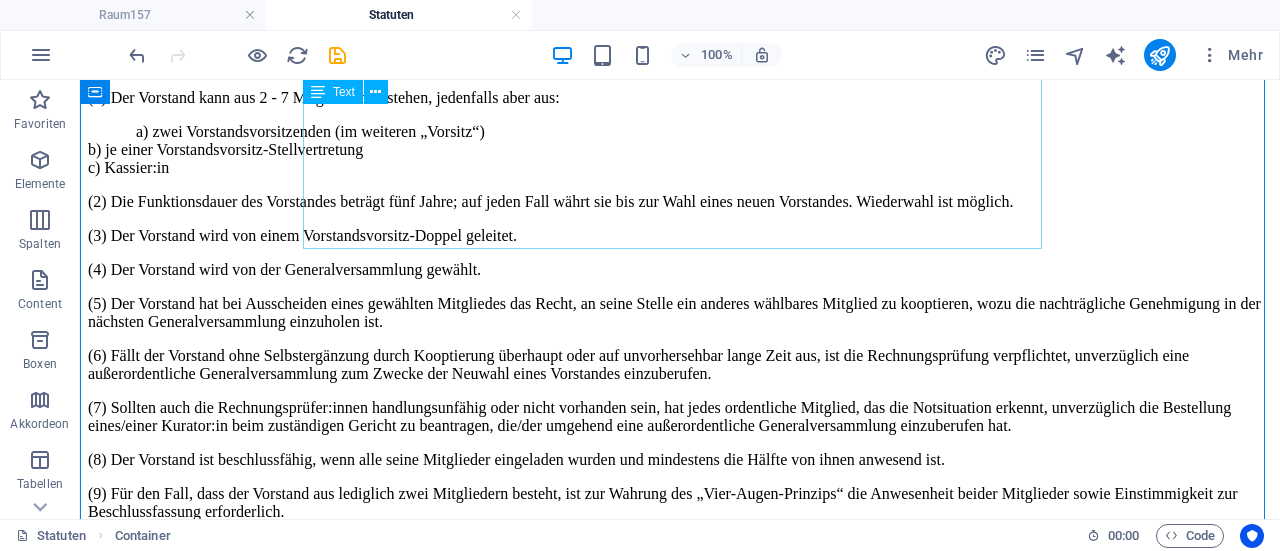 click on "(1) Die Mitglieder sind berechtigt, an allen Veranstaltungen des Vereines teilzunehmen und die Einrichtungen des Vereines zu beanspruchen. (2) Das Stimmrecht in der Generalversammlung sowie aktiv und/oder passive Wahlrechte stehen den Mitgliedern gemäß §6 zu. (3) Die Mitglieder sind verpflichtet, die Interessen des Vereines nach Kräften zu fördern und alles zu unterlassen, wodurch das Ansehen und der Zweck des Vereines Abbruch erleiden könnte. (4) Die Mitglieder haben die Vereinsstatuten und die Beschlüsse der Vereinsorgane zu beachten. (5) Die ordentlichen und außerordentlichen Mitglieder sind zur pünktlichen Zahlung der Beitrittsgebühren, sowie alle Mitglieder zur pünktlichen Zahlung der Mitgliedsbeiträge in der von der Generalversammlung beschlossenen Höhe verpflichtet." at bounding box center (680, -1047) 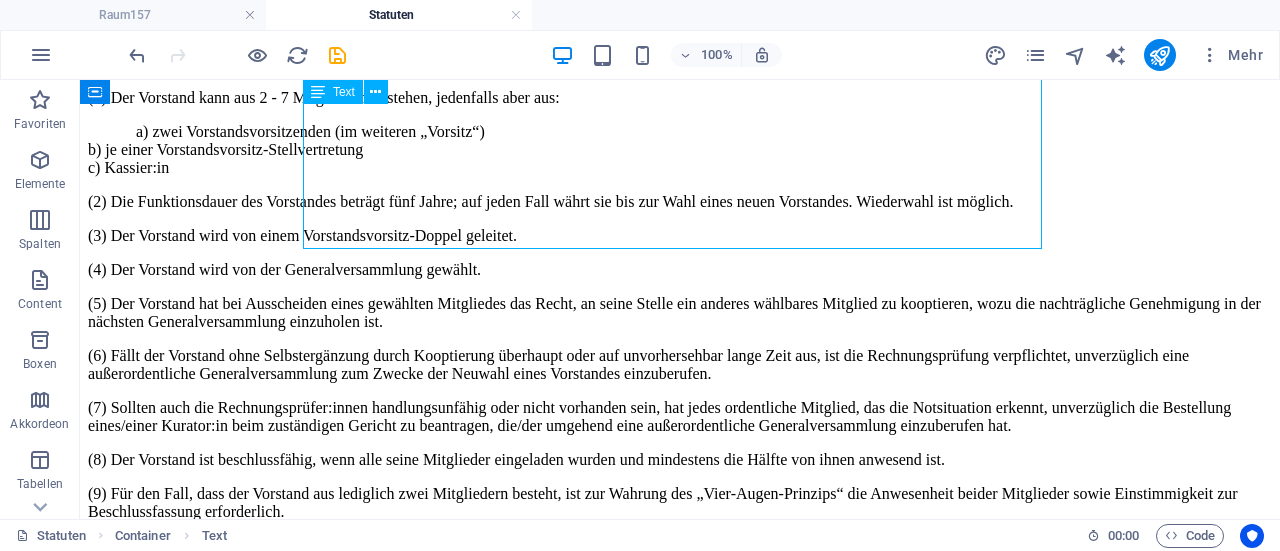 click on "(1) Die Mitglieder sind berechtigt, an allen Veranstaltungen des Vereines teilzunehmen und die Einrichtungen des Vereines zu beanspruchen. (2) Das Stimmrecht in der Generalversammlung sowie aktiv und/oder passive Wahlrechte stehen den Mitgliedern gemäß §6 zu. (3) Die Mitglieder sind verpflichtet, die Interessen des Vereines nach Kräften zu fördern und alles zu unterlassen, wodurch das Ansehen und der Zweck des Vereines Abbruch erleiden könnte. (4) Die Mitglieder haben die Vereinsstatuten und die Beschlüsse der Vereinsorgane zu beachten. (5) Die ordentlichen und außerordentlichen Mitglieder sind zur pünktlichen Zahlung der Beitrittsgebühren, sowie alle Mitglieder zur pünktlichen Zahlung der Mitgliedsbeiträge in der von der Generalversammlung beschlossenen Höhe verpflichtet." at bounding box center (680, -1047) 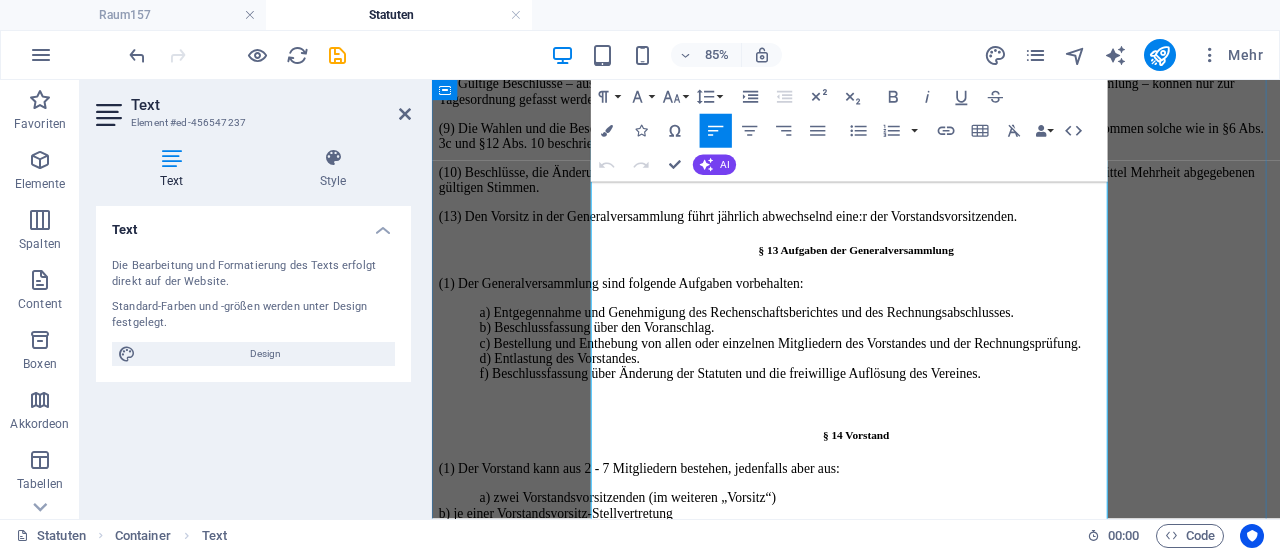 scroll, scrollTop: 4124, scrollLeft: 0, axis: vertical 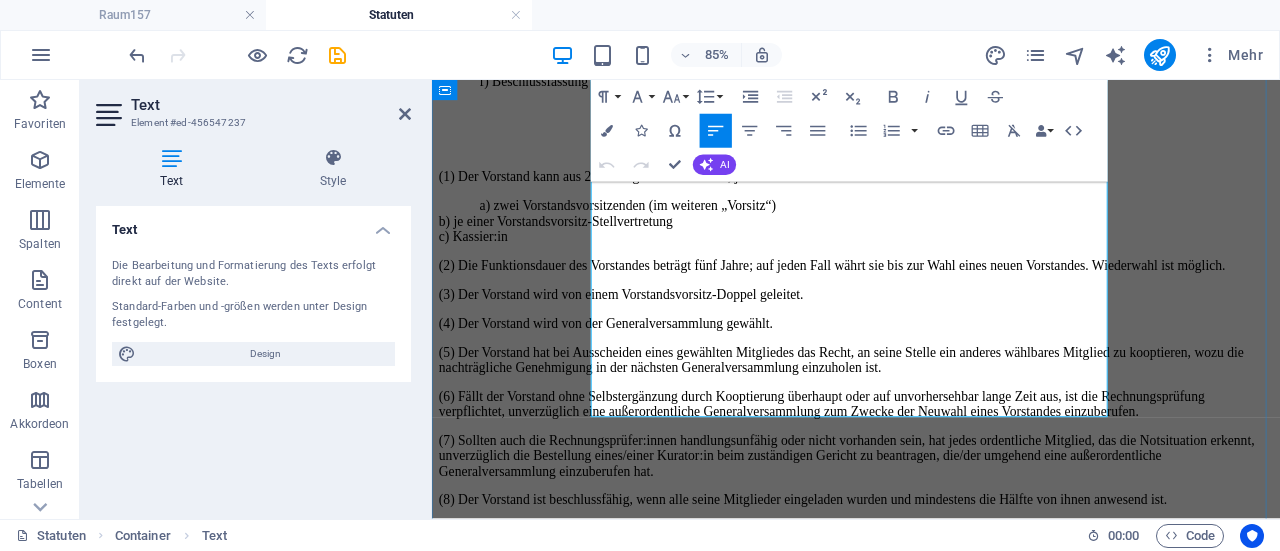 click on "(5) Die ordentlichen und außerordentlichen Mitglieder sind zur pünktlichen Zahlung der Beitrittsgebühren, sowie alle Mitglieder zur pünktlichen Zahlung der Mitgliedsbeiträge in der von der Generalversammlung beschlossenen Höhe verpflichtet." at bounding box center (931, -1051) 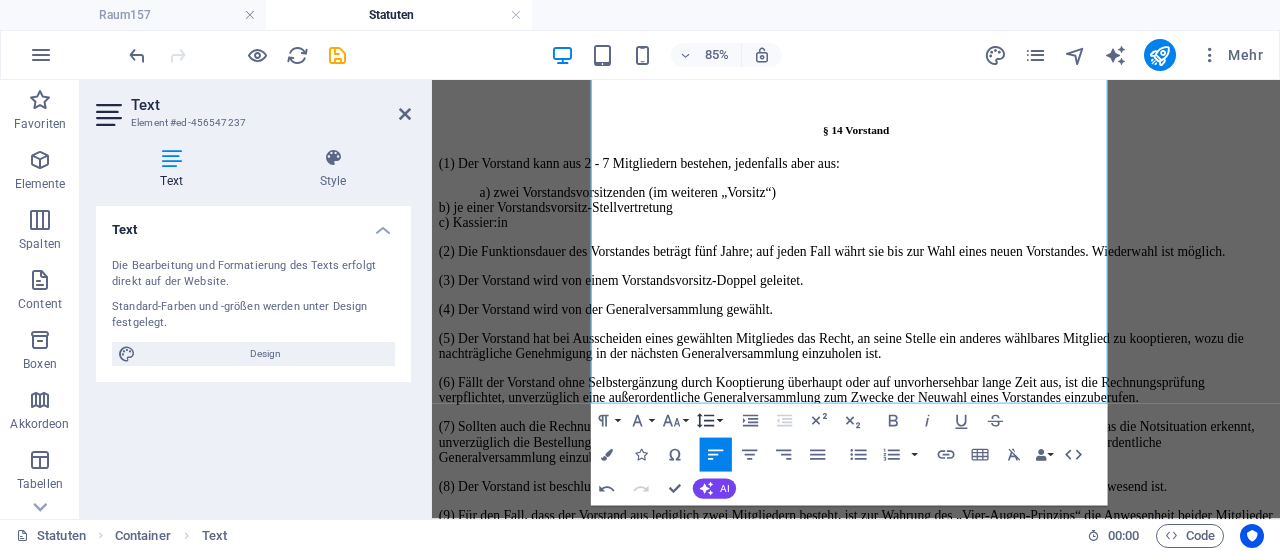 click 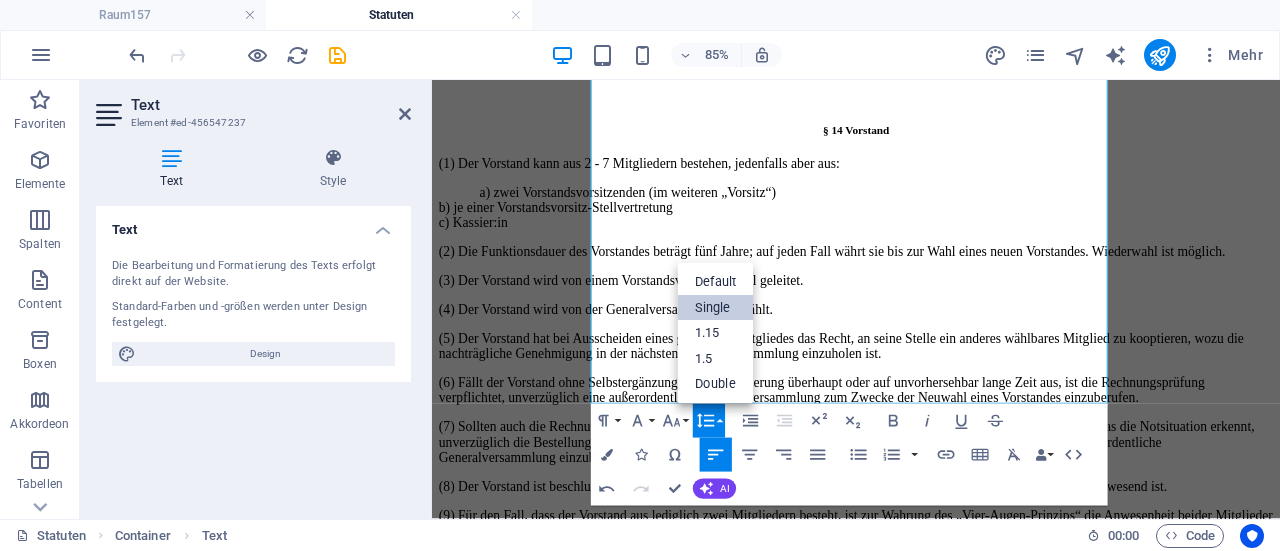 click on "Single" at bounding box center (716, 308) 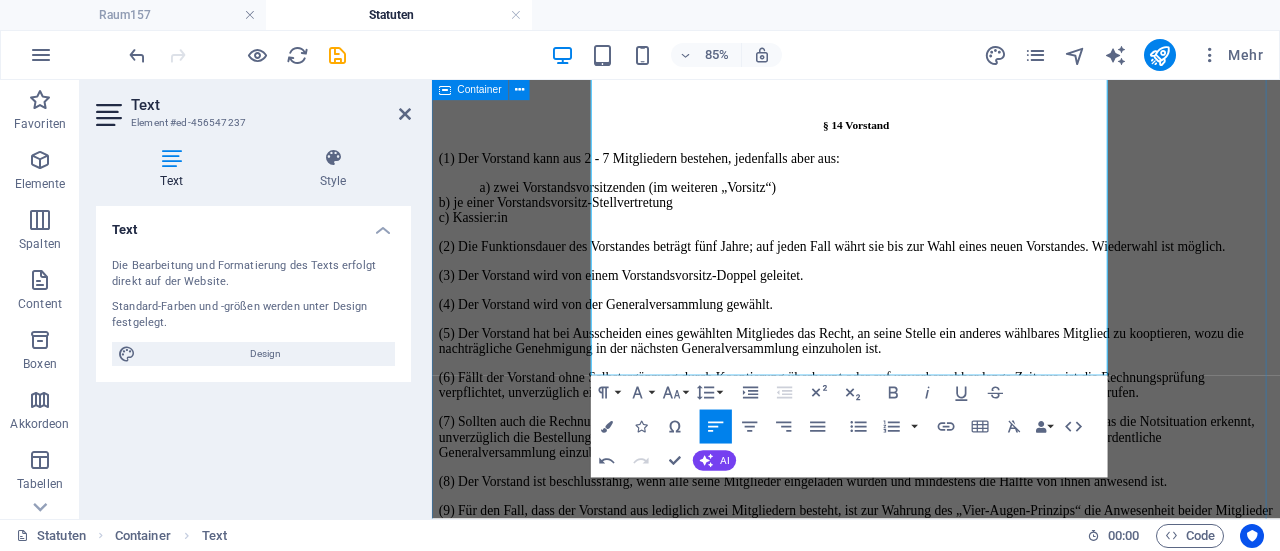 click on "Statuten Raum157 Verein für interdisziplinäre Kunst und Kommunikation in der Fassung vom [DATE] § 1 Name und Sitz des Vereines (1) Der Verein führt den Namen   Raum157 - Verein für interdisziplinäre Kunst und Kommunikation (2) Er hat seinen Sitz in [CITY] unter der Postanschrift [STREET], [POSTAL_CODE] [CITY].  Seine Tätigkeiten erstrecken sich auf das gesamte Bundesgebiet Österreich und die EU. (3) Der Verein verfolgt gemeinnützige Zwecke und ist nicht auf Gewinn gerichtet. § 2 Vereinszwecke und Vereinsziele Raum157  fungiert als Treffpunkt für Künstler:innen und Kommunikator:innen sämtlicher Fachrichtungen, die sich versammeln, um Ideen auszutauschen, zu schaffen und zu teilen. Als Begegnungsort dient  Raum157  als Plattform für einen kreativen Wissensaustausch innerhalb und zwischen den Disziplinen. Einerseits zielt er darauf ab, die Entwicklung von interdisziplinären Ideen voranzutreiben und zu fördern – andererseits widmet sich  Raum157 § 3 Tätigkeiten § 4 Materielle Mittel" at bounding box center (931, -643) 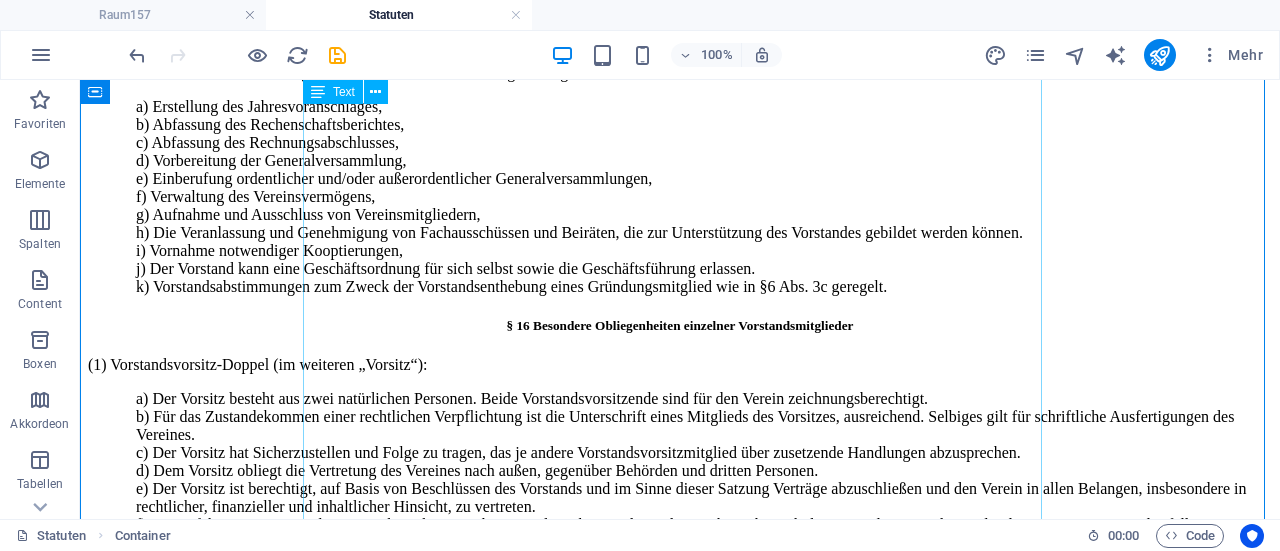 scroll, scrollTop: 4667, scrollLeft: 0, axis: vertical 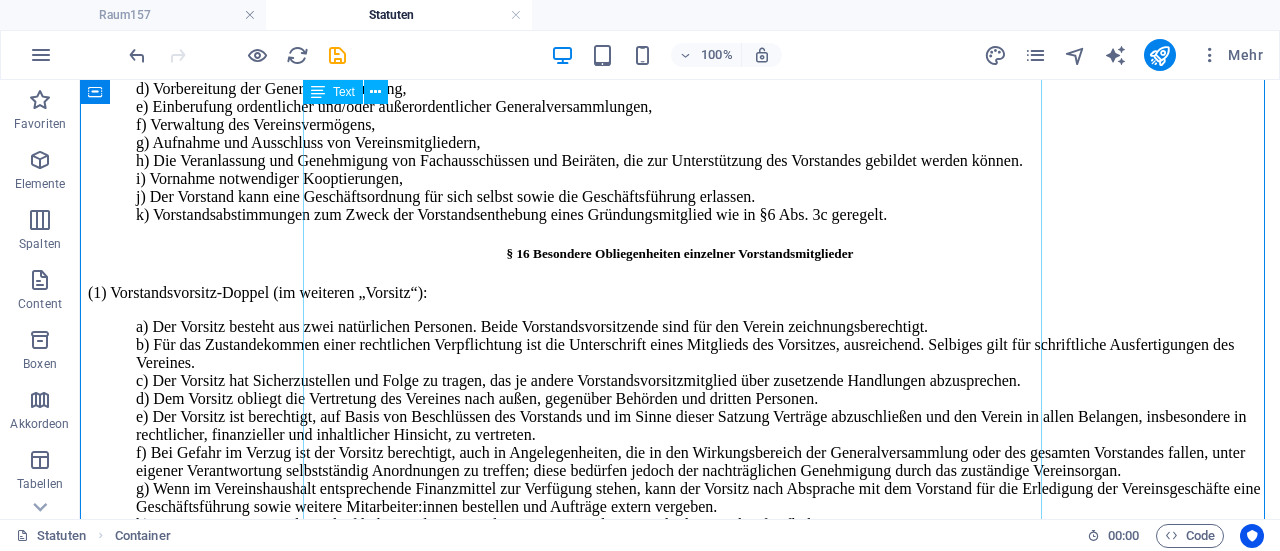 click on "(1) Die ordentliche Generalversammlung findet einmal im Jahr statt. a) Die Generalversammlung kann auch als virtuelle Generalversammlung abgehalten werden. Die Abhaltung einer virtuellen Generalversammlung setzt voraus, dass für jede:n Teilnehmer:in eine Teilnahmemöglichkeit mittels einer akustischen und optischen Zweiweg-Verbindung in Echtzeit besteht. Dabei muss es jedem/jeder Teilnehmer:in möglich sein, sich zu Wort zu melden und an Abstimmungen teilzunehmen. Falls einzelne, höchstens jedoch die Hälfte der Teilnehmer:innen, nicht über die technischen Mittel für eine akustische und optische Verbindung mit der virtuellen Generalversammlung verfügen oder diese Mittel nicht verwenden können oder wollen, so ist es auch ausreichend, wenn die betreffenden Teilnehmer:innen nur akustisch mit der Generalversammlung verbunden sind. (4) Jedes Mitglied hat eine Stimme. Die Übertragung des Stimmrechtes auf ein anderes Mitglied im Wege einer schriftlichen Bevollmächtigung ist zulässig." at bounding box center [680, -1174] 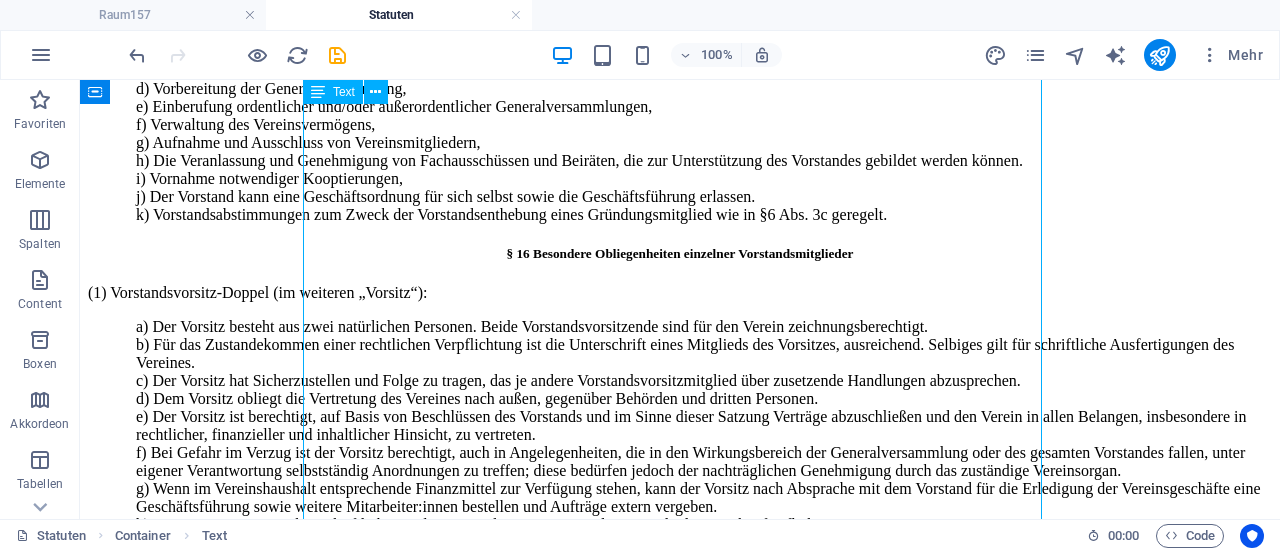click on "(1) Die ordentliche Generalversammlung findet einmal im Jahr statt. a) Die Generalversammlung kann auch als virtuelle Generalversammlung abgehalten werden. Die Abhaltung einer virtuellen Generalversammlung setzt voraus, dass für jede:n Teilnehmer:in eine Teilnahmemöglichkeit mittels einer akustischen und optischen Zweiweg-Verbindung in Echtzeit besteht. Dabei muss es jedem/jeder Teilnehmer:in möglich sein, sich zu Wort zu melden und an Abstimmungen teilzunehmen. Falls einzelne, höchstens jedoch die Hälfte der Teilnehmer:innen, nicht über die technischen Mittel für eine akustische und optische Verbindung mit der virtuellen Generalversammlung verfügen oder diese Mittel nicht verwenden können oder wollen, so ist es auch ausreichend, wenn die betreffenden Teilnehmer:innen nur akustisch mit der Generalversammlung verbunden sind. (4) Jedes Mitglied hat eine Stimme. Die Übertragung des Stimmrechtes auf ein anderes Mitglied im Wege einer schriftlichen Bevollmächtigung ist zulässig." at bounding box center (680, -1174) 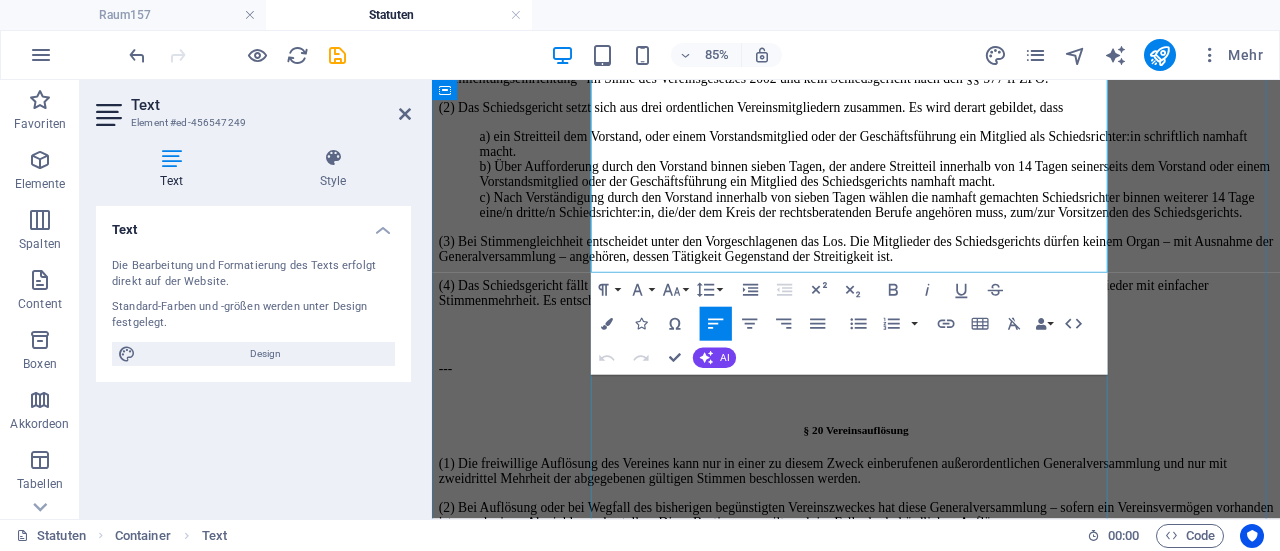 scroll, scrollTop: 5921, scrollLeft: 0, axis: vertical 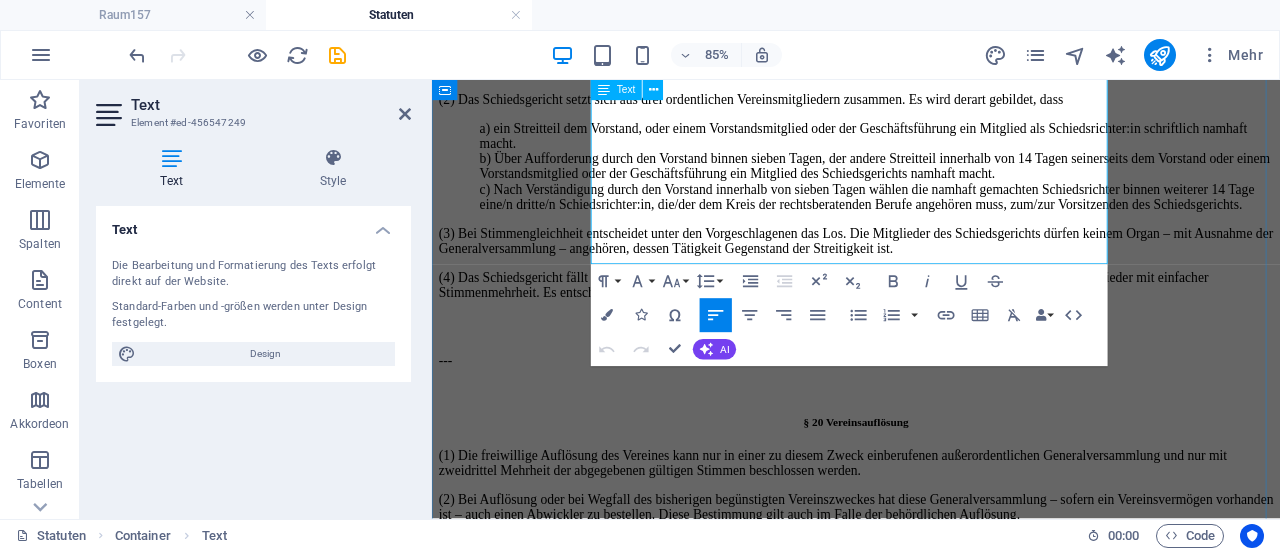 click on "(13) Den Vorsitz in der Generalversammlung führt jährlich abwechselnd eine:r der Vorstandsvorsitzenden." at bounding box center [931, -1921] 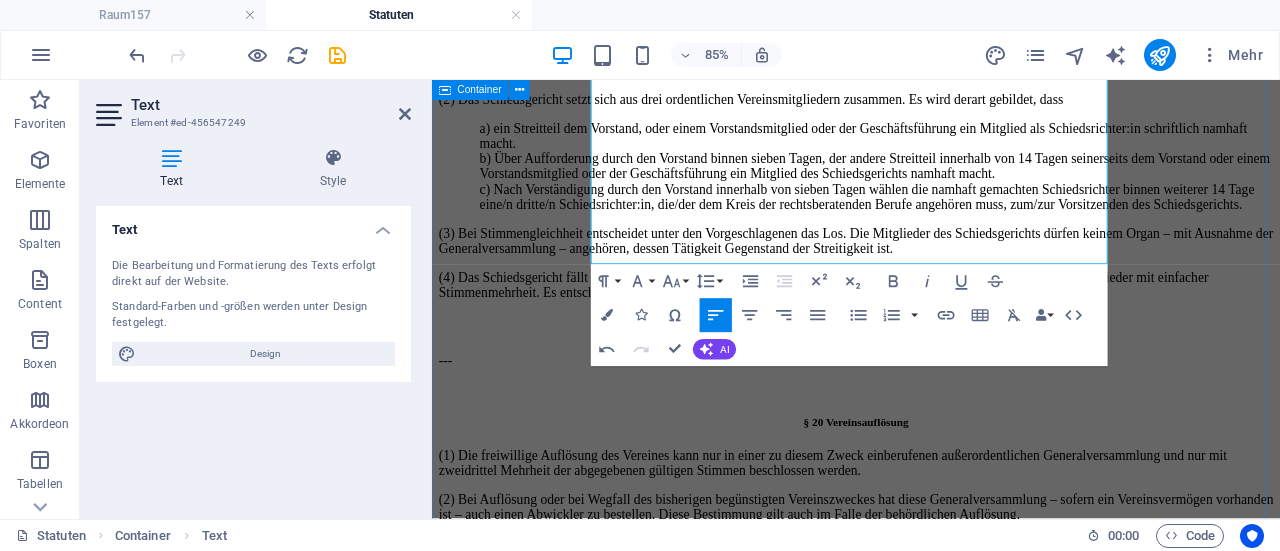 click on "Statuten Raum157 Verein für interdisziplinäre Kunst und Kommunikation in der Fassung vom [DATE] § 1 Name und Sitz des Vereines (1) Der Verein führt den Namen   Raum157 - Verein für interdisziplinäre Kunst und Kommunikation (2) Er hat seinen Sitz in [CITY] unter der Postanschrift [STREET], [POSTAL_CODE] [CITY].  Seine Tätigkeiten erstrecken sich auf das gesamte Bundesgebiet Österreich und die EU. (3) Der Verein verfolgt gemeinnützige Zwecke und ist nicht auf Gewinn gerichtet. § 2 Vereinszwecke und Vereinsziele Raum157  fungiert als Treffpunkt für Künstler:innen und Kommunikator:innen sämtlicher Fachrichtungen, die sich versammeln, um Ideen auszutauschen, zu schaffen und zu teilen. Als Begegnungsort dient  Raum157  als Plattform für einen kreativen Wissensaustausch innerhalb und zwischen den Disziplinen. Einerseits zielt er darauf ab, die Entwicklung von interdisziplinären Ideen voranzutreiben und zu fördern – andererseits widmet sich  Raum157 § 3 Tätigkeiten § 4 Materielle Mittel" at bounding box center (931, -2440) 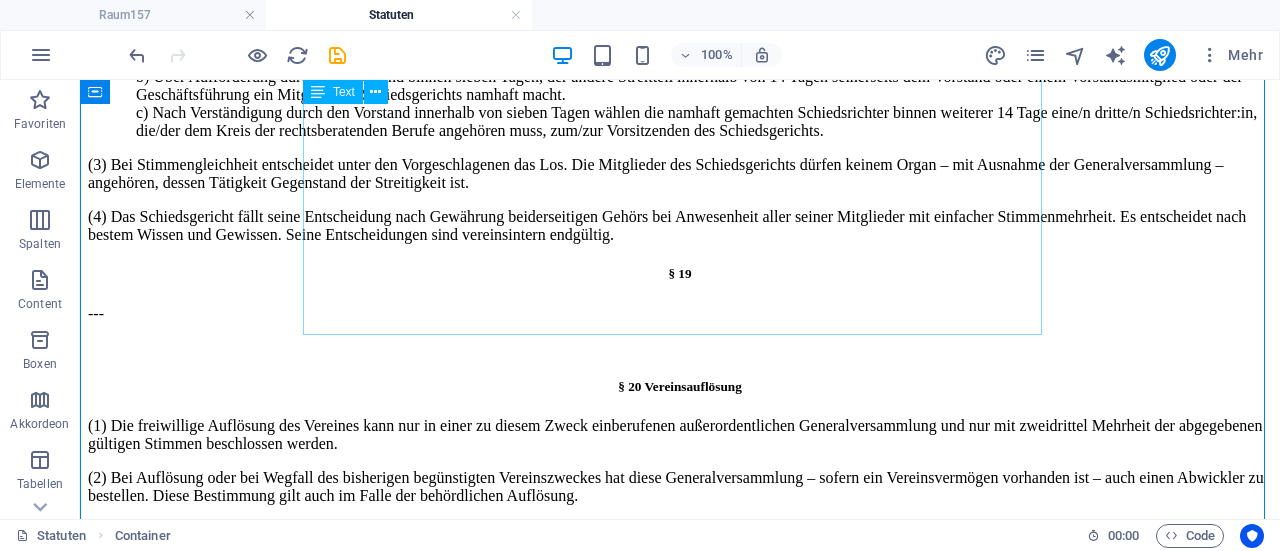 scroll, scrollTop: 5617, scrollLeft: 0, axis: vertical 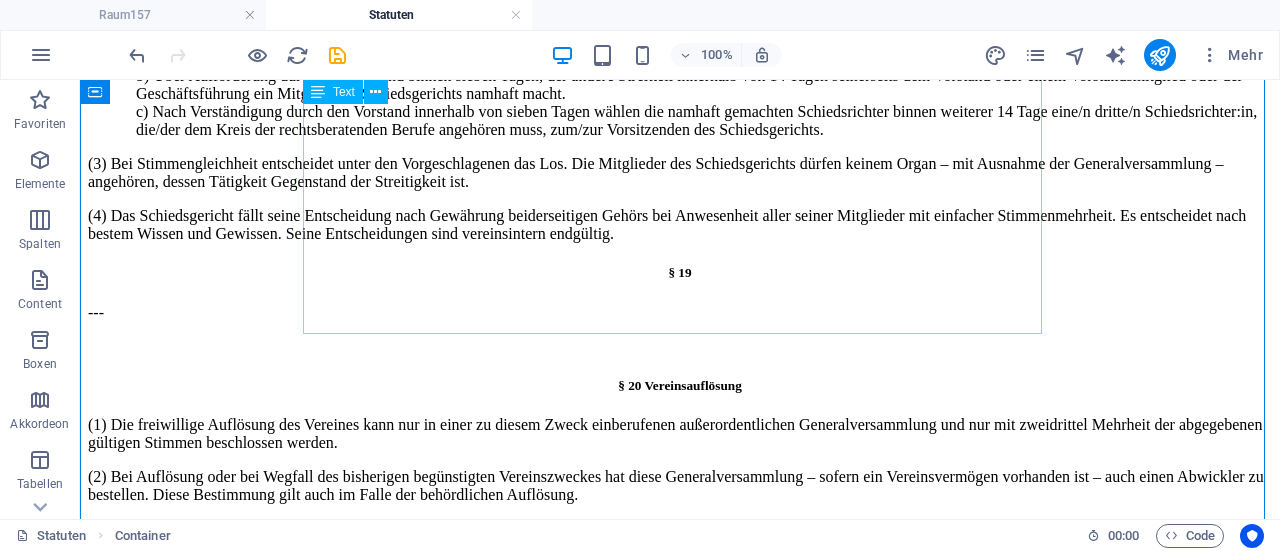 click on "(1) Der Generalversammlung sind folgende Aufgaben vorbehalten: a) Entgegennahme und Genehmigung des Rechenschaftsberichtes und des Rechnungsabschlusses. b) Beschlussfassung über den Voranschlag. c) Bestellung und Enthebung von allen oder einzelnen Mitgliedern des Vorstandes und der Rechnungsprüfung. d) Entlastung des Vorstandes. f) Beschlussfassung über Änderung der Statuten und die freiwillige Auflösung des Vereines." at bounding box center [680, -1726] 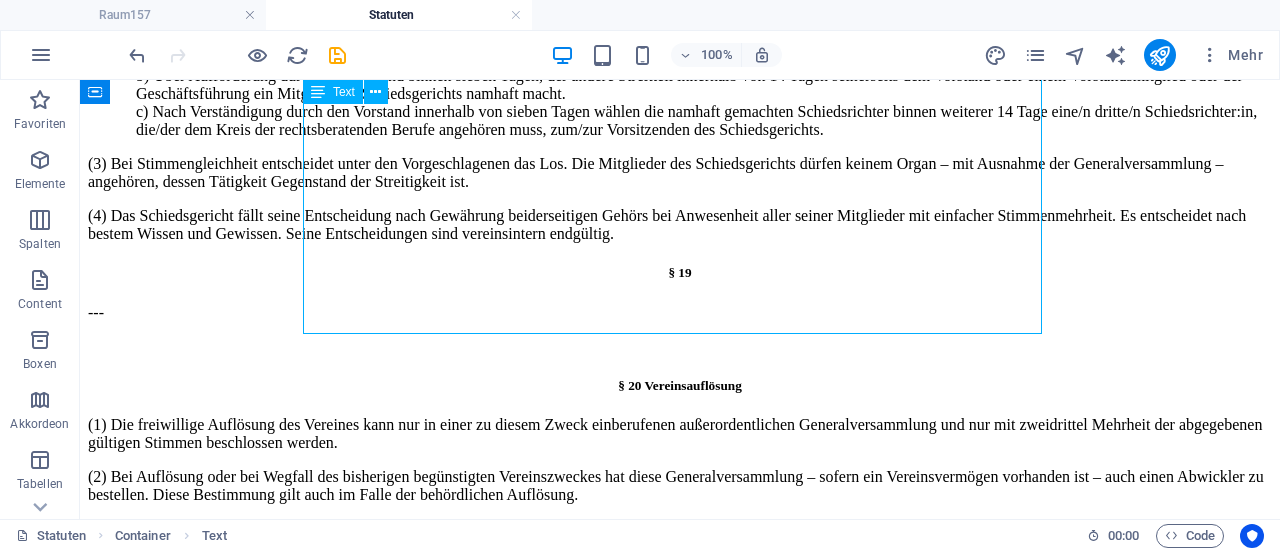 click on "(1) Der Generalversammlung sind folgende Aufgaben vorbehalten: a) Entgegennahme und Genehmigung des Rechenschaftsberichtes und des Rechnungsabschlusses. b) Beschlussfassung über den Voranschlag. c) Bestellung und Enthebung von allen oder einzelnen Mitgliedern des Vorstandes und der Rechnungsprüfung. d) Entlastung des Vorstandes. f) Beschlussfassung über Änderung der Statuten und die freiwillige Auflösung des Vereines." at bounding box center [680, -1726] 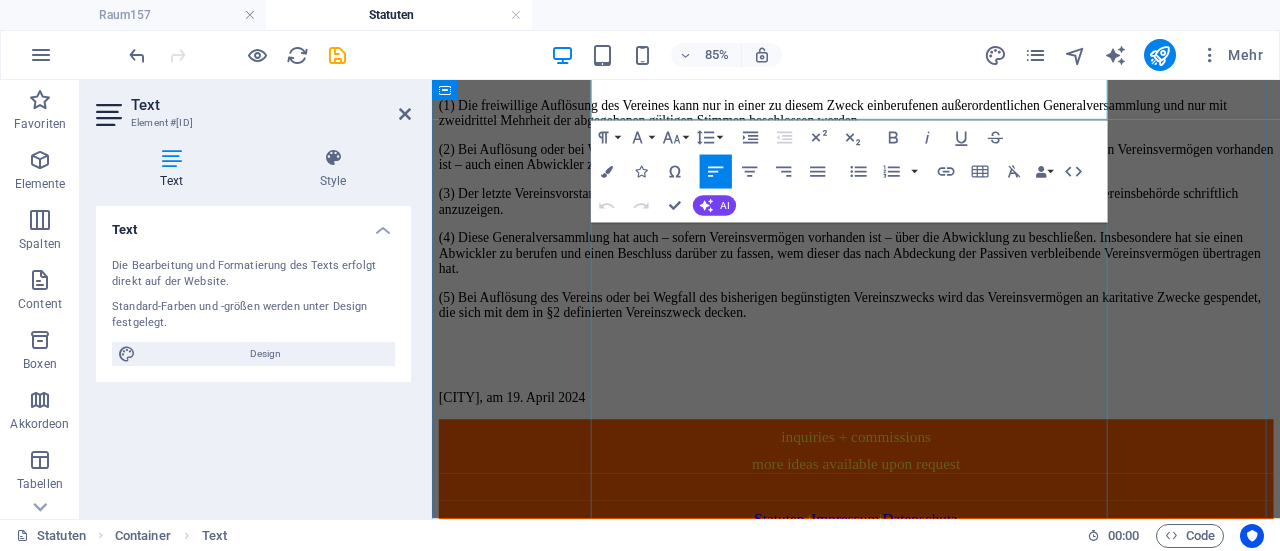scroll, scrollTop: 6294, scrollLeft: 0, axis: vertical 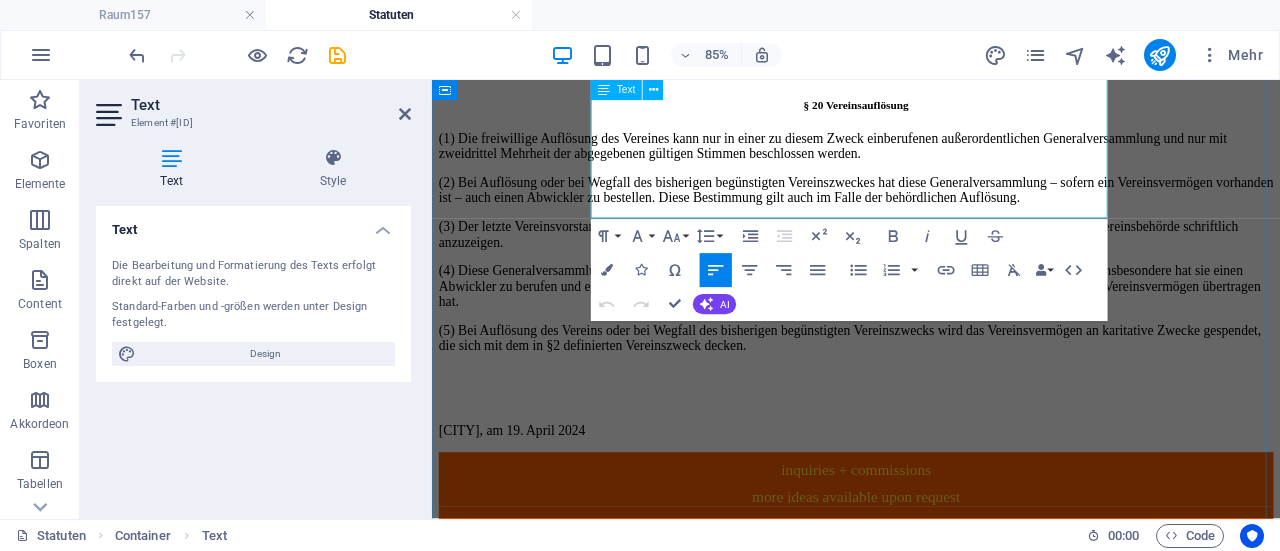 click on "a) Entgegennahme und Genehmigung des Rechenschaftsberichtes und des Rechnungsabschlusses. b) Beschlussfassung über den Voranschlag. c) Bestellung und Enthebung von allen oder einzelnen Mitgliedern des Vorstandes und der Rechnungsprüfung. d) Entlastung des Vorstandes. f) Beschlussfassung über Änderung der Statuten und die freiwillige Auflösung des Vereines." at bounding box center [955, -2145] 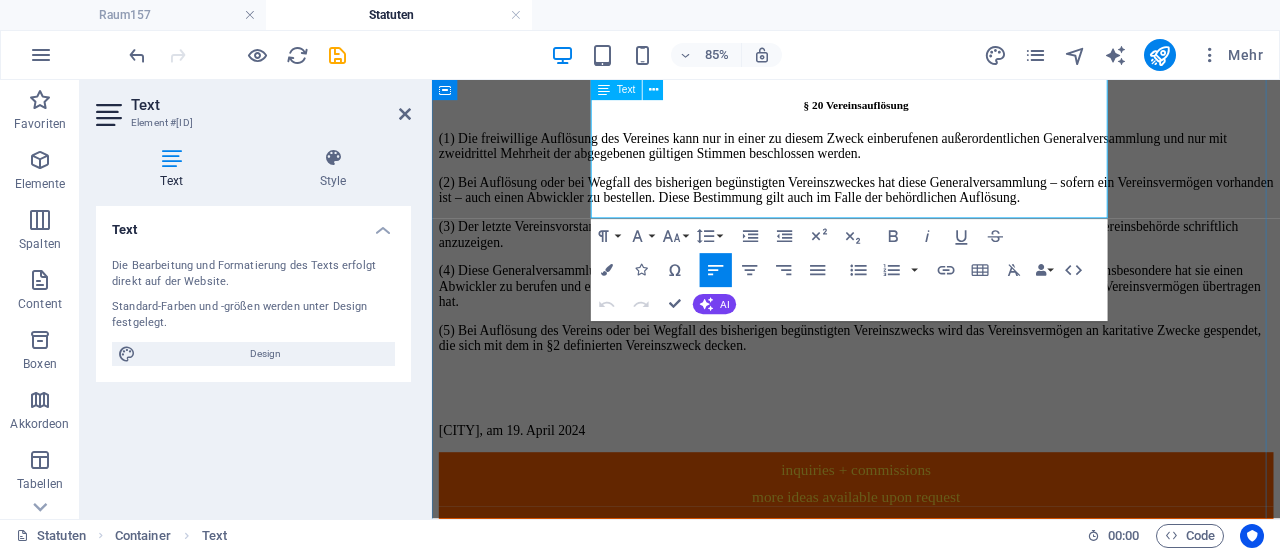 type 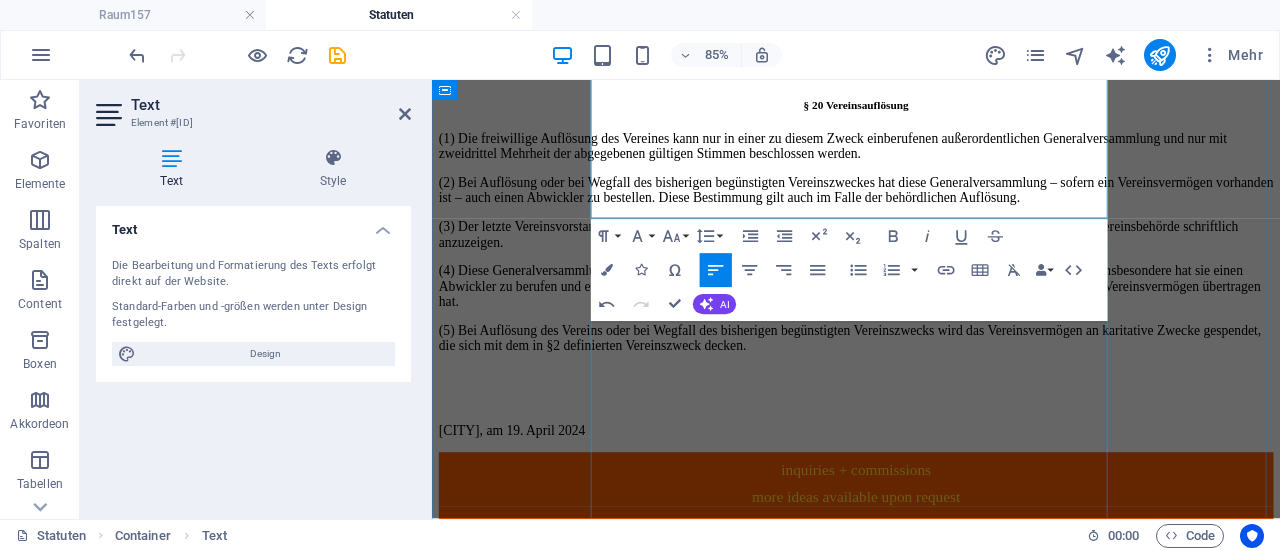click on "(1) Der Vorstand kann aus 2 - 7 Mitgliedern bestehen, jedenfalls aber aus: a) zwei Vorstandsvorsitzenden (im weiteren „Vorsitz“) b) je einer Vorstandsvorsitz-Stellvertretung c) Kassier:in (2) Die Funktionsdauer des Vorstandes beträgt fünf Jahre; auf jeden Fall währt sie bis zur Wahl eines neuen Vorstandes. Wiederwahl ist möglich. (3) Der Vorstand wird von einem Vorstandsvorsitz-Doppel geleitet. (4) Der Vorstand wird von der Generalversammlung gewählt. (5) Der Vorstand hat bei Ausscheiden eines gewählten Mitgliedes das Recht, an seine Stelle ein anderes wählbares Mitglied zu kooptieren, wozu die nachträgliche Genehmigung in der nächsten Generalversammlung einzuholen ist. (6) Fällt der Vorstand ohne Selbstergänzung durch Kooptierung überhaupt oder auf unvorhersehbar lange Zeit aus, ist die Rechnungsprüfung verpflichtet, unverzüglich eine außerordentliche Generalversammlung zum Zwecke der Neuwahl eines Vorstandes einzuberufen." at bounding box center (931, -1712) 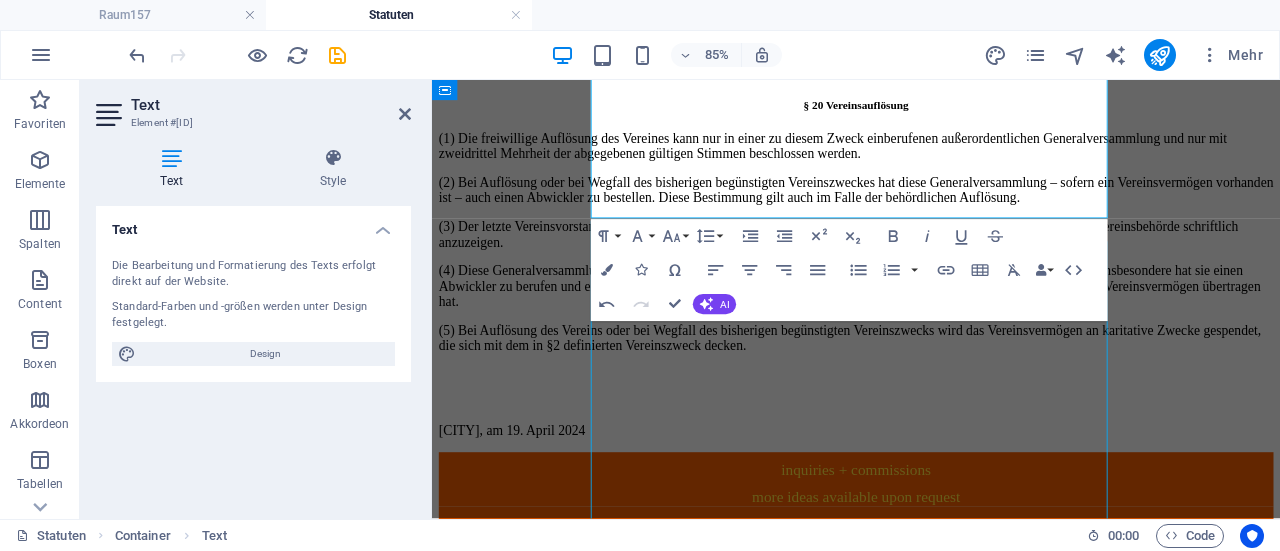scroll, scrollTop: 5708, scrollLeft: 0, axis: vertical 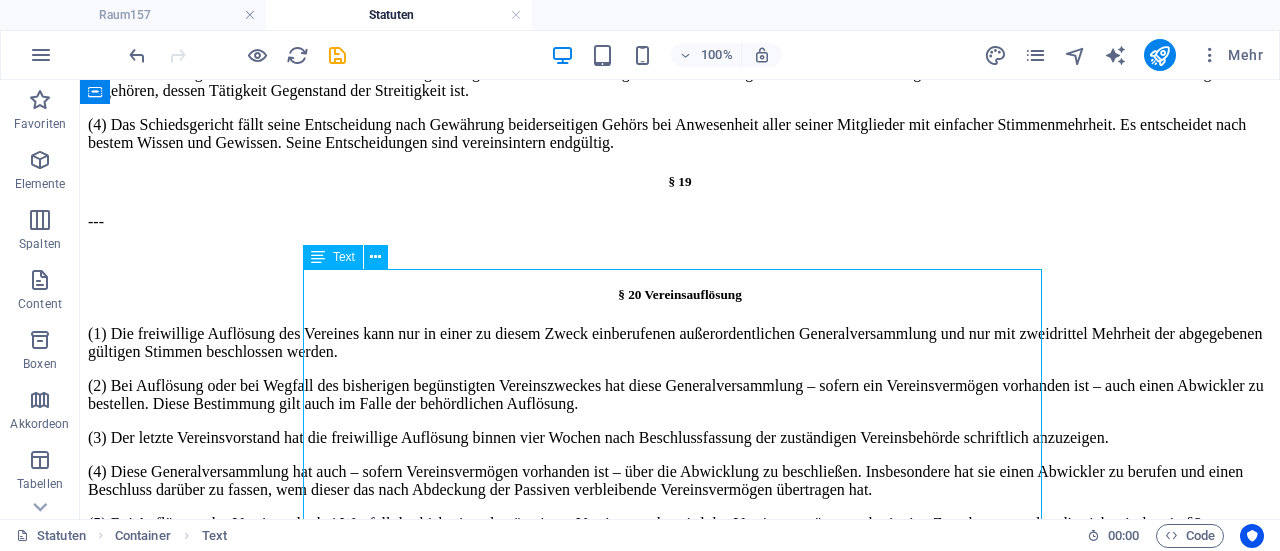 click on "(1) Der Vorstand kann aus 2 - 7 Mitgliedern bestehen, jedenfalls aber aus: a) zwei Vorstandsvorsitzenden (im weiteren „Vorsitz“) b) je einer Vorstandsvorsitz-Stellvertretung c) Kassier:in (2) Die Funktionsdauer des Vorstandes beträgt fünf Jahre; auf jeden Fall währt sie bis zur Wahl eines neuen Vorstandes. Wiederwahl ist möglich. (3) Der Vorstand wird von einem Vorstandsvorsitz-Doppel geleitet. (4) Der Vorstand wird von der Generalversammlung gewählt. (5) Der Vorstand hat bei Ausscheiden eines gewählten Mitgliedes das Recht, an seine Stelle ein anderes wählbares Mitglied zu kooptieren, wozu die nachträgliche Genehmigung in der nächsten Generalversammlung einzuholen ist. (6) Fällt der Vorstand ohne Selbstergänzung durch Kooptierung überhaupt oder auf unvorhersehbar lange Zeit aus, ist die Rechnungsprüfung verpflichtet, unverzüglich eine außerordentliche Generalversammlung zum Zwecke der Neuwahl eines Vorstandes einzuberufen." at bounding box center (680, -1410) 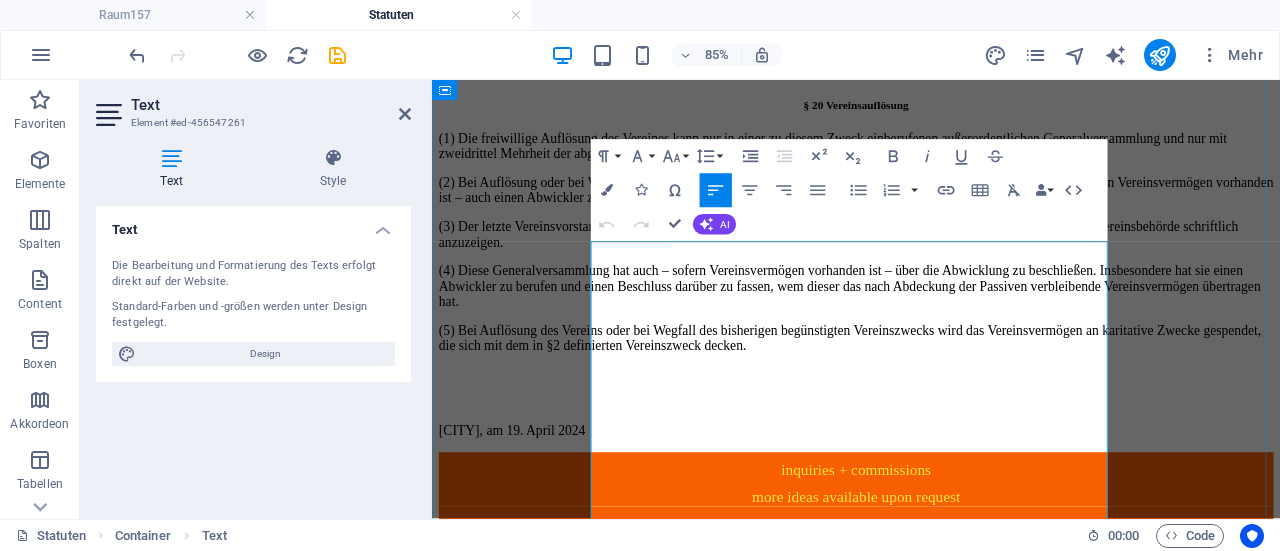 click on "a) zwei Vorstandsvorsitzenden (im weiteren „Vorsitz“)             b) je einer Vorstandsvorsitz-Stellvertretung             c) Kassier:in" at bounding box center [931, -1945] 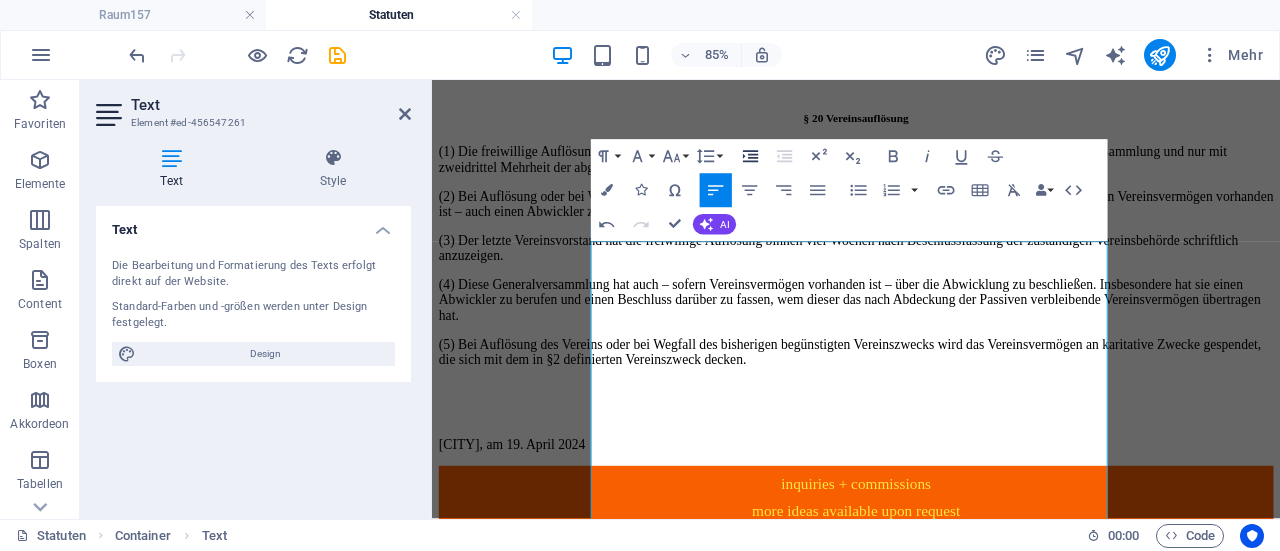 click 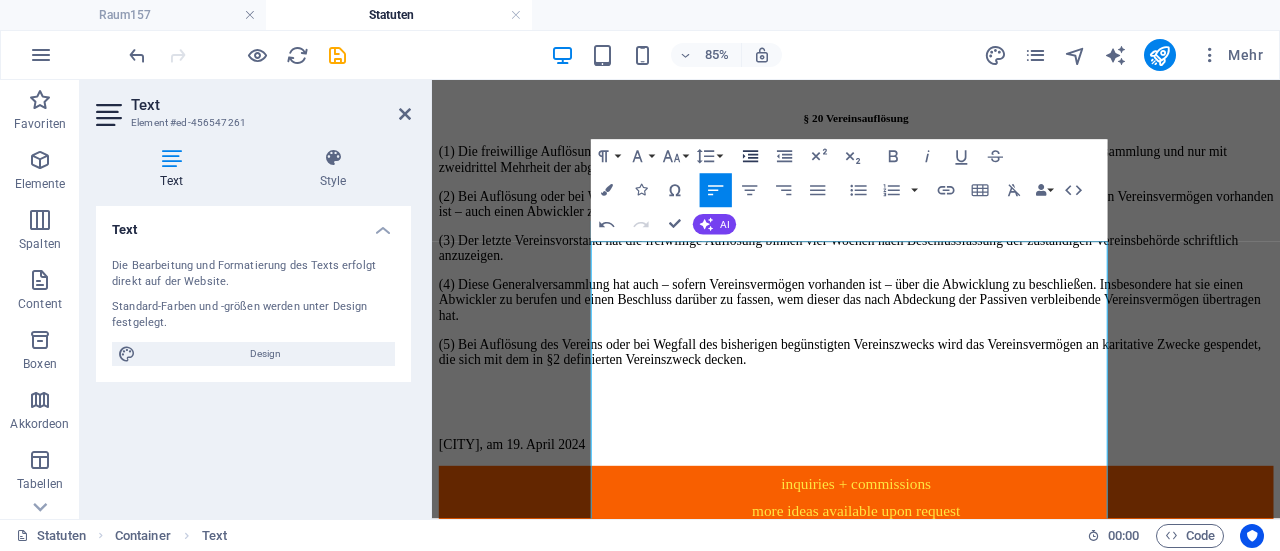 click 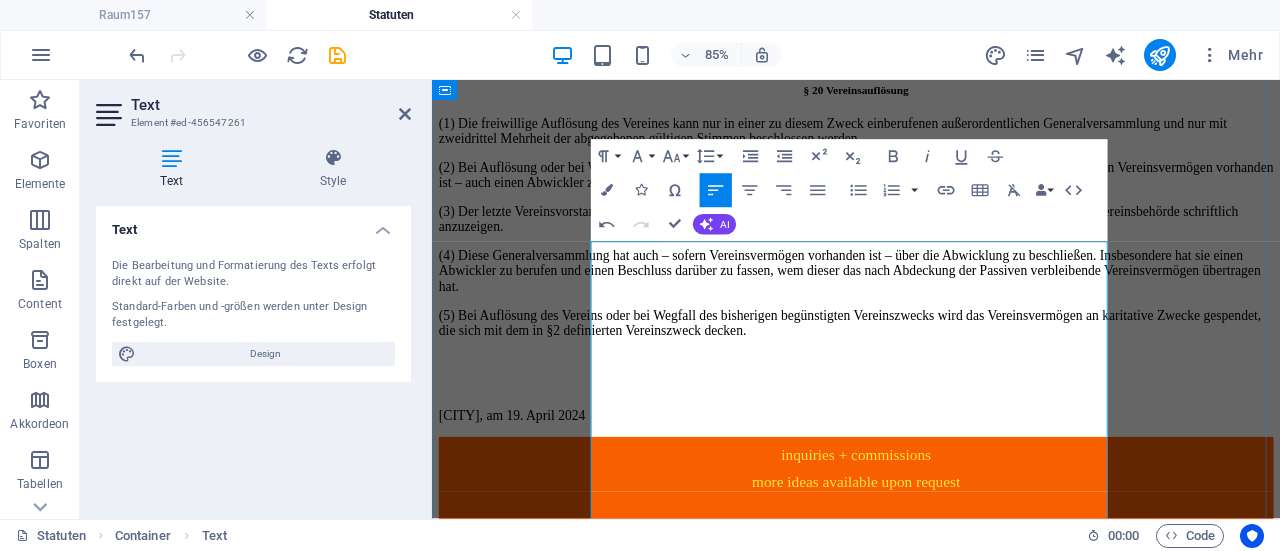 click on "a) zwei Vorstandsvorsitzenden (im weiteren „Vorsitz“) b) je einer Vorstandsvorsitz-Stellvertretung Kassier:in" at bounding box center [951, -1954] 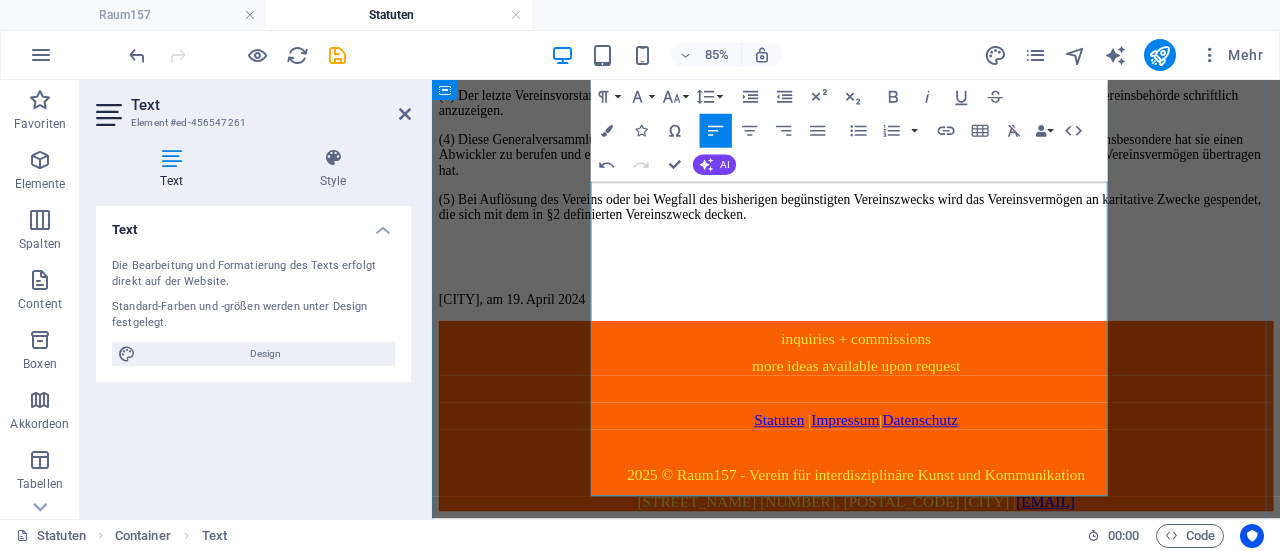 scroll, scrollTop: 7130, scrollLeft: 0, axis: vertical 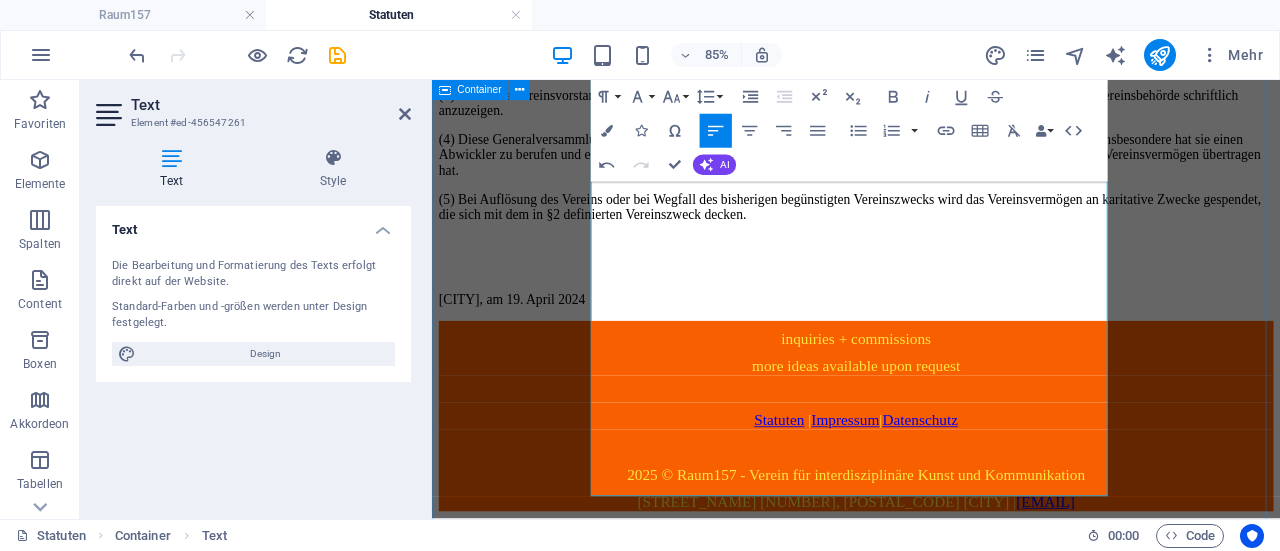 click on "Statuten Raum157 Verein für interdisziplinäre Kunst und Kommunikation in der Fassung vom [DATE] § 1 Name und Sitz des Vereines (1) Der Verein führt den Namen   Raum157 - Verein für interdisziplinäre Kunst und Kommunikation (2) Er hat seinen Sitz in [CITY] unter der Postanschrift [STREET], [POSTAL_CODE] [CITY].  Seine Tätigkeiten erstrecken sich auf das gesamte Bundesgebiet Österreich und die EU. (3) Der Verein verfolgt gemeinnützige Zwecke und ist nicht auf Gewinn gerichtet. § 2 Vereinszwecke und Vereinsziele Raum157  fungiert als Treffpunkt für Künstler:innen und Kommunikator:innen sämtlicher Fachrichtungen, die sich versammeln, um Ideen auszutauschen, zu schaffen und zu teilen. Als Begegnungsort dient  Raum157  als Plattform für einen kreativen Wissensaustausch innerhalb und zwischen den Disziplinen. Einerseits zielt er darauf ab, die Entwicklung von interdisziplinären Ideen voranzutreiben und zu fördern – andererseits widmet sich  Raum157 § 3 Tätigkeiten § 4 Materielle Mittel" at bounding box center [931, -2958] 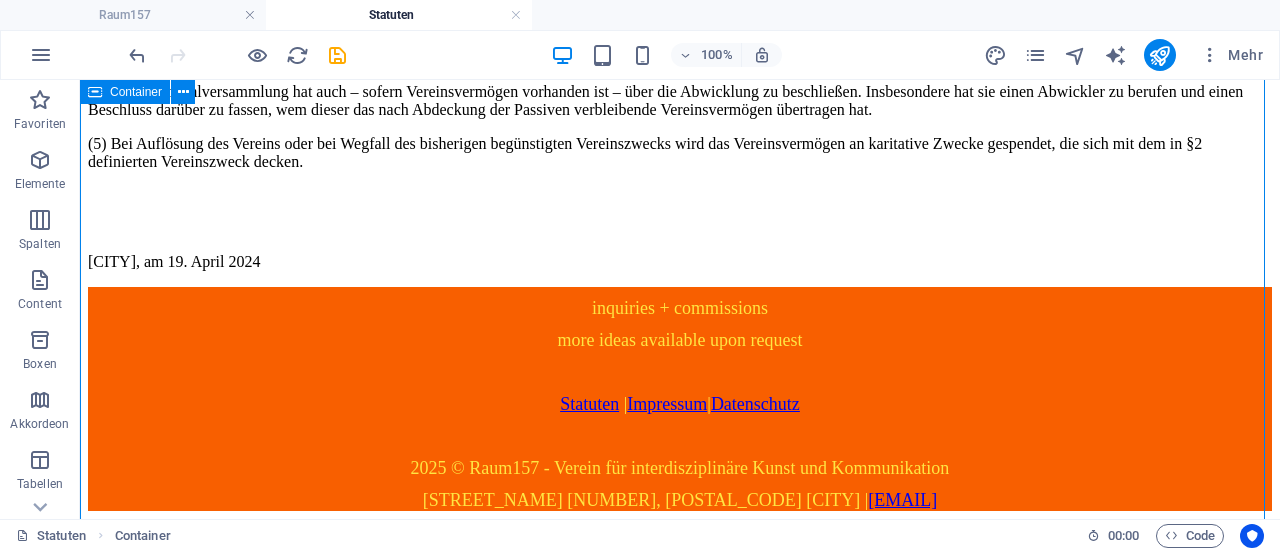 scroll, scrollTop: 7378, scrollLeft: 0, axis: vertical 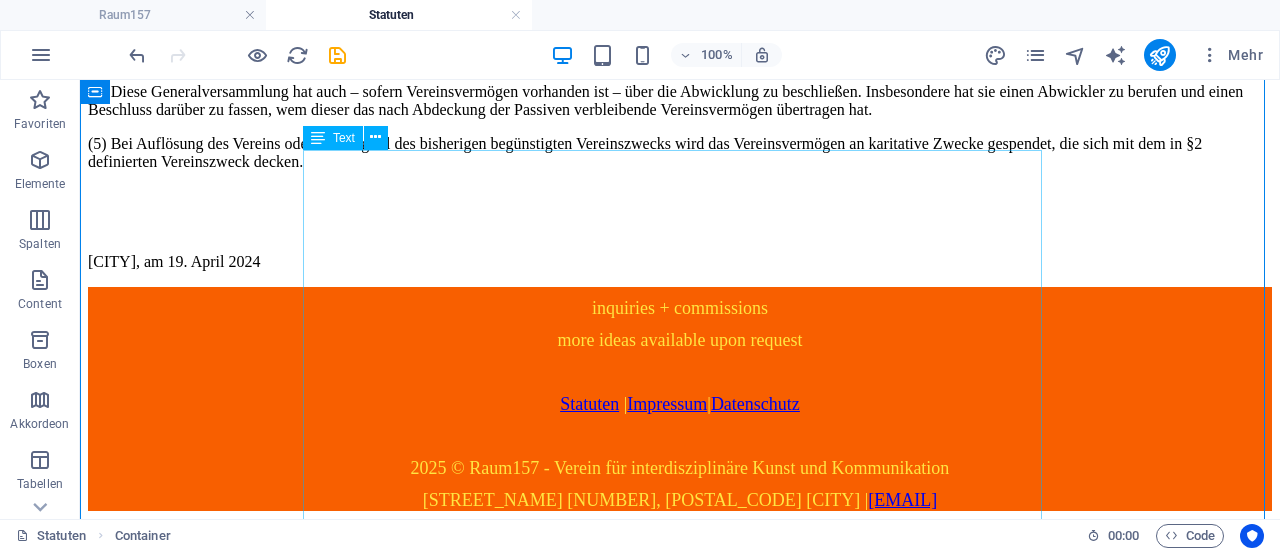 click on "(1) Vorstandsvorsitz-Doppel (im weiteren „Vorsitz“): a) Der Vorsitz besteht aus zwei natürlichen Personen. Beide Vorstandsvorsitzende sind für den Verein zeichnungsberechtigt. b) Für das Zustandekommen einer rechtlichen Verpflichtung ist die Unterschrift eines Mitglieds des Vorsitzes, ausreichend. Selbiges gilt für schriftliche Ausfertigungen des Vereines. c) Der Vorsitz hat Sicherzustellen und Folge zu tragen, das je andere Vorstandsvorsitzmitglied über zusetzende Handlungen abzusprechen. d) Dem Vorsitz obliegt die Vertretung des Vereines nach außen, gegenüber Behörden und dritten Personen. e) Der Vorsitz ist berechtigt, auf Basis von Beschlüssen des Vorstands und im Sinne dieser Satzung Verträge abzuschließen und den Verein in allen Belangen, insbesondere in rechtlicher, finanzieller und inhaltlicher Hinsicht, zu vertreten. h) Der Vorsitz ist gegenüber schriftlich eingelangten Anliegen von Gründungsmitgliedern Auskunftspflichtig. (2) Kassier:in:" at bounding box center (680, -978) 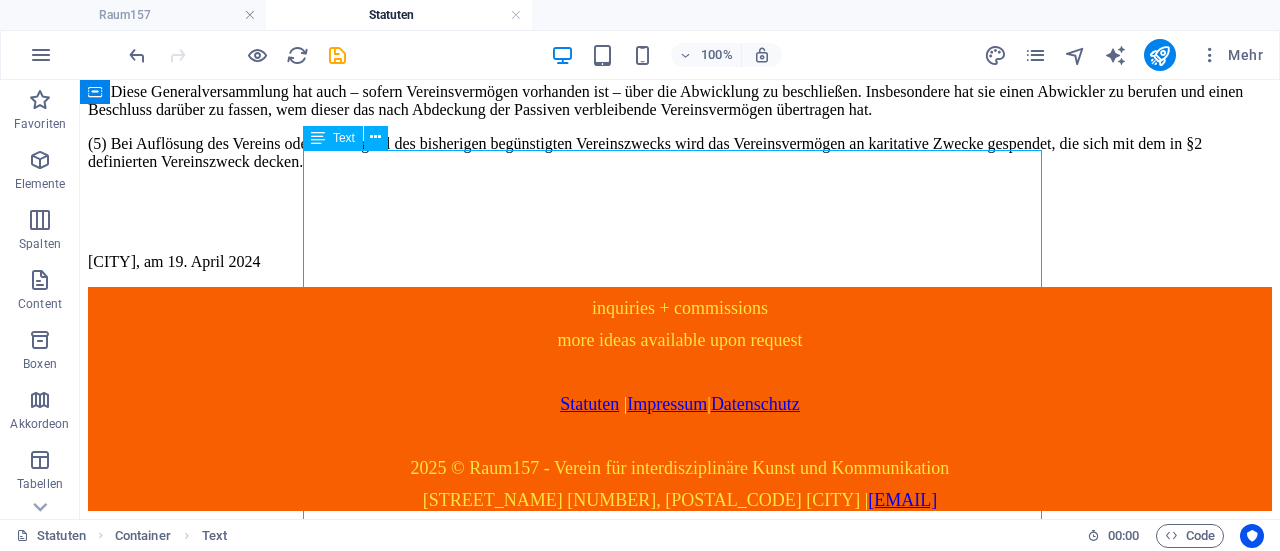 click on "(1) Vorstandsvorsitz-Doppel (im weiteren „Vorsitz“): a) Der Vorsitz besteht aus zwei natürlichen Personen. Beide Vorstandsvorsitzende sind für den Verein zeichnungsberechtigt. b) Für das Zustandekommen einer rechtlichen Verpflichtung ist die Unterschrift eines Mitglieds des Vorsitzes, ausreichend. Selbiges gilt für schriftliche Ausfertigungen des Vereines. c) Der Vorsitz hat Sicherzustellen und Folge zu tragen, das je andere Vorstandsvorsitzmitglied über zusetzende Handlungen abzusprechen. d) Dem Vorsitz obliegt die Vertretung des Vereines nach außen, gegenüber Behörden und dritten Personen. e) Der Vorsitz ist berechtigt, auf Basis von Beschlüssen des Vorstands und im Sinne dieser Satzung Verträge abzuschließen und den Verein in allen Belangen, insbesondere in rechtlicher, finanzieller und inhaltlicher Hinsicht, zu vertreten. h) Der Vorsitz ist gegenüber schriftlich eingelangten Anliegen von Gründungsmitgliedern Auskunftspflichtig. (2) Kassier:in:" at bounding box center (680, -978) 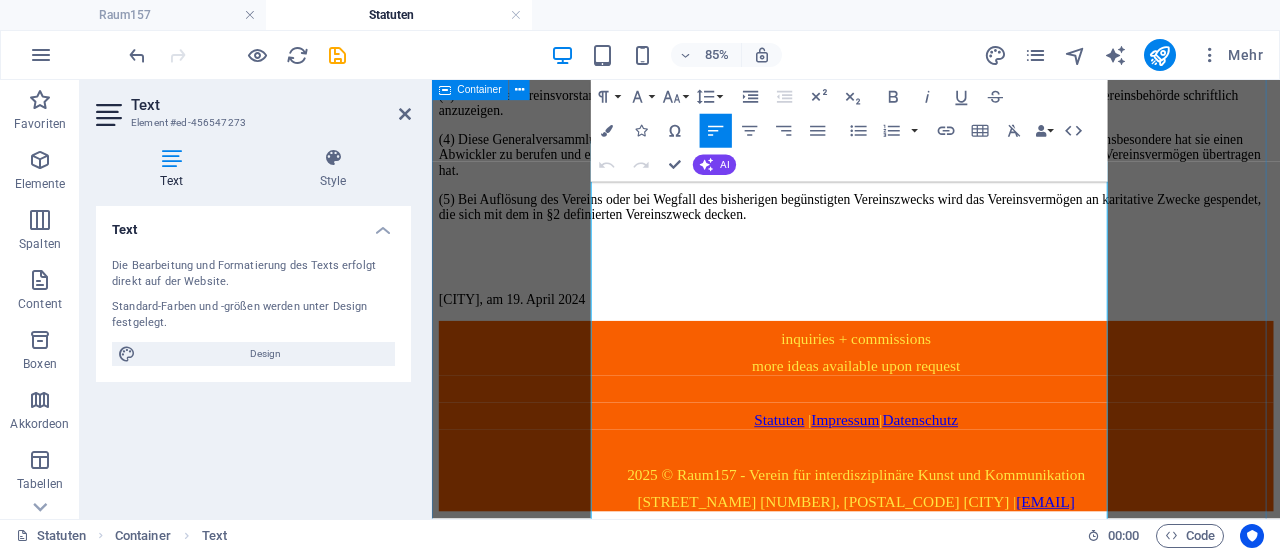 scroll, scrollTop: 8185, scrollLeft: 0, axis: vertical 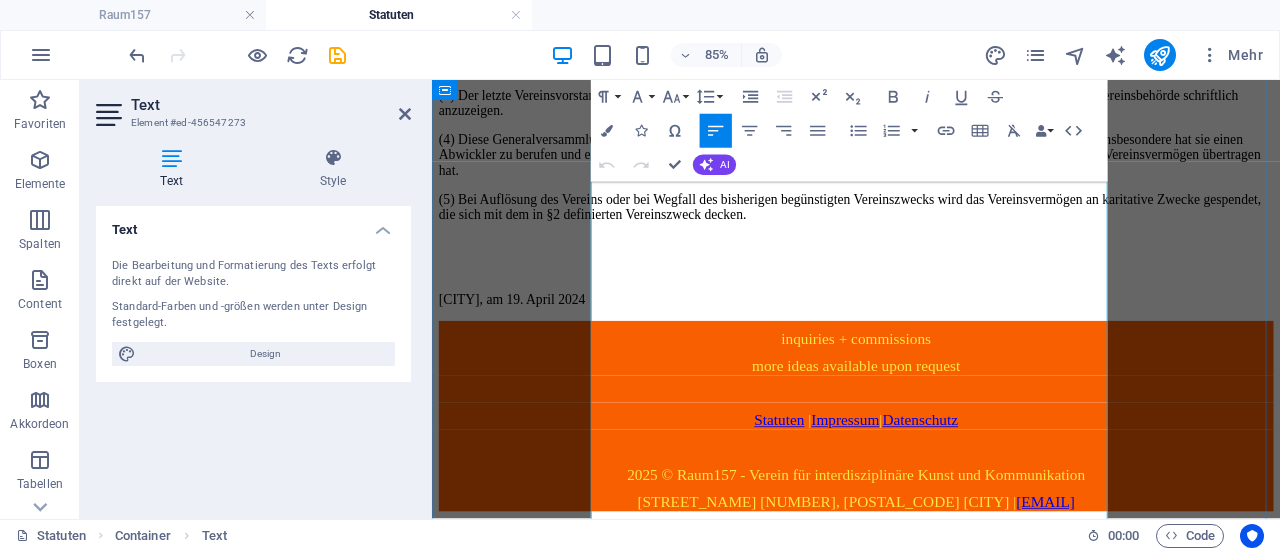 click on "a) Der Vorsitz besteht aus zwei natürlichen Personen. Beide Vorstandsvorsitzende sind für den Verein zeichnungsberechtigt. b) Für das Zustandekommen einer rechtlichen Verpflichtung ist die Unterschrift eines Mitglieds des Vorsitzes, ausreichend. Selbiges gilt für schriftliche Ausfertigungen des Vereines. c) Der Vorsitz hat Sicherzustellen und Folge zu tragen, das je andere Vorstandsvorsitzmitglied über zusetzende Handlungen abzusprechen. d) Dem Vorsitz obliegt die Vertretung des Vereines nach außen, gegenüber Behörden und dritten Personen. e) Der Vorsitz ist berechtigt, auf Basis von Beschlüssen des Vorstands und im Sinne dieser Satzung Verträge abzuschließen und den Verein in allen Belangen, insbesondere in rechtlicher, finanzieller und inhaltlicher Hinsicht, zu vertreten. h) Der Vorsitz ist gegenüber schriftlich eingelangten Anliegen von Gründungsmitgliedern Auskunftspflichtig." at bounding box center [955, -1016] 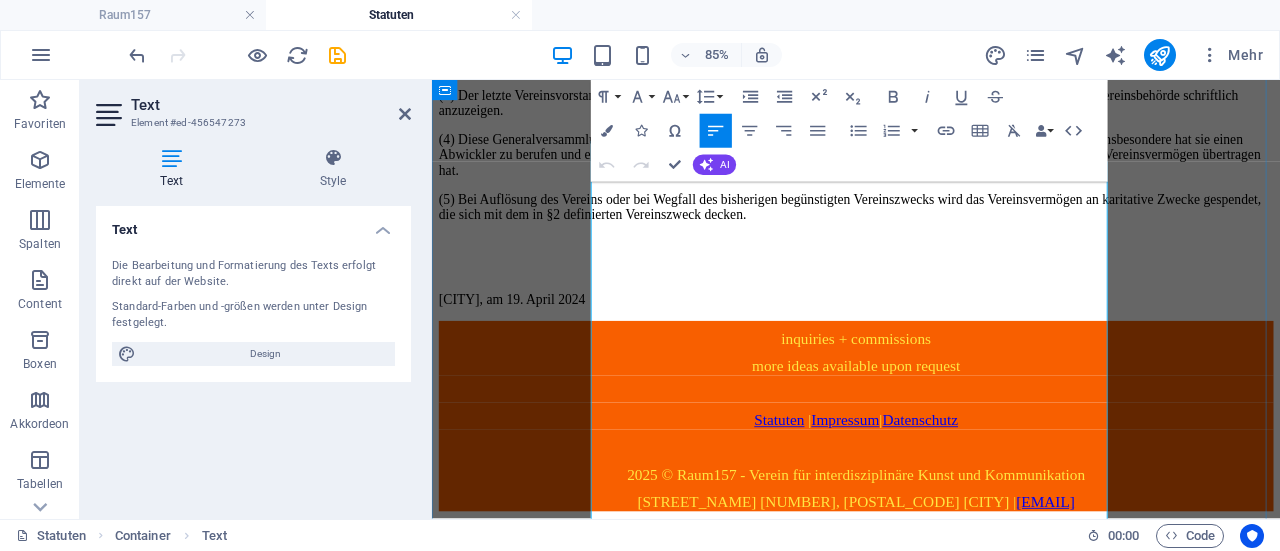 type 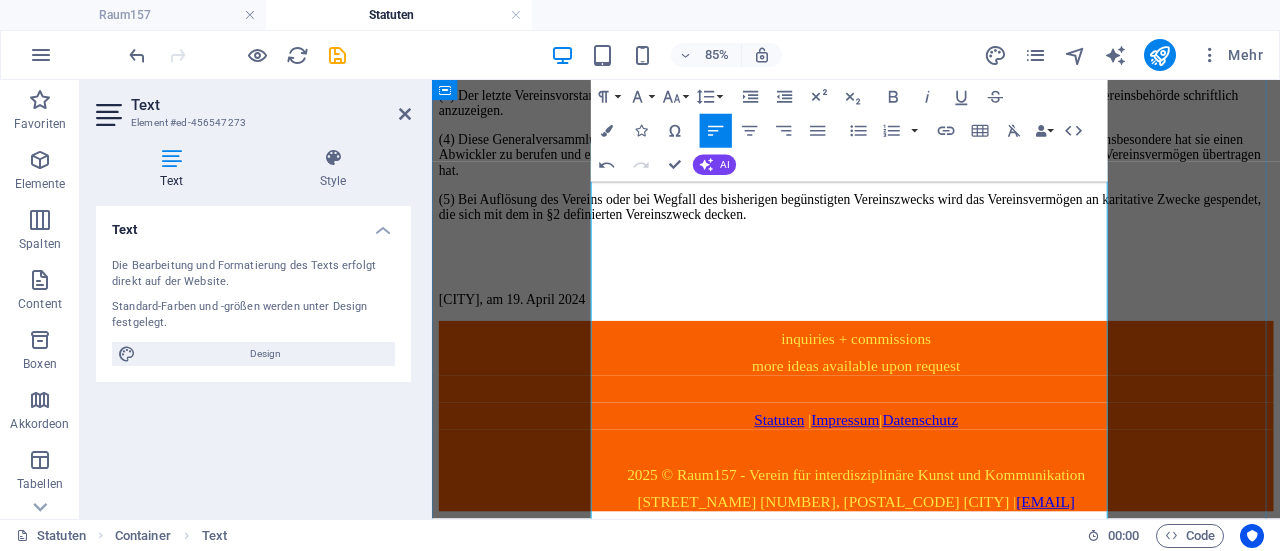 click on "a) Der Vorsitz besteht aus zwei natürlichen Personen. Beide Vorstandsvorsitzende sind für den Verein zeichnungsberechtigt. b) Für das Zustandekommen einer rechtlichen Verpflichtung ist die Unterschrift eines Mitglieds des Vorsitzes, ausreichend. Selbiges gilt für schriftliche Ausfertigungen des Vereines. c) Der Vorsitz hat sicherzustellen und Folge zu tragen, dass je andere Vorstandsvorsitzmitglied über zusetzende Handlungen abzusprechen. d) Dem Vorsitz obliegt die Vertretung des Vereines nach außen, gegenüber Behörden und dritten Personen. e) Der Vorsitz ist berechtigt, auf Basis von Beschlüssen des Vorstands und im Sinne dieser Satzung Verträge abzuschließen und den Verein in allen Belangen, insbesondere in rechtlicher, finanzieller und inhaltlicher Hinsicht, zu vertreten. h) Der Vorsitz ist gegenüber schriftlich eingelangten Anliegen von Gründungsmitgliedern Auskunftspflichtig." at bounding box center [955, -1016] 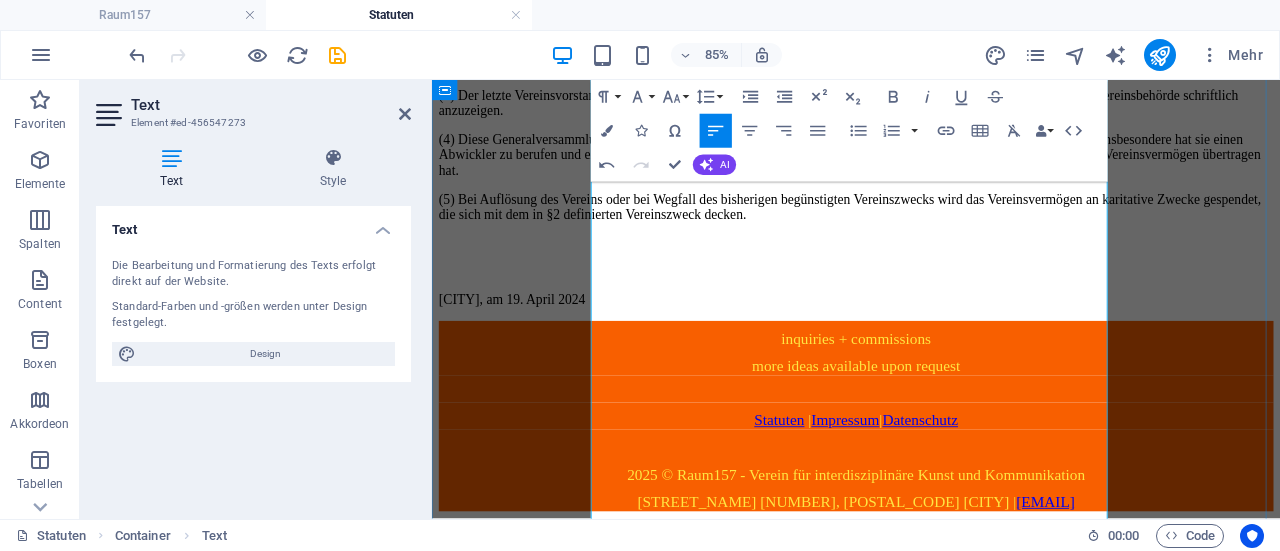 scroll, scrollTop: 8635, scrollLeft: 0, axis: vertical 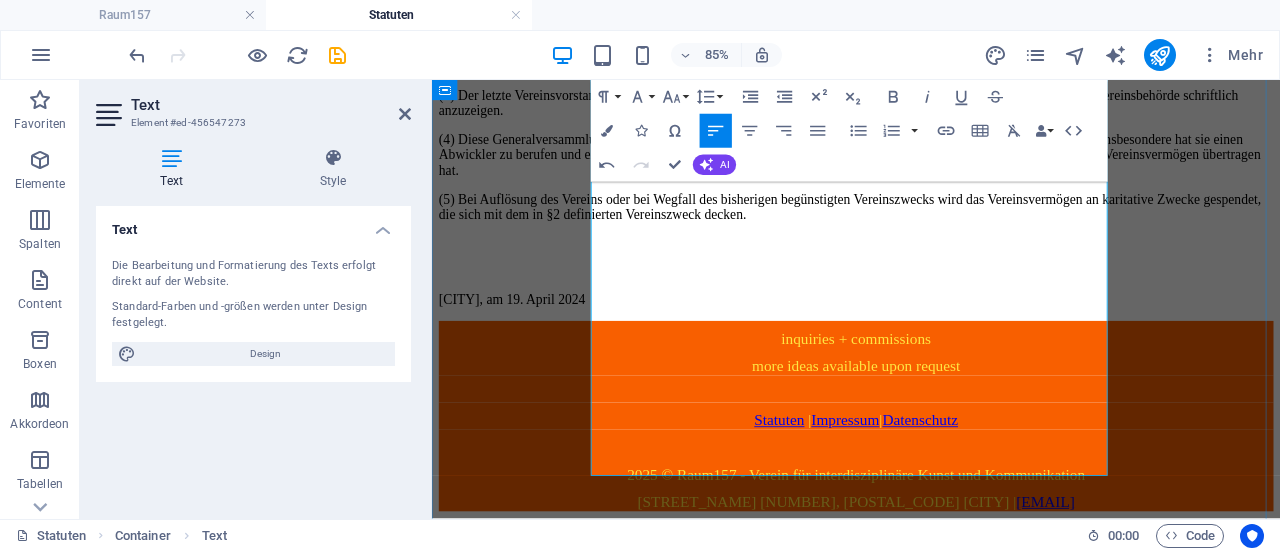 click on "a) Der Vorsitz besteht aus zwei natürlichen Personen. Beide Vorstandsvorsitzende sind für den Verein zeichnungsberechtigt. b) Für das Zustandekommen einer rechtlichen Verpflichtung ist die Unterschrift eines Mitglieds des Vorsitzes, ausreichend. Selbiges gilt für schriftliche Ausfertigungen des Vereines. c) Der Vorsitz hat sicherzustellen und Folge zu tragen, dass je andere Vorstandsvorsitzmitglied über zu setzende Handlungen abzusprechen. d) Dem Vorsitz obliegt die Vertretung des Vereines nach außen, gegenüber Behörden und dritten Personen. e) Der Vorsitz ist berechtigt, auf Basis von Beschlüssen des Vorstands und im Sinne dieser Satzung Verträge abzuschließen und den Verein in allen Belangen, insbesondere in rechtlicher, finanzieller und inhaltlicher Hinsicht, zu vertreten. h) Der Vorsitz ist gegenüber schriftlich eingelangten Anliegen von Gründungsmitgliedern Auskunftspflichtig." at bounding box center [955, -1016] 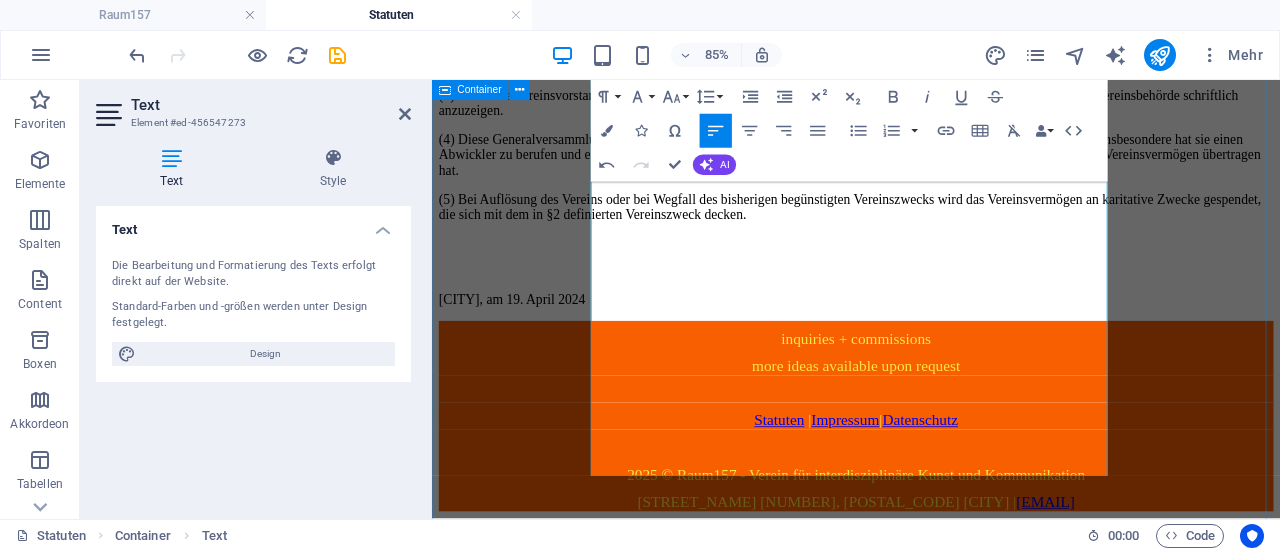 click on "Statuten Raum157 Verein für interdisziplinäre Kunst und Kommunikation in der Fassung vom [DATE] § 1 Name und Sitz des Vereines (1) Der Verein führt den Namen   Raum157 - Verein für interdisziplinäre Kunst und Kommunikation (2) Er hat seinen Sitz in [CITY] unter der Postanschrift [STREET], [POSTAL_CODE] [CITY].  Seine Tätigkeiten erstrecken sich auf das gesamte Bundesgebiet Österreich und die EU. (3) Der Verein verfolgt gemeinnützige Zwecke und ist nicht auf Gewinn gerichtet. § 2 Vereinszwecke und Vereinsziele Raum157  fungiert als Treffpunkt für Künstler:innen und Kommunikator:innen sämtlicher Fachrichtungen, die sich versammeln, um Ideen auszutauschen, zu schaffen und zu teilen. Als Begegnungsort dient  Raum157  als Plattform für einen kreativen Wissensaustausch innerhalb und zwischen den Disziplinen. Einerseits zielt er darauf ab, die Entwicklung von interdisziplinären Ideen voranzutreiben und zu fördern – andererseits widmet sich  Raum157 § 3 Tätigkeiten § 4 Materielle Mittel" at bounding box center (931, -2958) 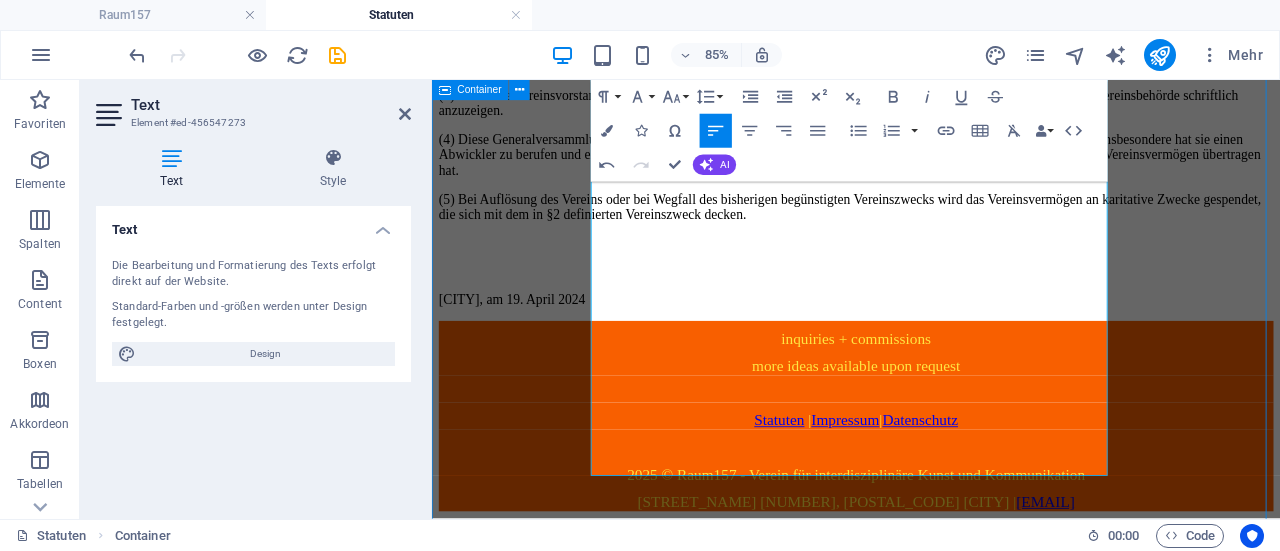 scroll, scrollTop: 7801, scrollLeft: 0, axis: vertical 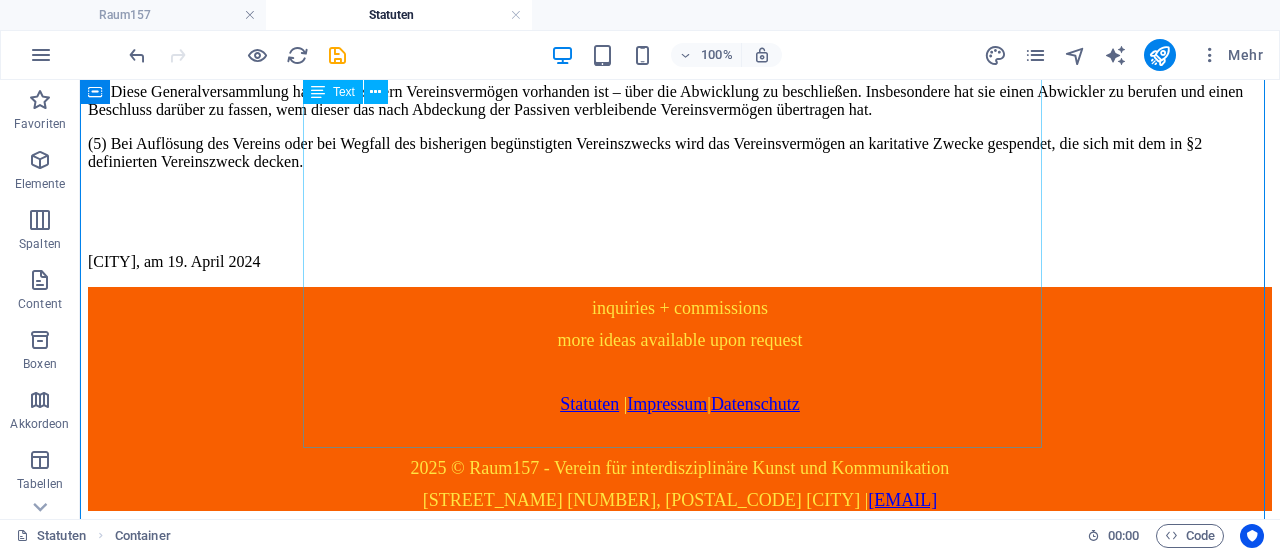 click on "(1) Vorstandsvorsitz-Doppel (im weiteren „Vorsitz“): a) Der Vorsitz besteht aus zwei natürlichen Personen. Beide Vorstandsvorsitzende sind für den Verein zeichnungsberechtigt. b) Für das Zustandekommen einer rechtlichen Verpflichtung ist die Unterschrift eines Mitglieds des Vorsitzes, ausreichend. Selbiges gilt für schriftliche Ausfertigungen des Vereines. c) Der Vorsitz hat sicherzustellen und Folge zu tragen, dass je andere Vorstandsvorsitzmitglied über zu setzende Handlungen abzusprechen. d) Dem Vorsitz obliegt die Vertretung des Vereines nach außen, gegenüber Behörden und dritten Personen. e) Der Vorsitz ist berechtigt, auf Basis von Beschlüssen des Vorstands und im Sinne dieser Satzung Verträge abzuschließen und den Verein in allen Belangen, insbesondere in rechtlicher, finanzieller und inhaltlicher Hinsicht, zu vertreten. h) Der Vorsitz ist gegenüber schriftlich eingelangten Anliegen von Gründungsmitgliedern auskunftspflichtig. (2) Kassier:in:" at bounding box center [680, -978] 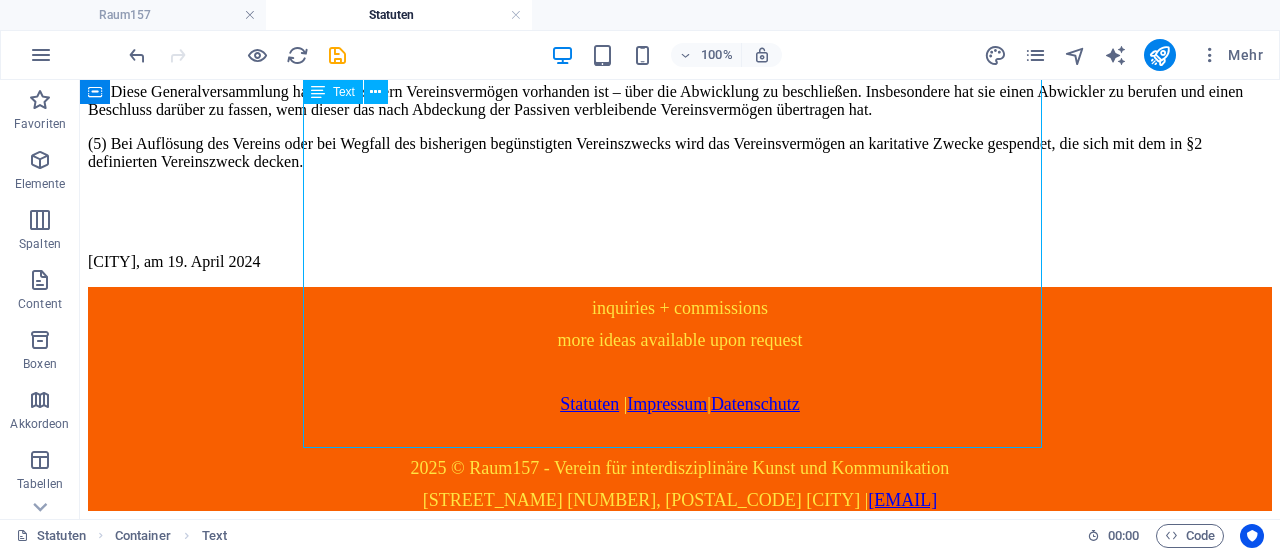 click on "(1) Vorstandsvorsitz-Doppel (im weiteren „Vorsitz“): a) Der Vorsitz besteht aus zwei natürlichen Personen. Beide Vorstandsvorsitzende sind für den Verein zeichnungsberechtigt. b) Für das Zustandekommen einer rechtlichen Verpflichtung ist die Unterschrift eines Mitglieds des Vorsitzes, ausreichend. Selbiges gilt für schriftliche Ausfertigungen des Vereines. c) Der Vorsitz hat sicherzustellen und Folge zu tragen, dass je andere Vorstandsvorsitzmitglied über zu setzende Handlungen abzusprechen. d) Dem Vorsitz obliegt die Vertretung des Vereines nach außen, gegenüber Behörden und dritten Personen. e) Der Vorsitz ist berechtigt, auf Basis von Beschlüssen des Vorstands und im Sinne dieser Satzung Verträge abzuschließen und den Verein in allen Belangen, insbesondere in rechtlicher, finanzieller und inhaltlicher Hinsicht, zu vertreten. h) Der Vorsitz ist gegenüber schriftlich eingelangten Anliegen von Gründungsmitgliedern auskunftspflichtig. (2) Kassier:in:" at bounding box center [680, -978] 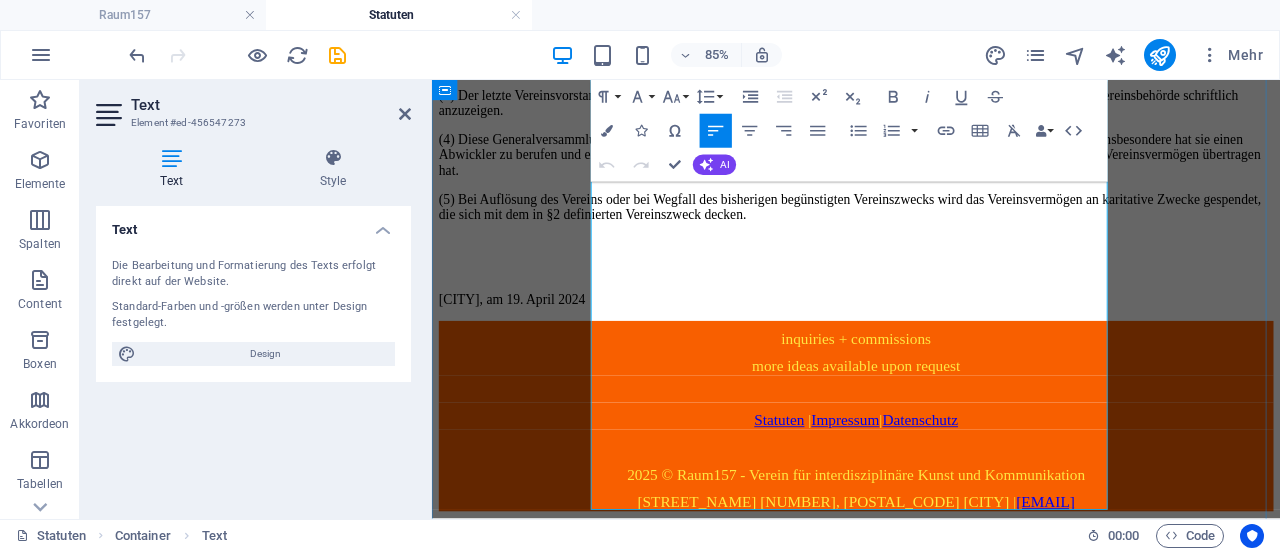 scroll, scrollTop: 8907, scrollLeft: 0, axis: vertical 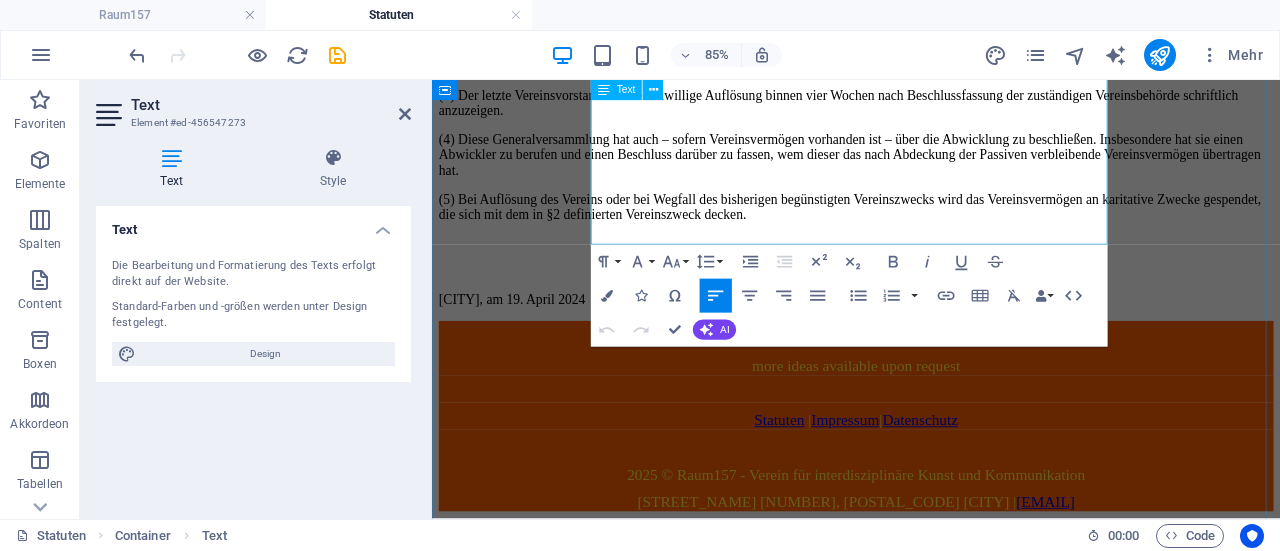 click on "(2) Kassier:in:" at bounding box center [931, -874] 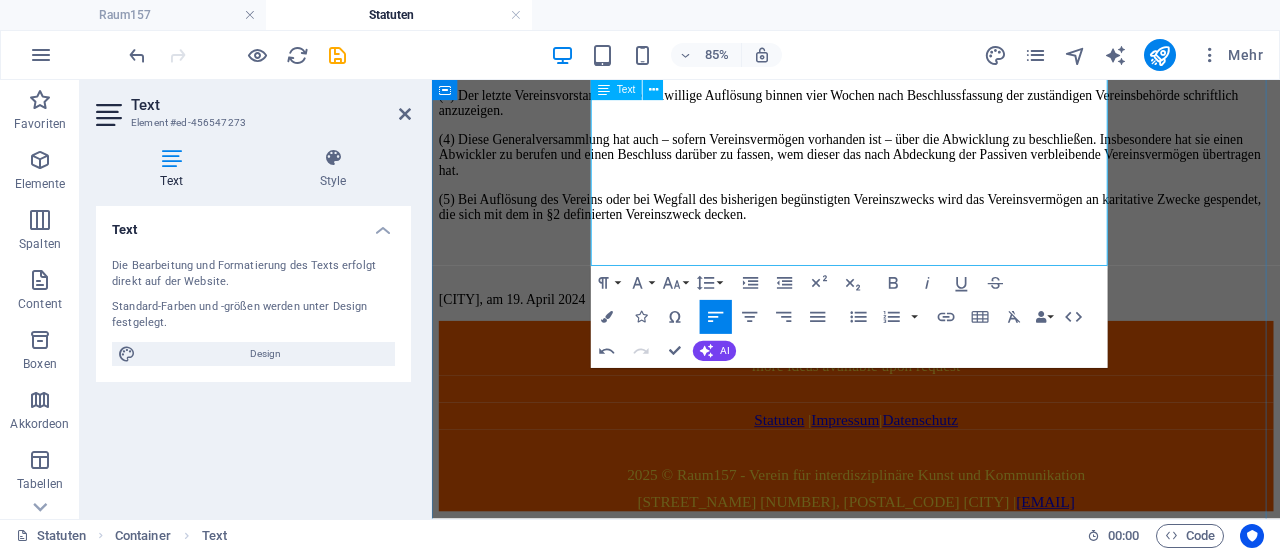 click on "a) Der/die Schatzmeister:in besorgt die ordnungsgemäße Geldgebarung." at bounding box center (951, -840) 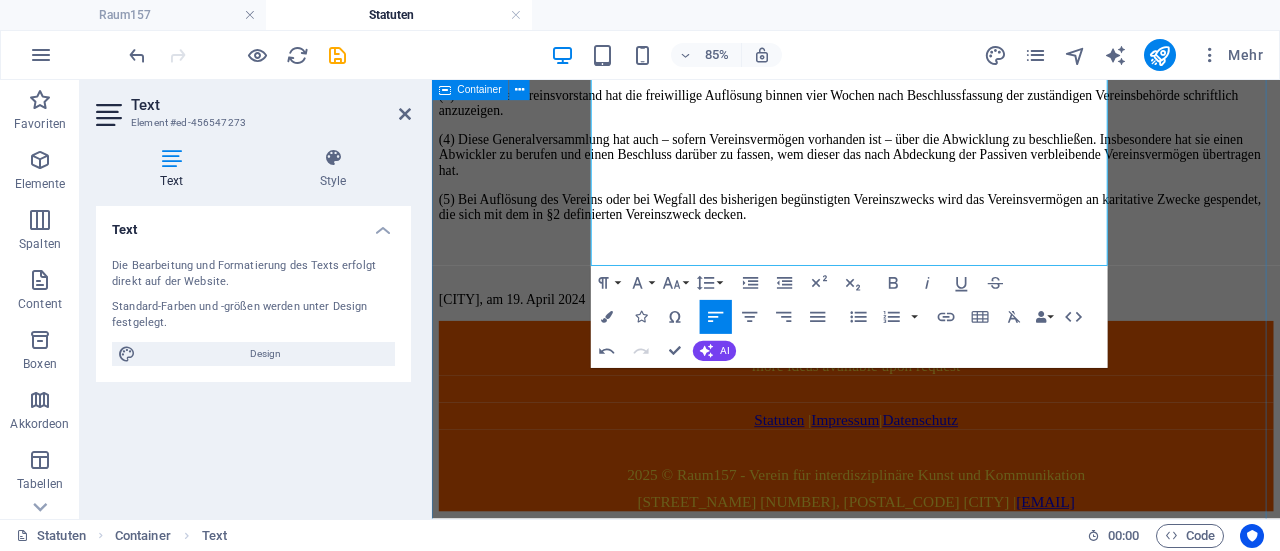 click on "Statuten Raum157 Verein für interdisziplinäre Kunst und Kommunikation in der Fassung vom [DATE] § 1 Name und Sitz des Vereines (1) Der Verein führt den Namen   Raum157 - Verein für interdisziplinäre Kunst und Kommunikation (2) Er hat seinen Sitz in [CITY] unter der Postanschrift [STREET], [POSTAL_CODE] [CITY].  Seine Tätigkeiten erstrecken sich auf das gesamte Bundesgebiet Österreich und die EU. (3) Der Verein verfolgt gemeinnützige Zwecke und ist nicht auf Gewinn gerichtet. § 2 Vereinszwecke und Vereinsziele Raum157  fungiert als Treffpunkt für Künstler:innen und Kommunikator:innen sämtlicher Fachrichtungen, die sich versammeln, um Ideen auszutauschen, zu schaffen und zu teilen. Als Begegnungsort dient  Raum157  als Plattform für einen kreativen Wissensaustausch innerhalb und zwischen den Disziplinen. Einerseits zielt er darauf ab, die Entwicklung von interdisziplinären Ideen voranzutreiben und zu fördern – andererseits widmet sich  Raum157 § 3 Tätigkeiten § 4 Materielle Mittel" at bounding box center (931, -2958) 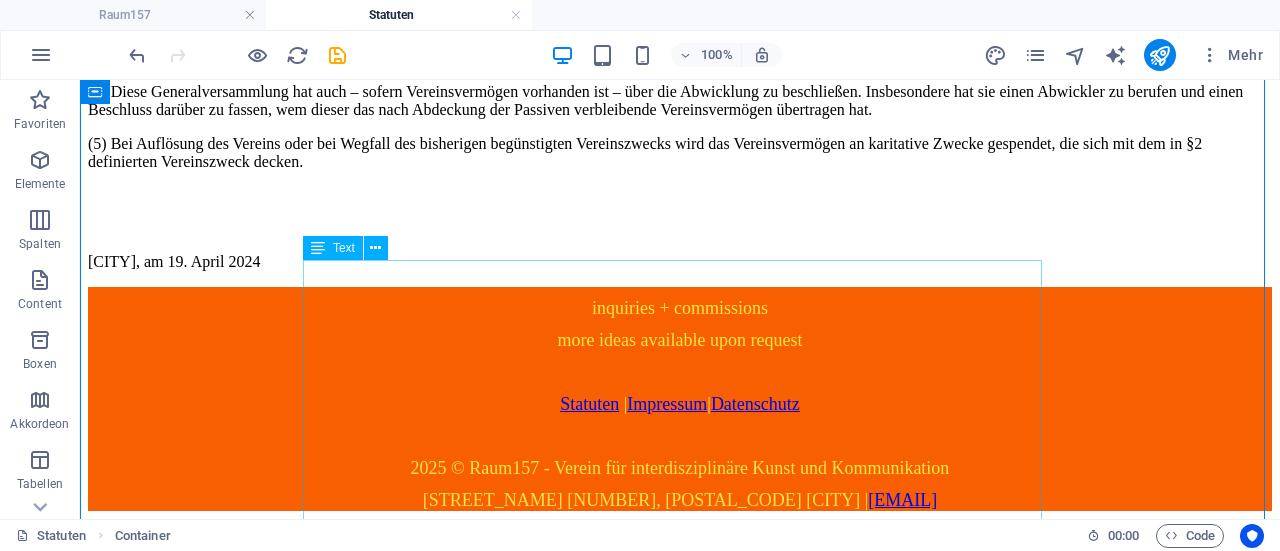 scroll, scrollTop: 9256, scrollLeft: 0, axis: vertical 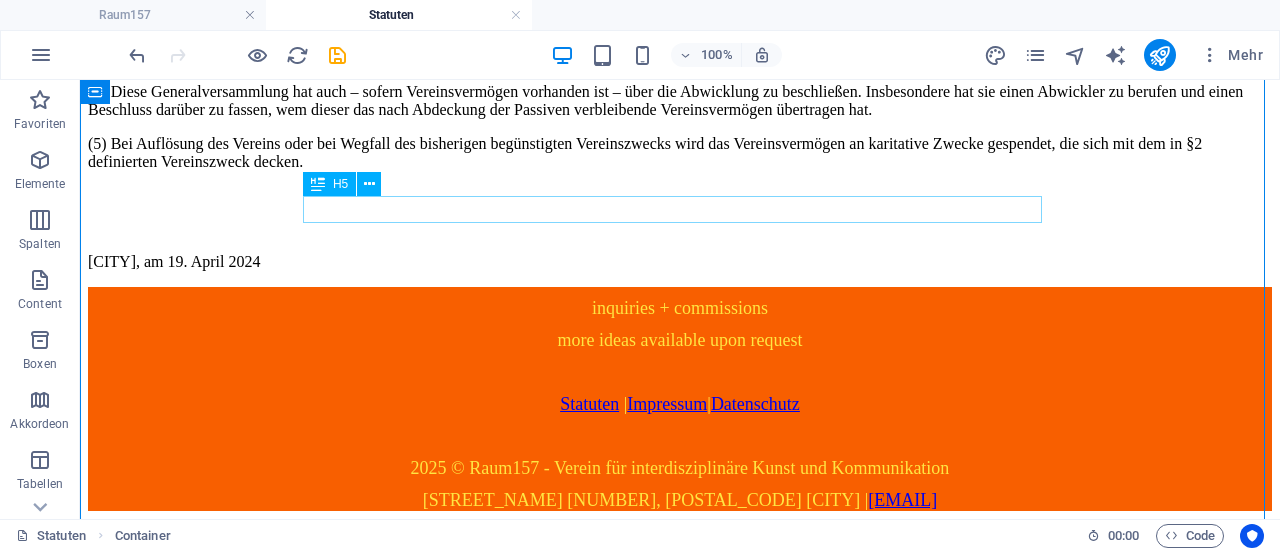 click on "§ 20 Vereinsauflösung" at bounding box center [680, -85] 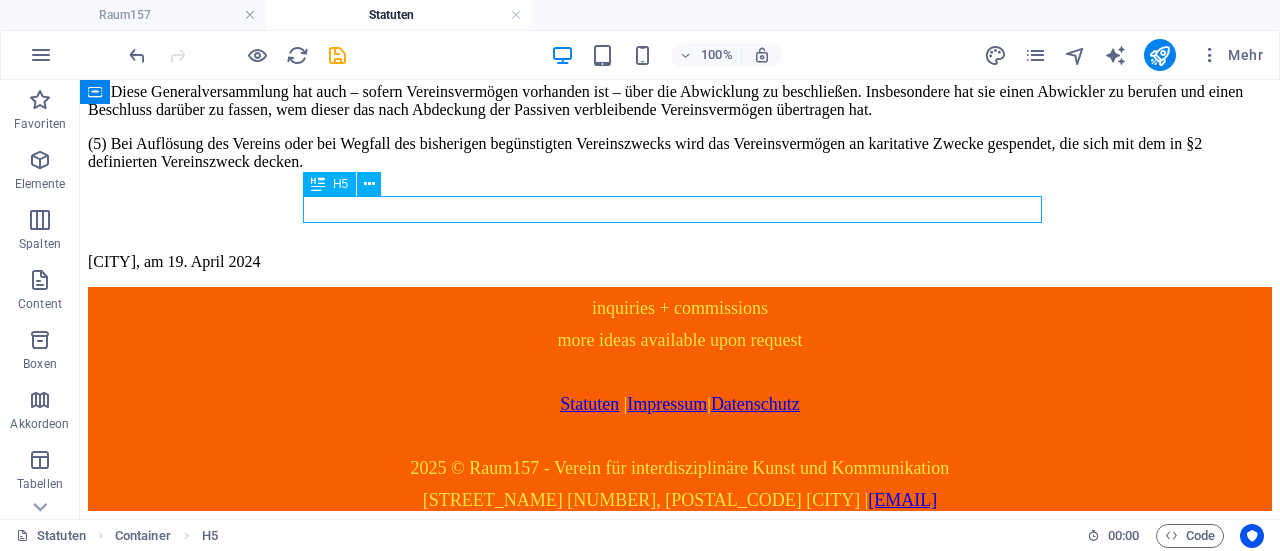 click on "§ 20 Vereinsauflösung" at bounding box center [680, -85] 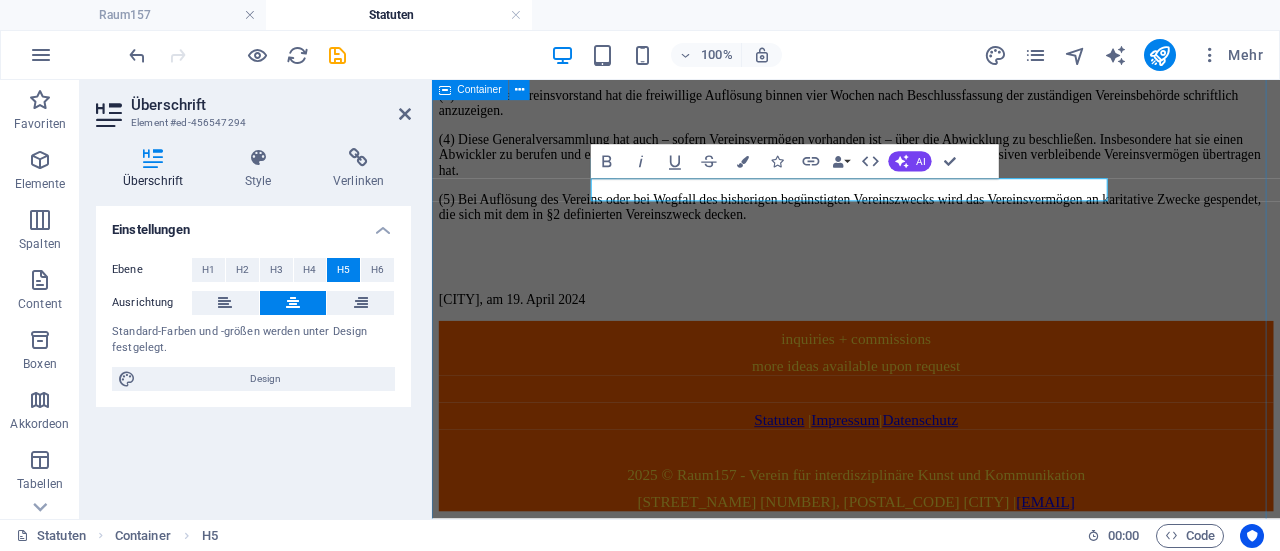scroll, scrollTop: 10411, scrollLeft: 0, axis: vertical 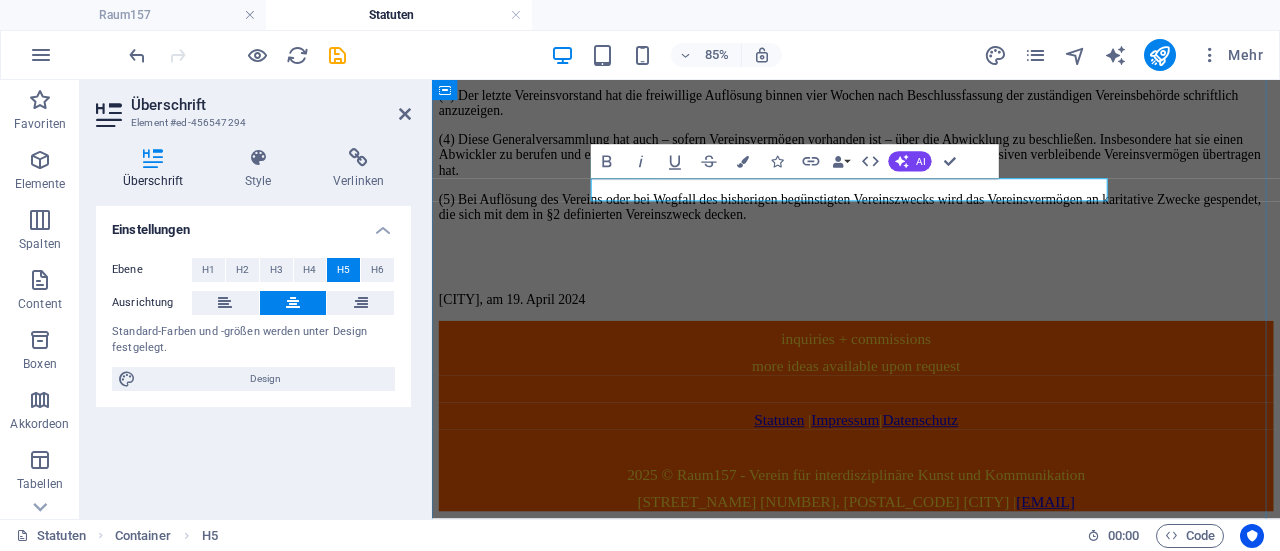 click on "§ 20 Vereinsauflösung" at bounding box center [931, -44] 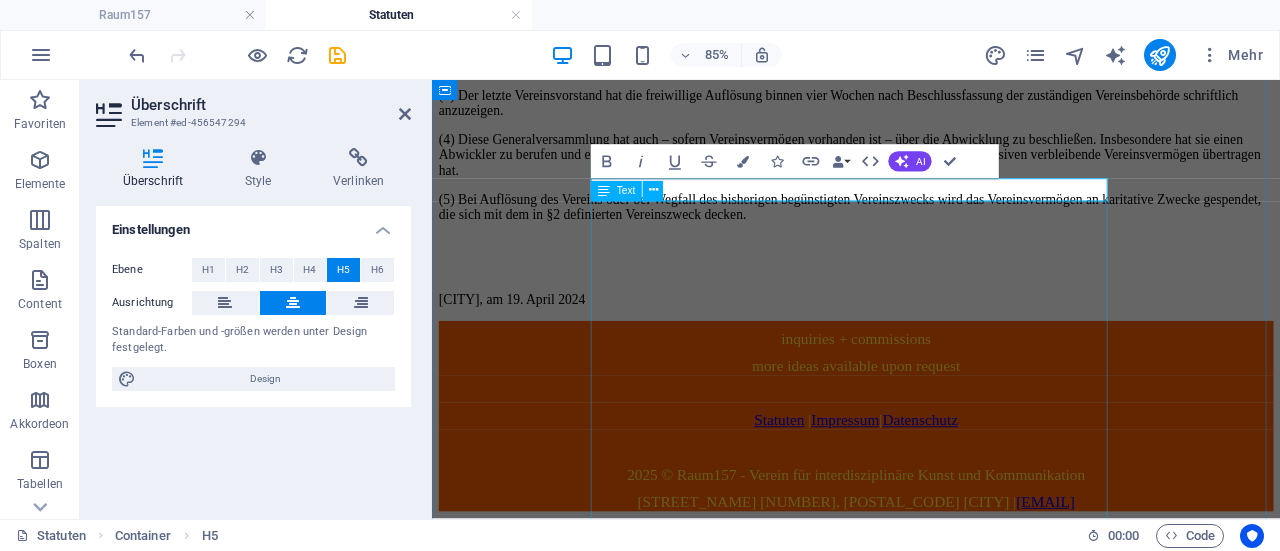 click on "(1) Die freiwillige Auflösung des Vereines kann nur in einer zu diesem Zweck einberufenen außerordentlichen Generalversammlung und nur mit zweidrittel Mehrheit der abgegebenen gültigen Stimmen beschlossen werden. (2) Bei Auflösung oder bei Wegfall des bisherigen begünstigten Vereinszweckes hat diese Generalversammlung – sofern ein Vereinsvermögen vorhanden ist – auch einen Abwickler zu bestellen. Diese Bestimmung gilt auch im Falle der behördlichen Auflösung. (3) Der letzte Vereinsvorstand hat die freiwillige Auflösung binnen vier Wochen nach Beschlussfassung der zuständigen Vereinsbehörde schriftlich anzuzeigen. (4) Diese Generalversammlung hat auch – sofern Vereinsvermögen vorhanden ist – über die Abwicklung zu beschließen. Insbesondere hat sie einen Abwickler zu berufen und einen Beschluss darüber zu fassen, wem dieser das nach Abdeckung der Passiven verbleibende Vereinsvermögen übertragen hat." at bounding box center (931, 117) 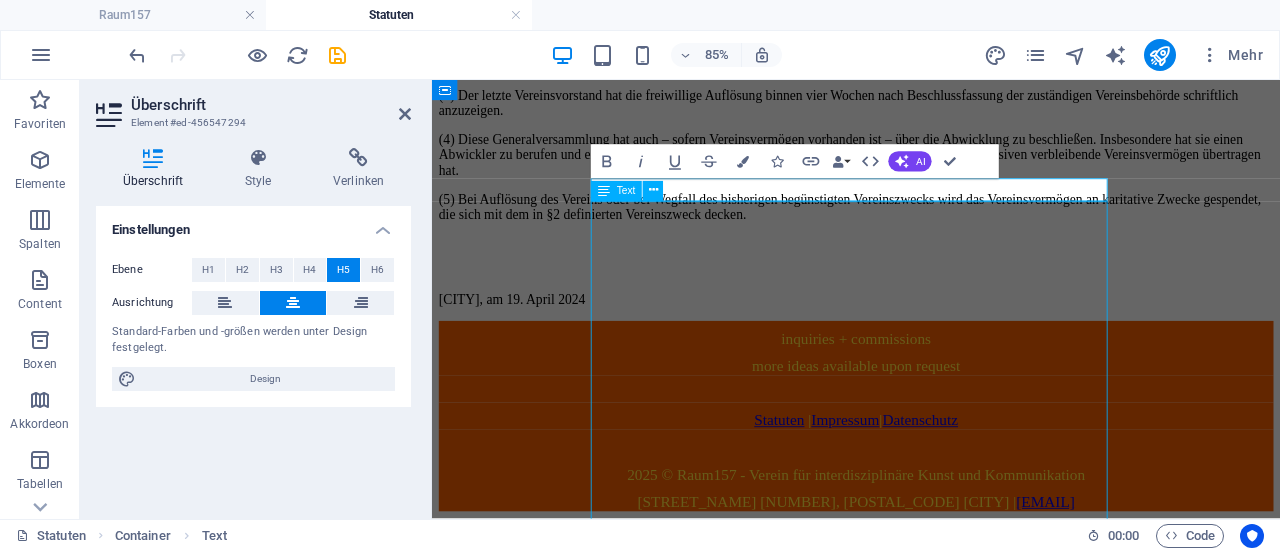 scroll, scrollTop: 9256, scrollLeft: 0, axis: vertical 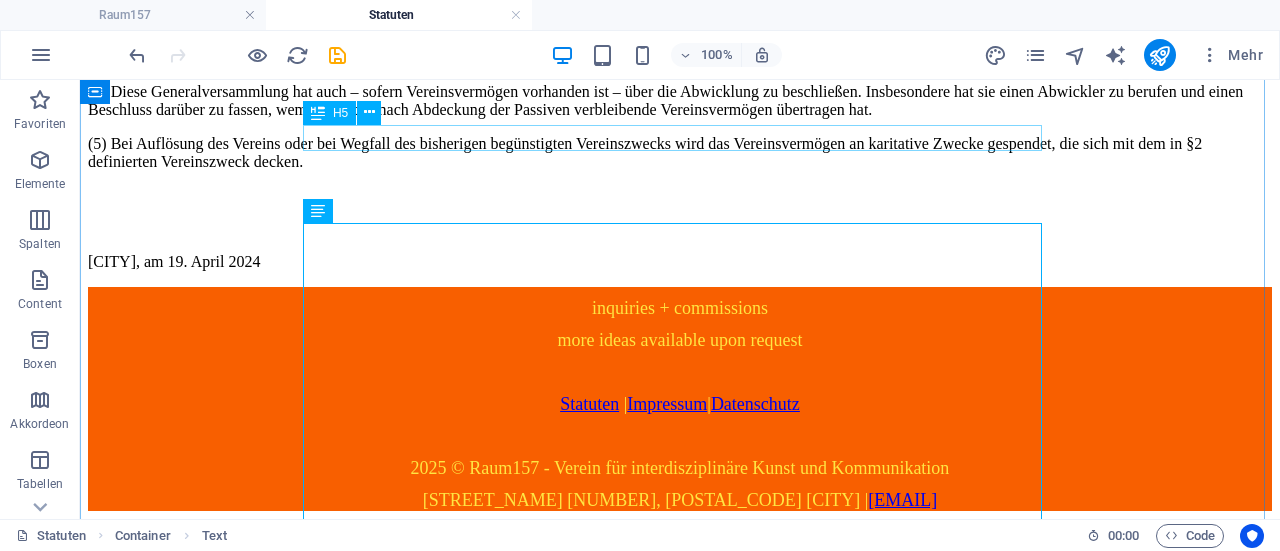 click on "§ 19" at bounding box center [680, -198] 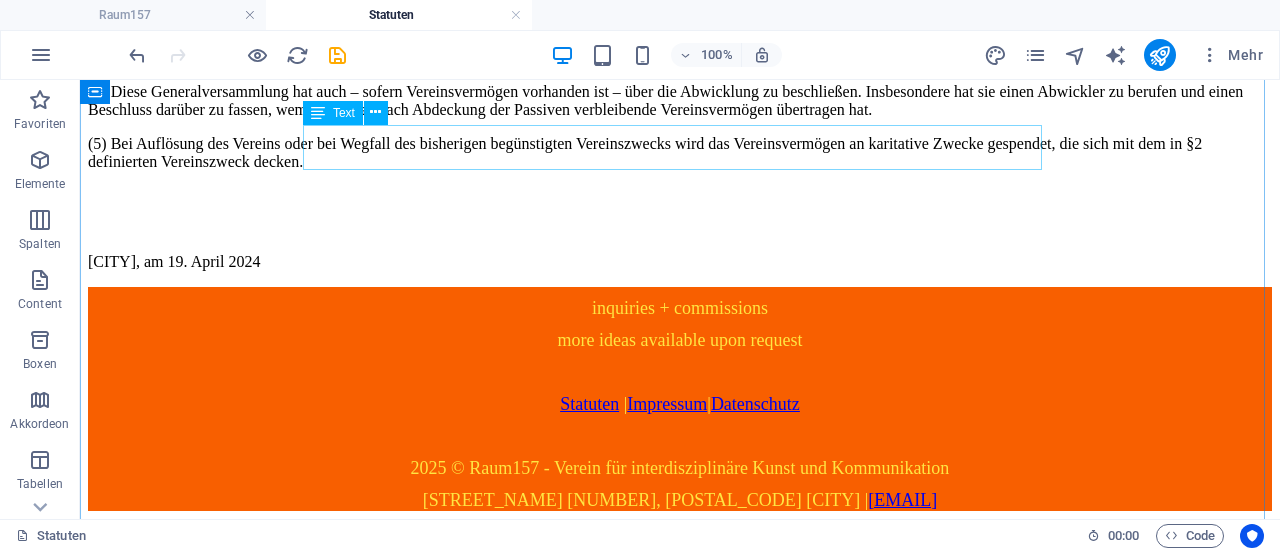 click on "---" at bounding box center (680, -142) 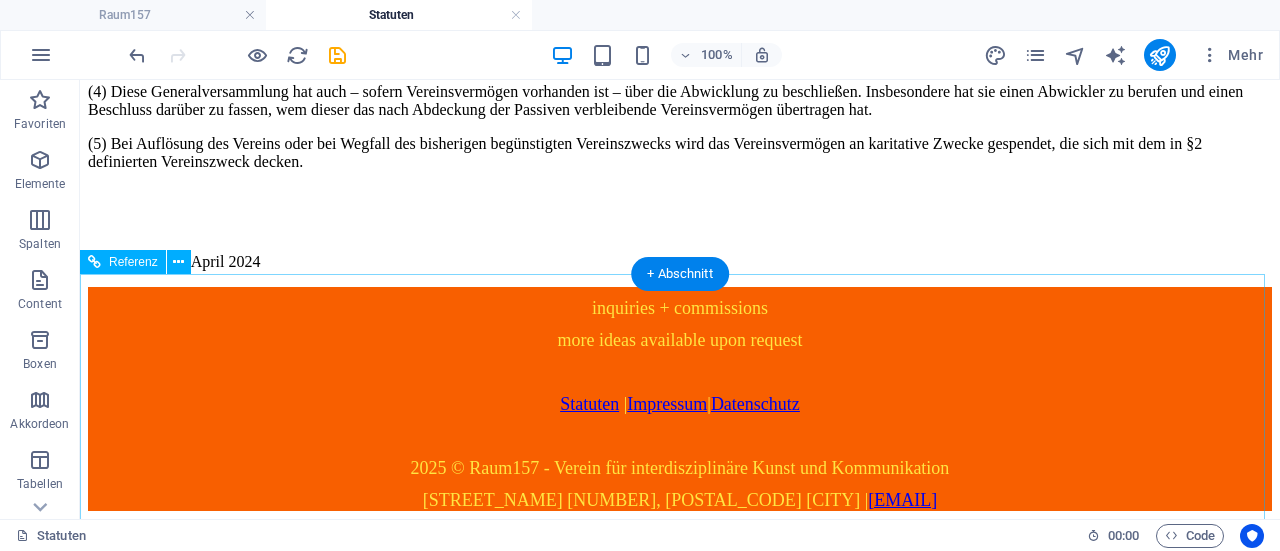 scroll, scrollTop: 9710, scrollLeft: 0, axis: vertical 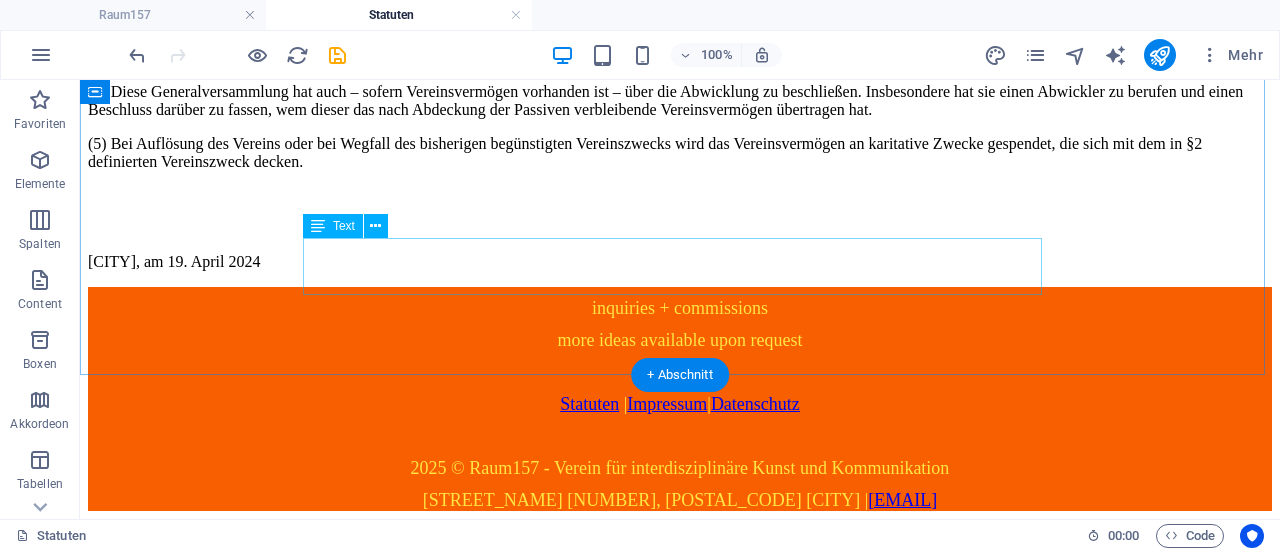 click on "[CITY], am 19. April 2024" at bounding box center (680, 262) 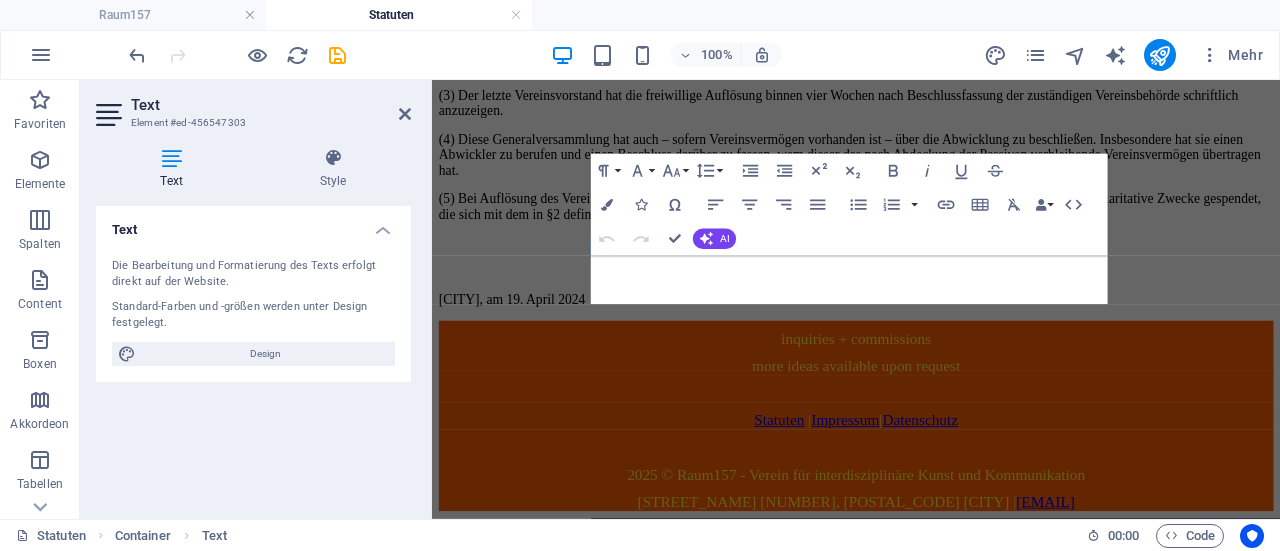 scroll, scrollTop: 10914, scrollLeft: 0, axis: vertical 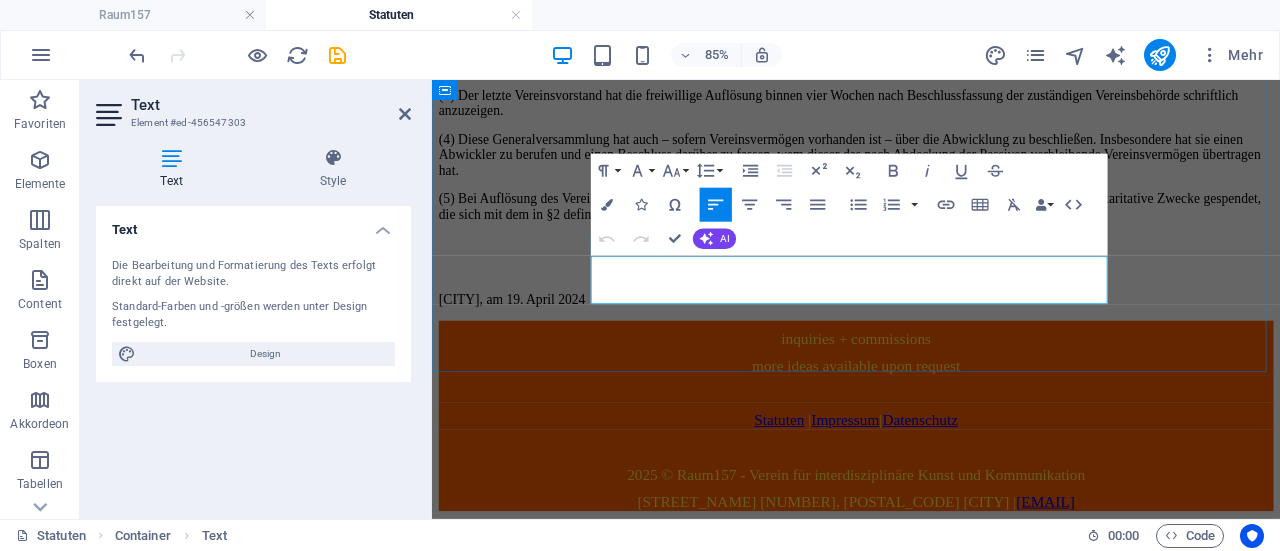 click on "[CITY], am 19. April 2024" at bounding box center [931, 339] 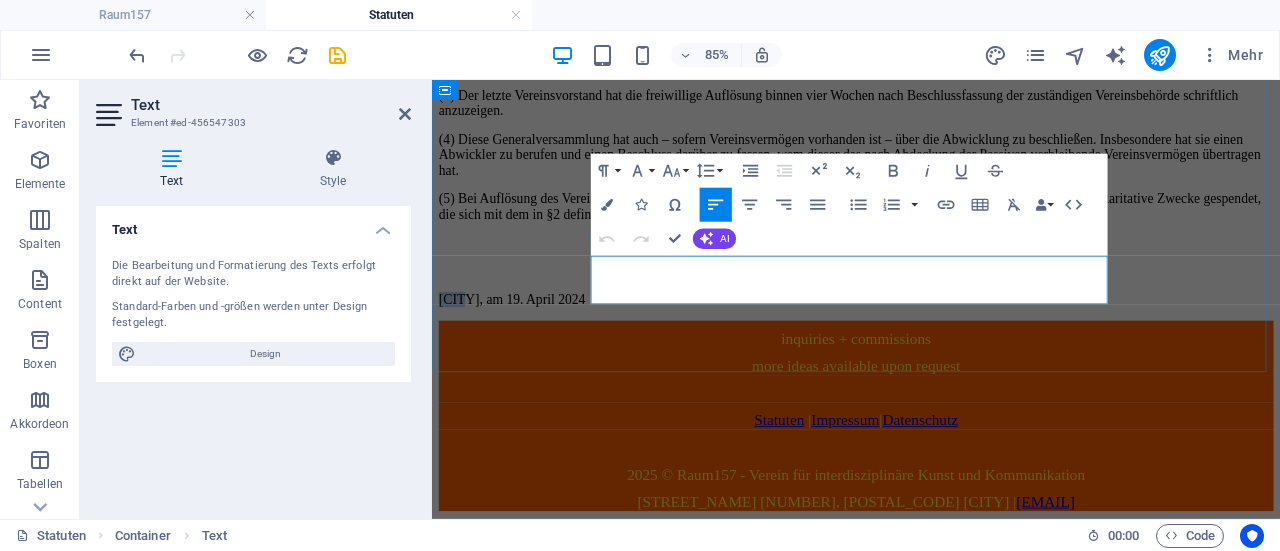 click on "[CITY], am 19. April 2024" at bounding box center [931, 339] 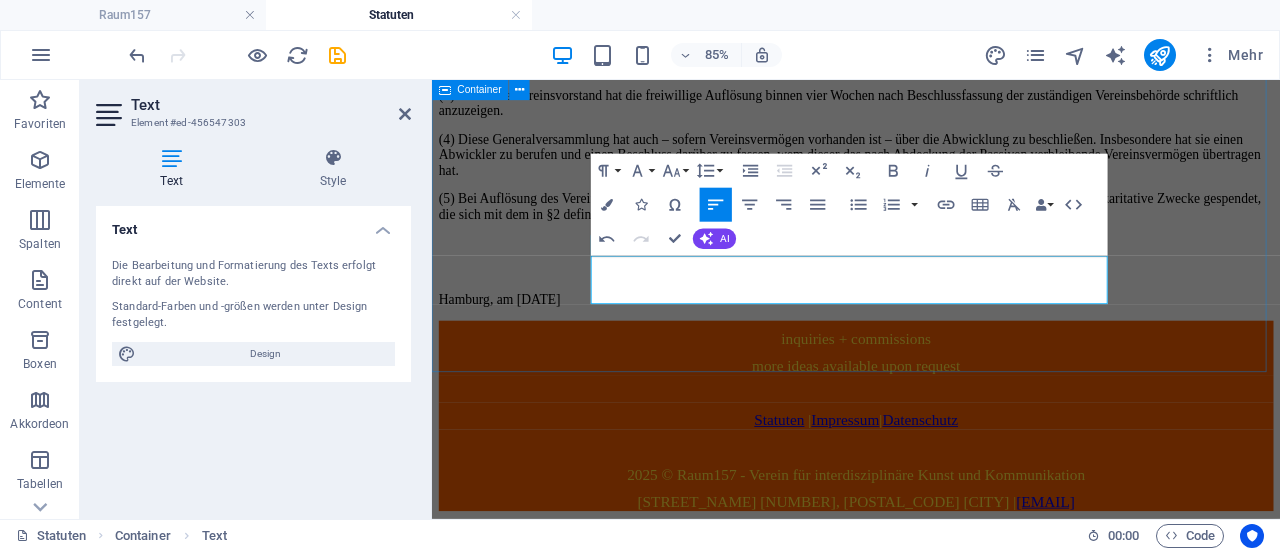 click on "Statuten Raum157 Verein für interdisziplinäre Kunst und Kommunikation in der Fassung vom [DATE] § 1 Name und Sitz des Vereines (1) Der Verein führt den Namen   Raum157 - Verein für interdisziplinäre Kunst und Kommunikation (2) Er hat seinen Sitz in [CITY] unter der Postanschrift [STREET], [POSTAL_CODE] [CITY].  Seine Tätigkeiten erstrecken sich auf das gesamte Bundesgebiet Österreich und die EU. (3) Der Verein verfolgt gemeinnützige Zwecke und ist nicht auf Gewinn gerichtet. § 2 Vereinszwecke und Vereinsziele Raum157  fungiert als Treffpunkt für Künstler:innen und Kommunikator:innen sämtlicher Fachrichtungen, die sich versammeln, um Ideen auszutauschen, zu schaffen und zu teilen. Als Begegnungsort dient  Raum157  als Plattform für einen kreativen Wissensaustausch innerhalb und zwischen den Disziplinen. Einerseits zielt er darauf ab, die Entwicklung von interdisziplinären Ideen voranzutreiben und zu fördern – andererseits widmet sich  Raum157 § 3 Tätigkeiten § 4 Materielle Mittel" at bounding box center (931, -2902) 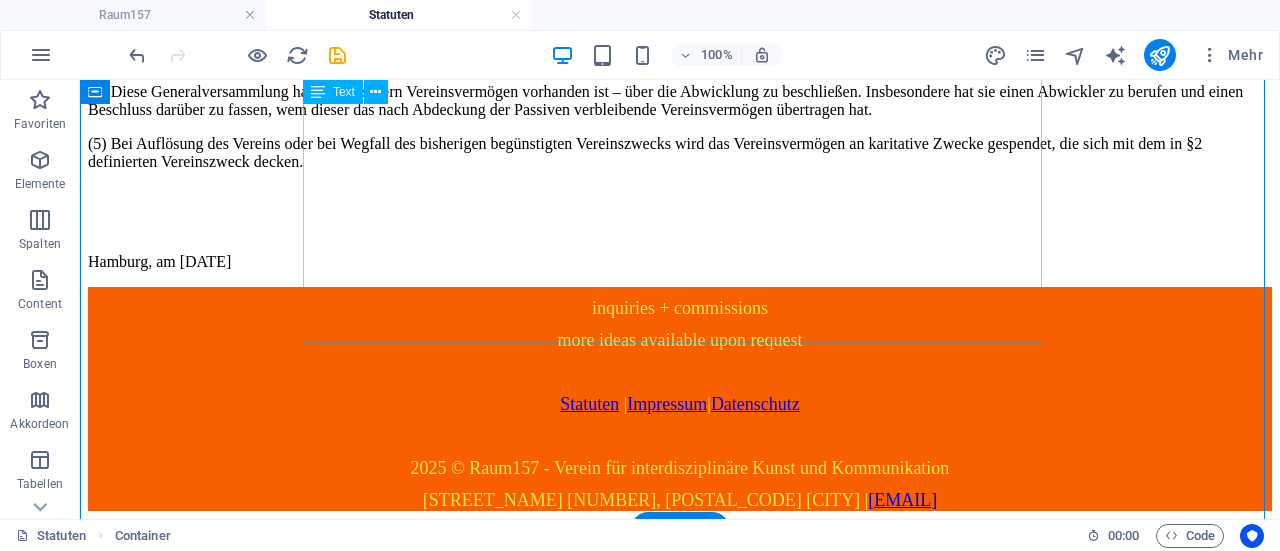 scroll, scrollTop: 9553, scrollLeft: 0, axis: vertical 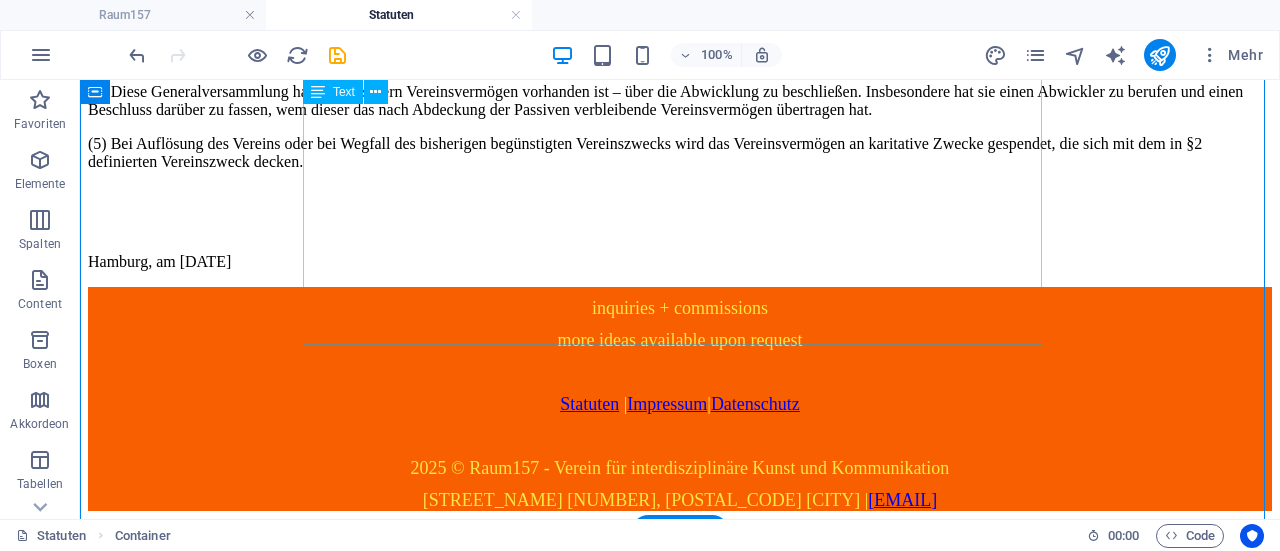 click on "(1) Die freiwillige Auflösung des Vereines kann nur in einer zu diesem Zweck einberufenen außerordentlichen Generalversammlung und nur mit zweidrittel Mehrheit der abgegebenen gültigen Stimmen beschlossen werden. (2) Bei Auflösung oder bei Wegfall des bisherigen begünstigten Vereinszweckes hat diese Generalversammlung – sofern ein Vereinsvermögen vorhanden ist – auch einen Abwickler zu bestellen. Diese Bestimmung gilt auch im Falle der behördlichen Auflösung. (3) Der letzte Vereinsvorstand hat die freiwillige Auflösung binnen vier Wochen nach Beschlussfassung der zuständigen Vereinsbehörde schriftlich anzuzeigen. (4) Diese Generalversammlung hat auch – sofern Vereinsvermögen vorhanden ist – über die Abwicklung zu beschließen. Insbesondere hat sie einen Abwickler zu berufen und einen Beschluss darüber zu fassen, wem dieser das nach Abdeckung der Passiven verbleibende Vereinsvermögen übertragen hat." at bounding box center [680, 58] 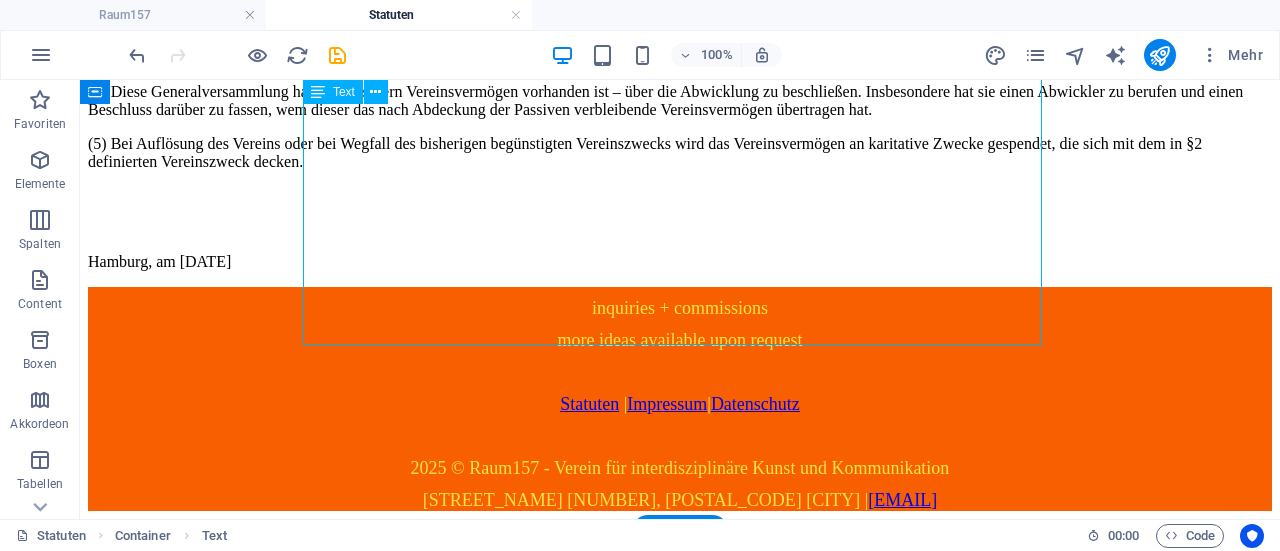 click on "(1) Die freiwillige Auflösung des Vereines kann nur in einer zu diesem Zweck einberufenen außerordentlichen Generalversammlung und nur mit zweidrittel Mehrheit der abgegebenen gültigen Stimmen beschlossen werden. (2) Bei Auflösung oder bei Wegfall des bisherigen begünstigten Vereinszweckes hat diese Generalversammlung – sofern ein Vereinsvermögen vorhanden ist – auch einen Abwickler zu bestellen. Diese Bestimmung gilt auch im Falle der behördlichen Auflösung. (3) Der letzte Vereinsvorstand hat die freiwillige Auflösung binnen vier Wochen nach Beschlussfassung der zuständigen Vereinsbehörde schriftlich anzuzeigen. (4) Diese Generalversammlung hat auch – sofern Vereinsvermögen vorhanden ist – über die Abwicklung zu beschließen. Insbesondere hat sie einen Abwickler zu berufen und einen Beschluss darüber zu fassen, wem dieser das nach Abdeckung der Passiven verbleibende Vereinsvermögen übertragen hat." at bounding box center (680, 58) 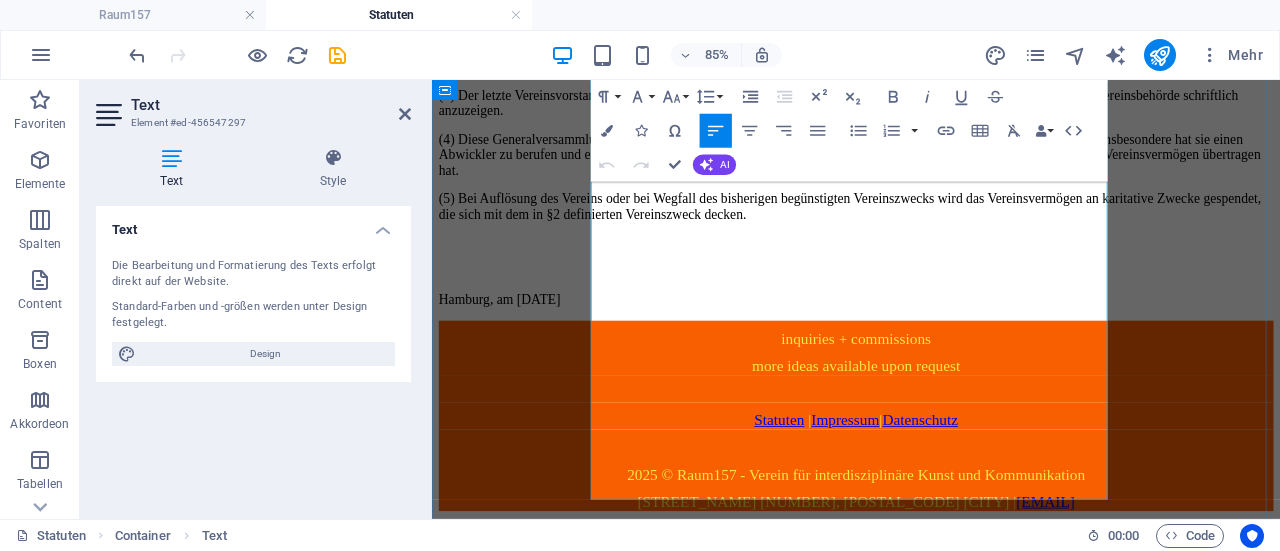 scroll, scrollTop: 10578, scrollLeft: 0, axis: vertical 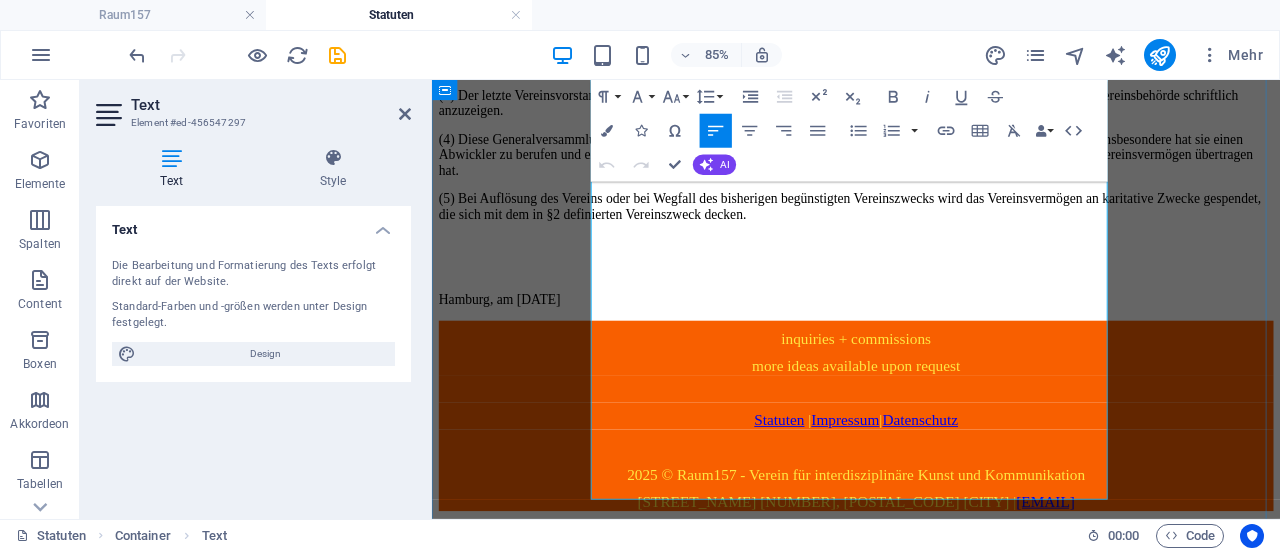 type 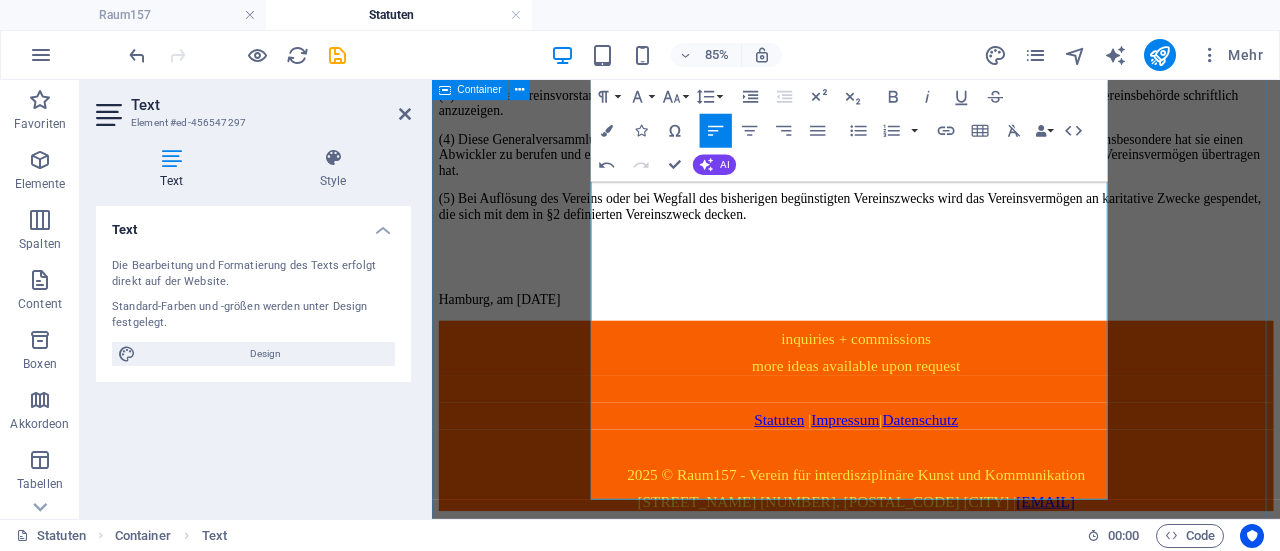 click on "Statuten Raum157 Verein für interdisziplinäre Kunst und Kommunikation in der Fassung vom [DATE] § 1 Name und Sitz des Vereines (1) Der Verein führt den Namen   Raum157 - Verein für interdisziplinäre Kunst und Kommunikation (2) Er hat seinen Sitz in [CITY] unter der Postanschrift [STREET], [POSTAL_CODE] [CITY].  Seine Tätigkeiten erstrecken sich auf das gesamte Bundesgebiet Österreich und die EU. (3) Der Verein verfolgt gemeinnützige Zwecke und ist nicht auf Gewinn gerichtet. § 2 Vereinszwecke und Vereinsziele Raum157  fungiert als Treffpunkt für Künstler:innen und Kommunikator:innen sämtlicher Fachrichtungen, die sich versammeln, um Ideen auszutauschen, zu schaffen und zu teilen. Als Begegnungsort dient  Raum157  als Plattform für einen kreativen Wissensaustausch innerhalb und zwischen den Disziplinen. Einerseits zielt er darauf ab, die Entwicklung von interdisziplinären Ideen voranzutreiben und zu fördern – andererseits widmet sich  Raum157 § 3 Tätigkeiten § 4 Materielle Mittel" at bounding box center (931, -2902) 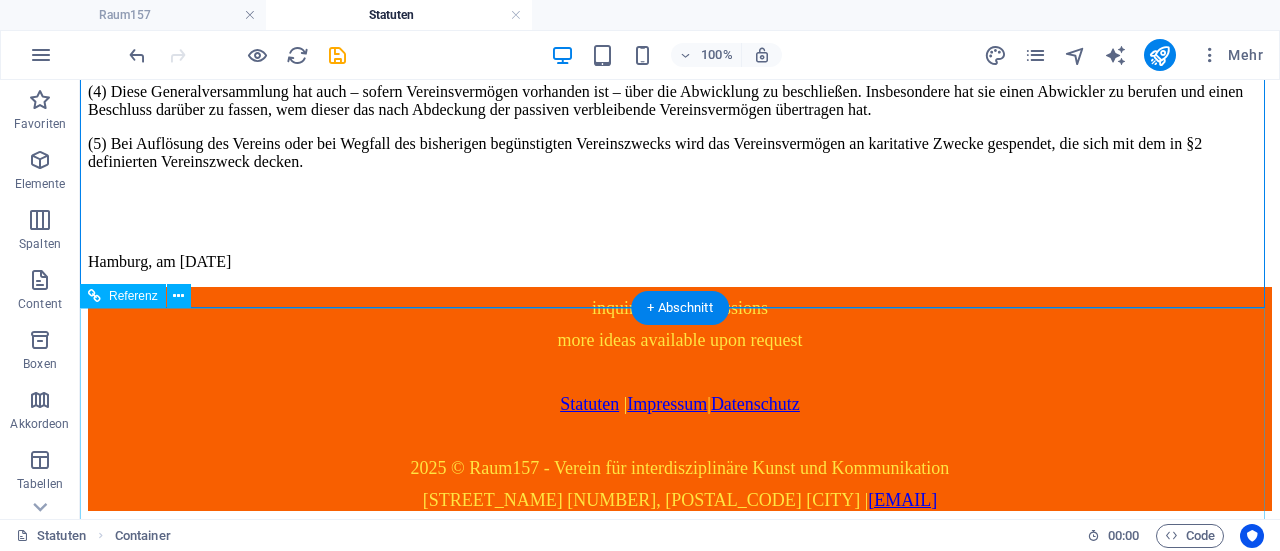 scroll, scrollTop: 9791, scrollLeft: 0, axis: vertical 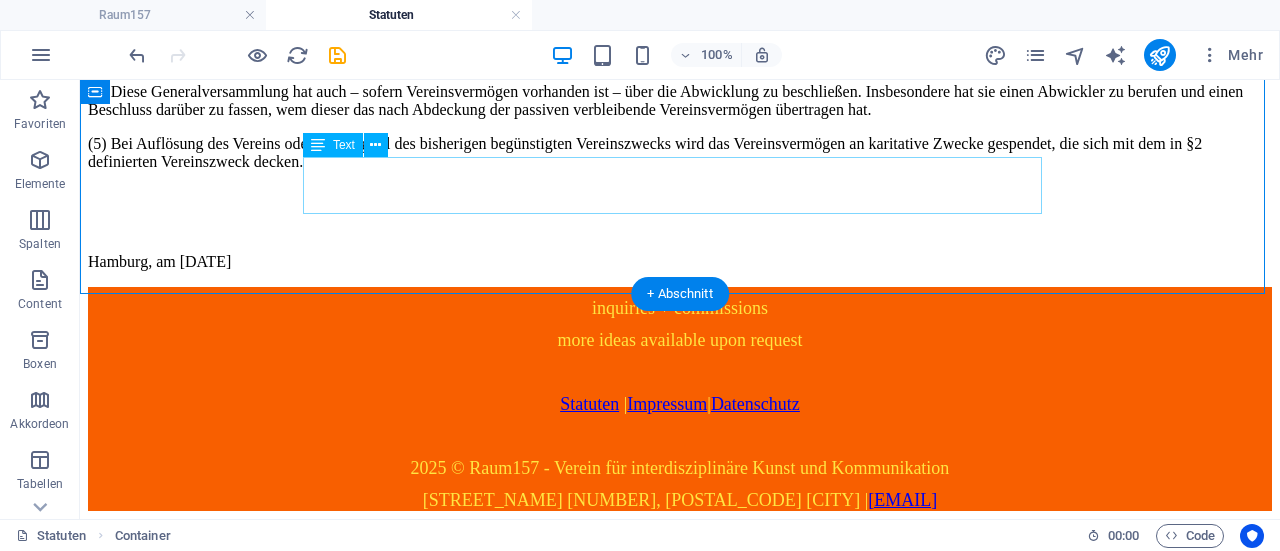 click on "Hamburg, am [DATE]" at bounding box center [680, 262] 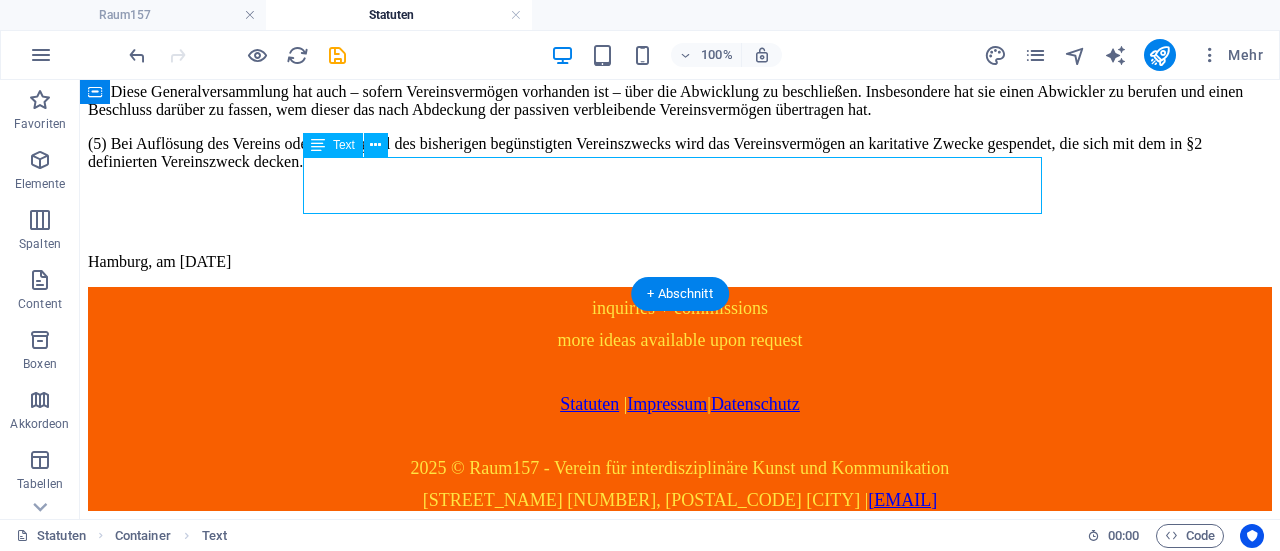click on "Hamburg, am [DATE]" at bounding box center (680, 262) 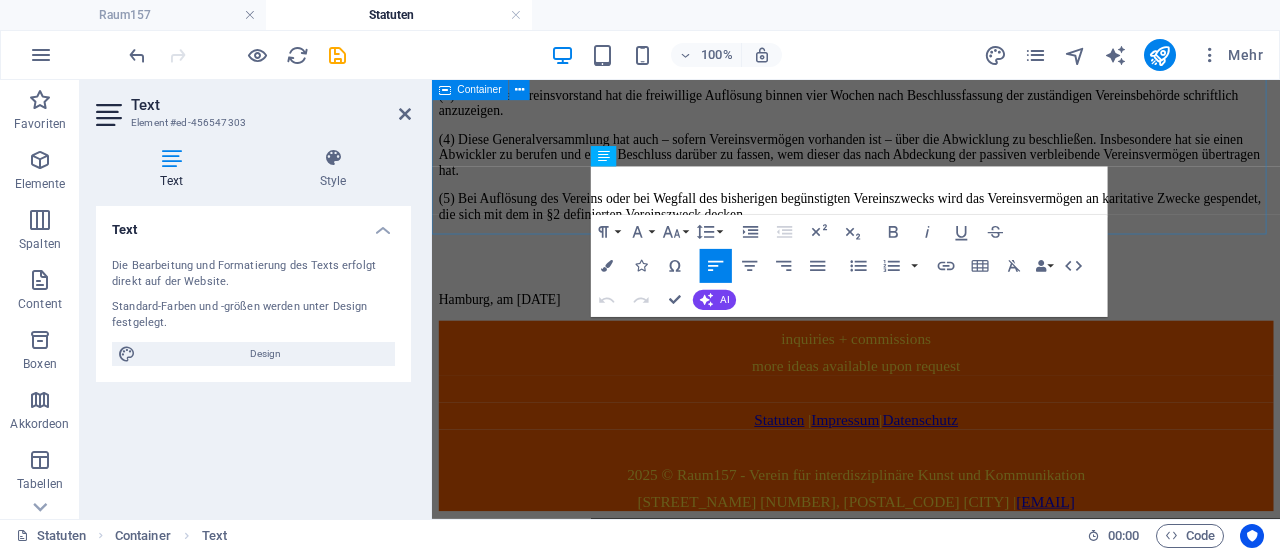 scroll, scrollTop: 11020, scrollLeft: 0, axis: vertical 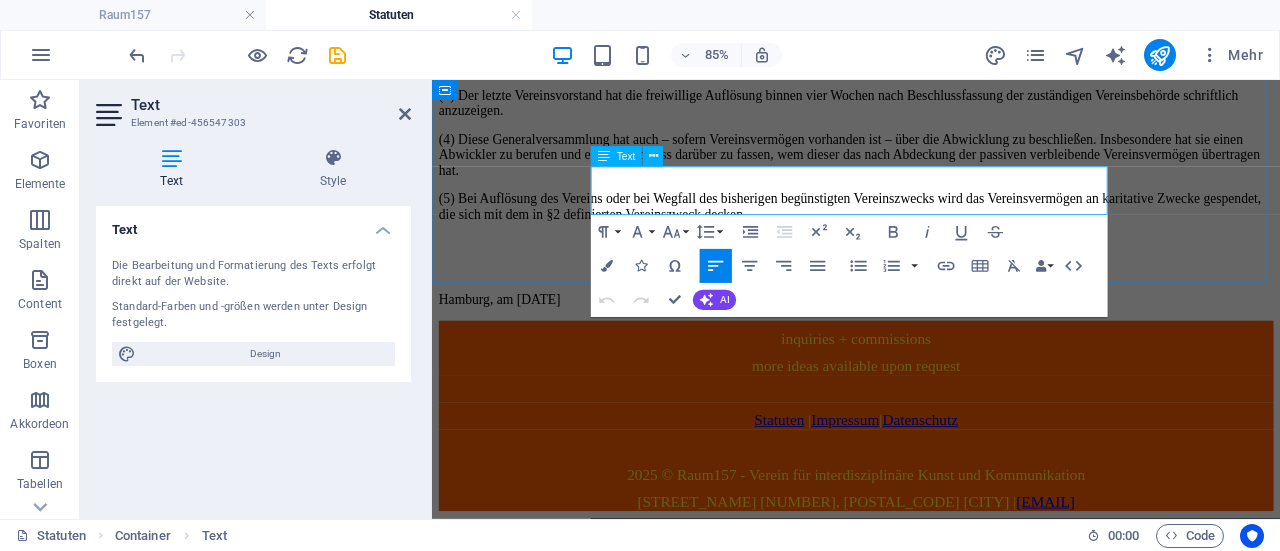 click on "Hamburg, am [DATE]" at bounding box center (931, 339) 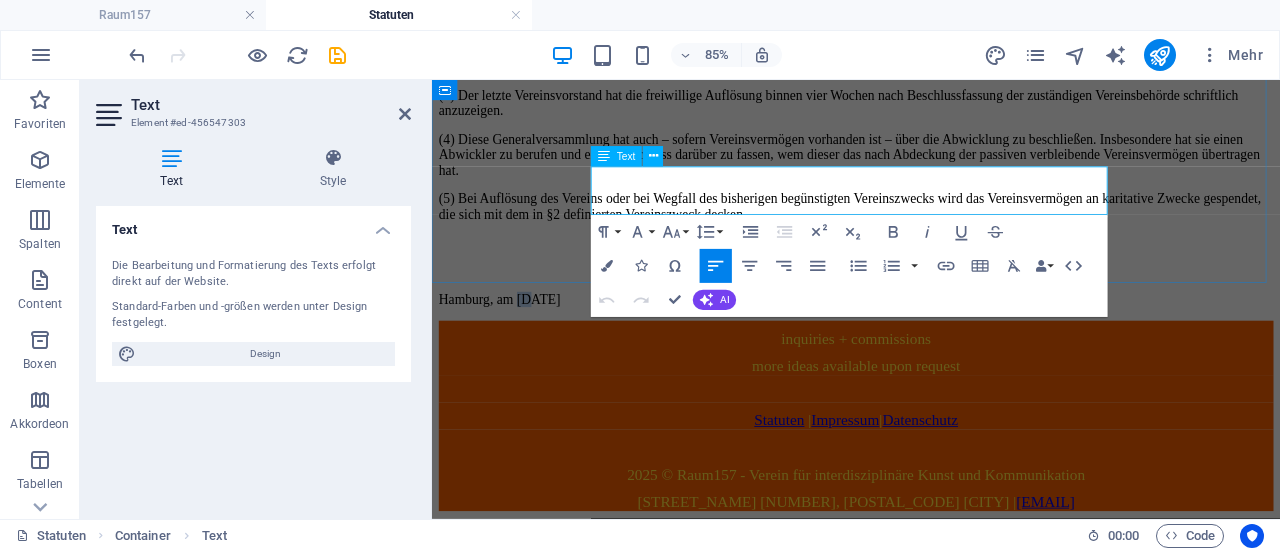 click on "Hamburg, am [DATE]" at bounding box center (931, 339) 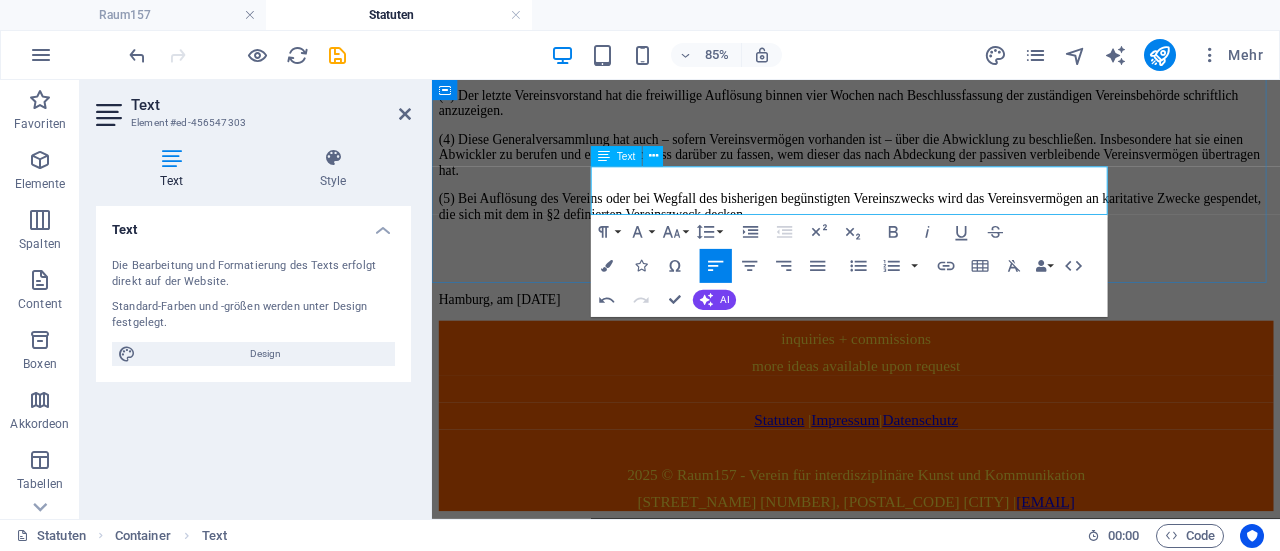 click on "Hamburg, am [DATE]" at bounding box center [931, 339] 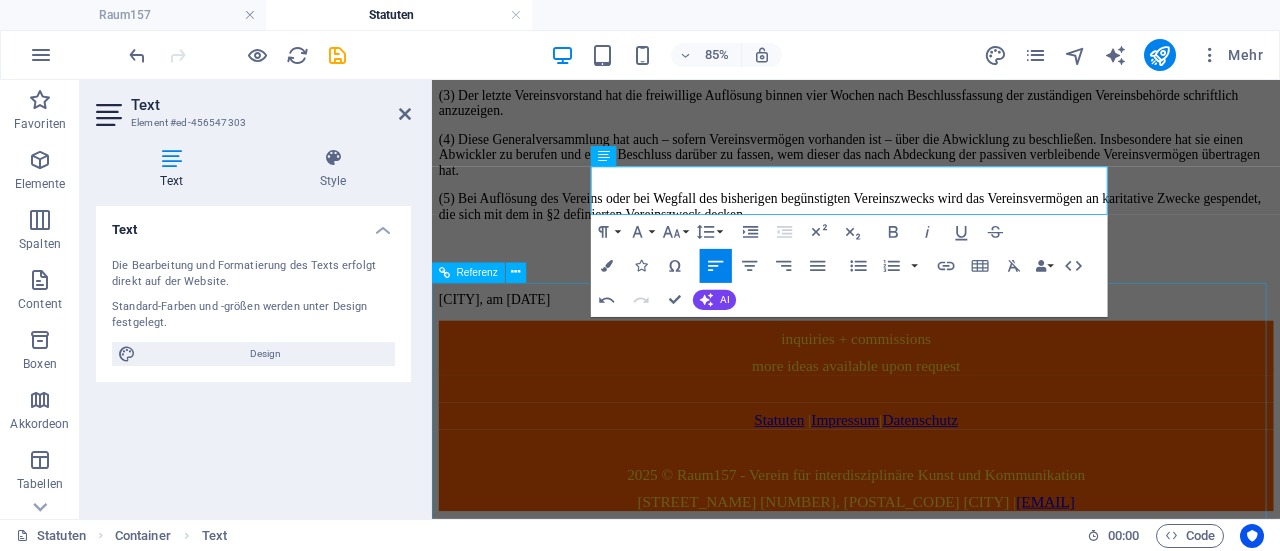 click on "inquiries + commissions more ideas available upon request Statuten | Impressum | Datenschutz [YEAR] © Raum157 - Verein für interdisziplinäre Kunst und Kommunikation Wurmbstraße 50, AT-[POSTAL_CODE] [CITY] | mail@raum157.org" at bounding box center (931, 476) 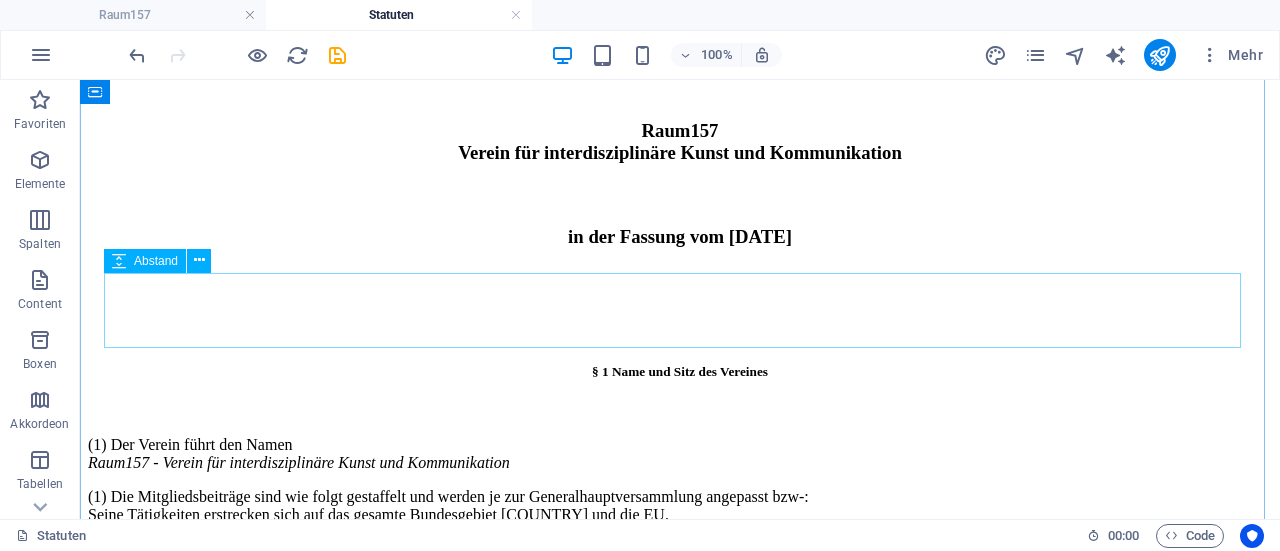 scroll, scrollTop: 229, scrollLeft: 0, axis: vertical 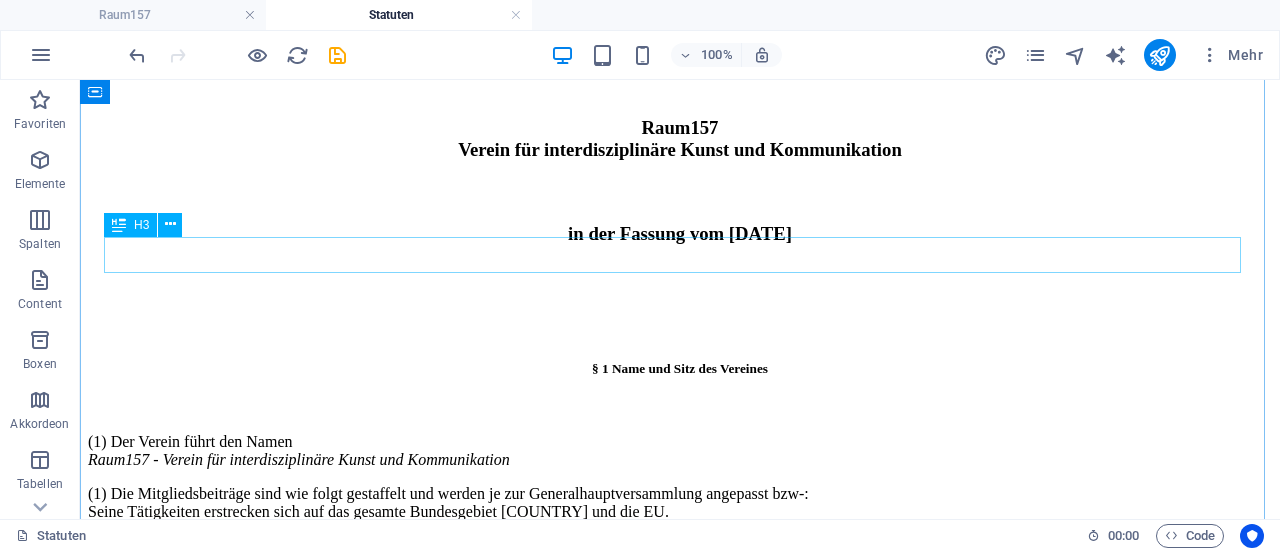 click on "in der Fassung vom [DATE]" at bounding box center [680, 234] 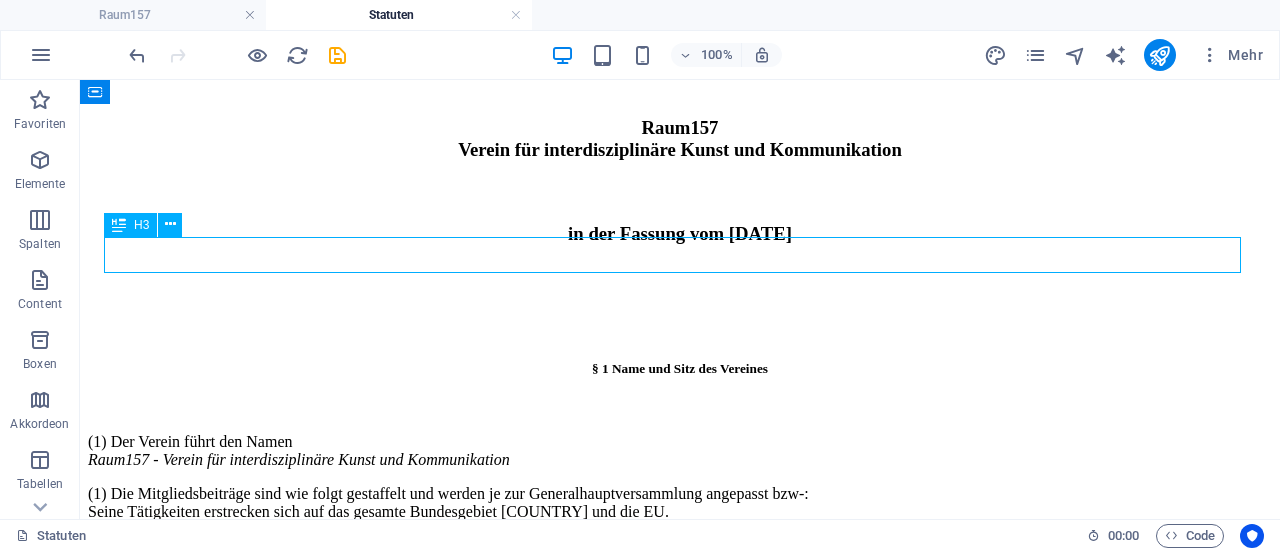 click on "in der Fassung vom [DATE]" at bounding box center (680, 234) 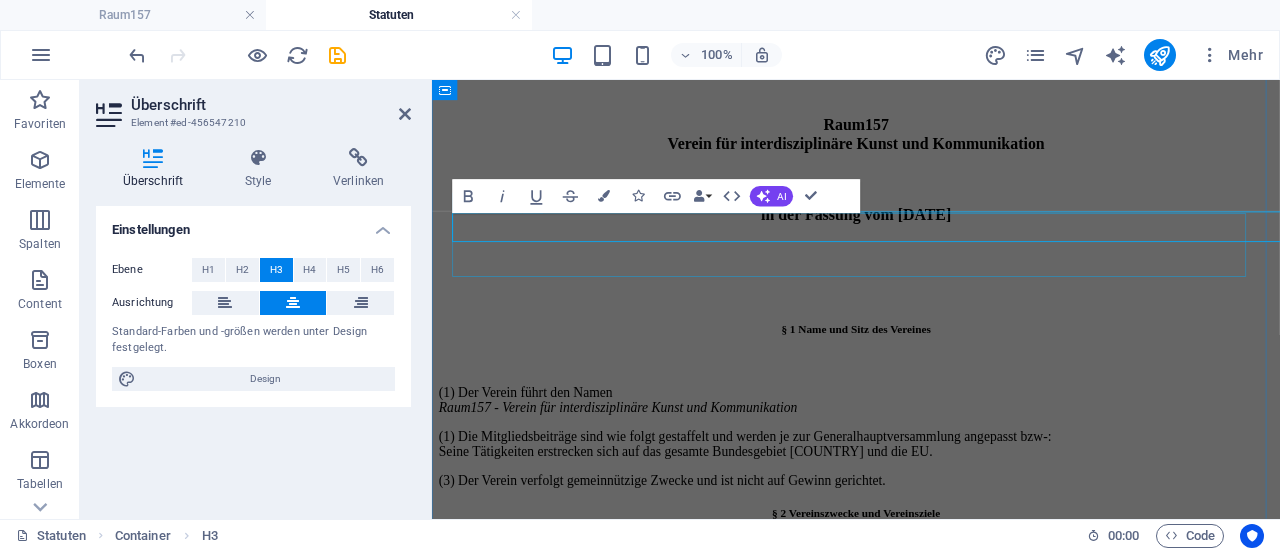 scroll, scrollTop: 231, scrollLeft: 0, axis: vertical 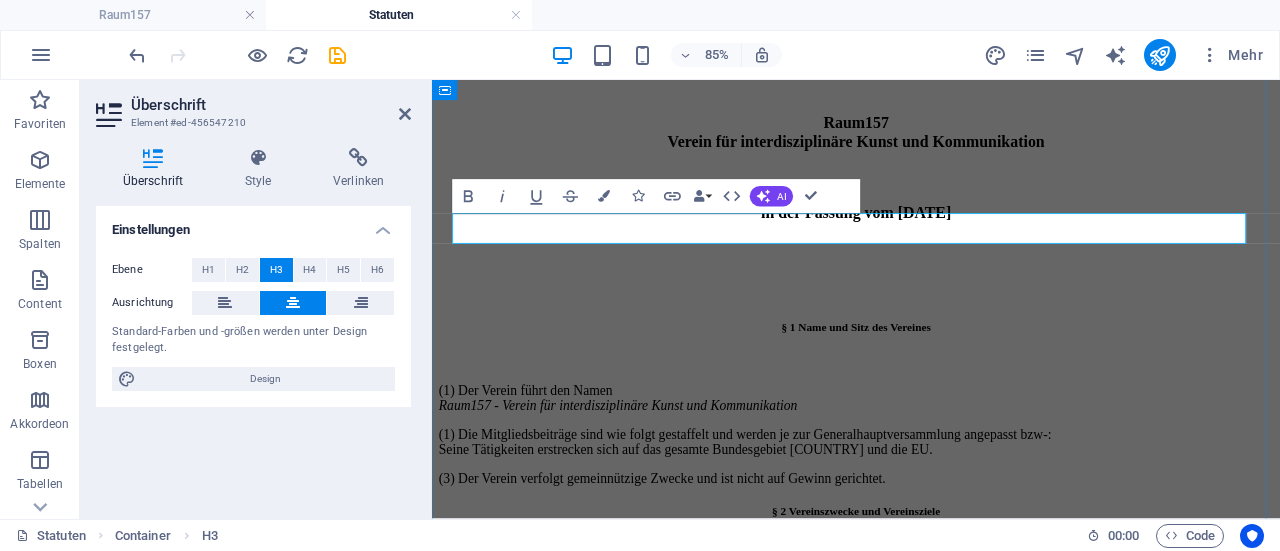click on "in der Fassung vom [DATE]" at bounding box center [931, 237] 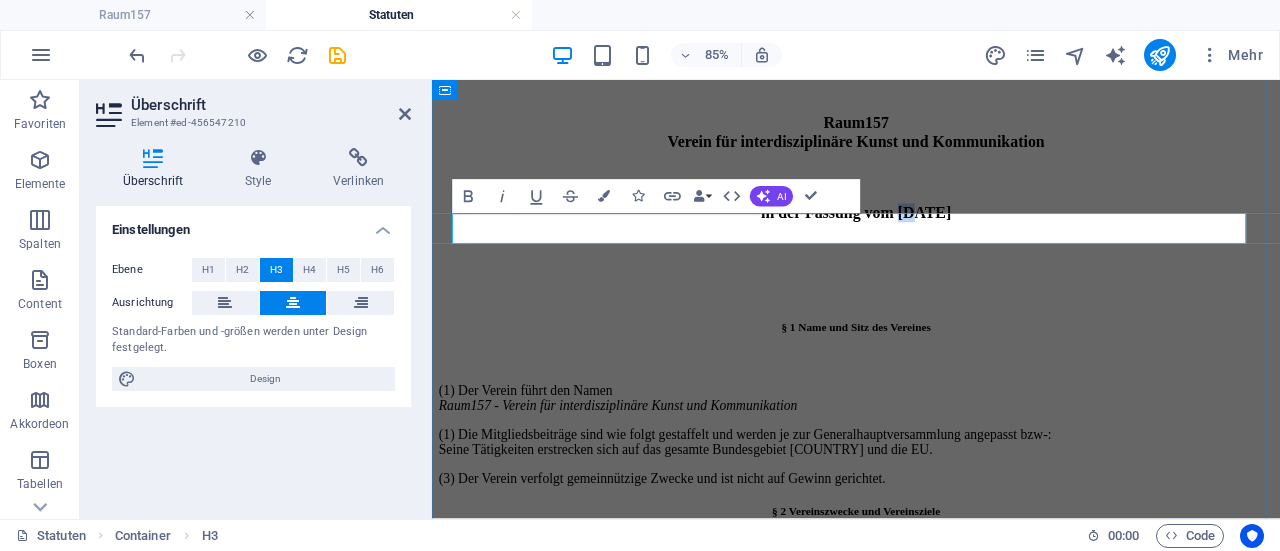 type 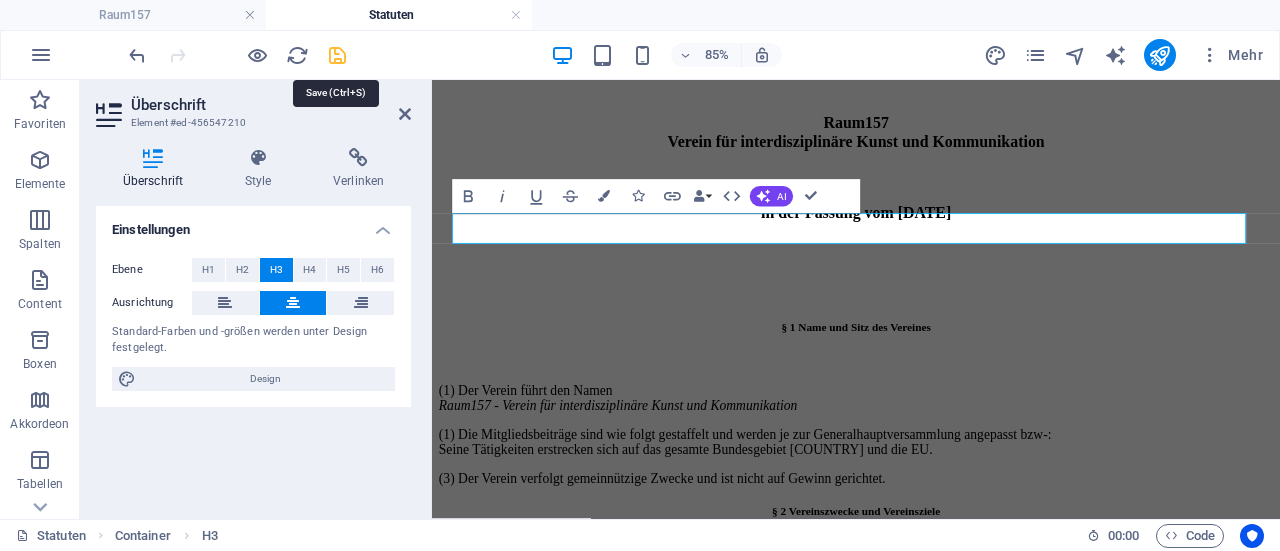 click at bounding box center (337, 55) 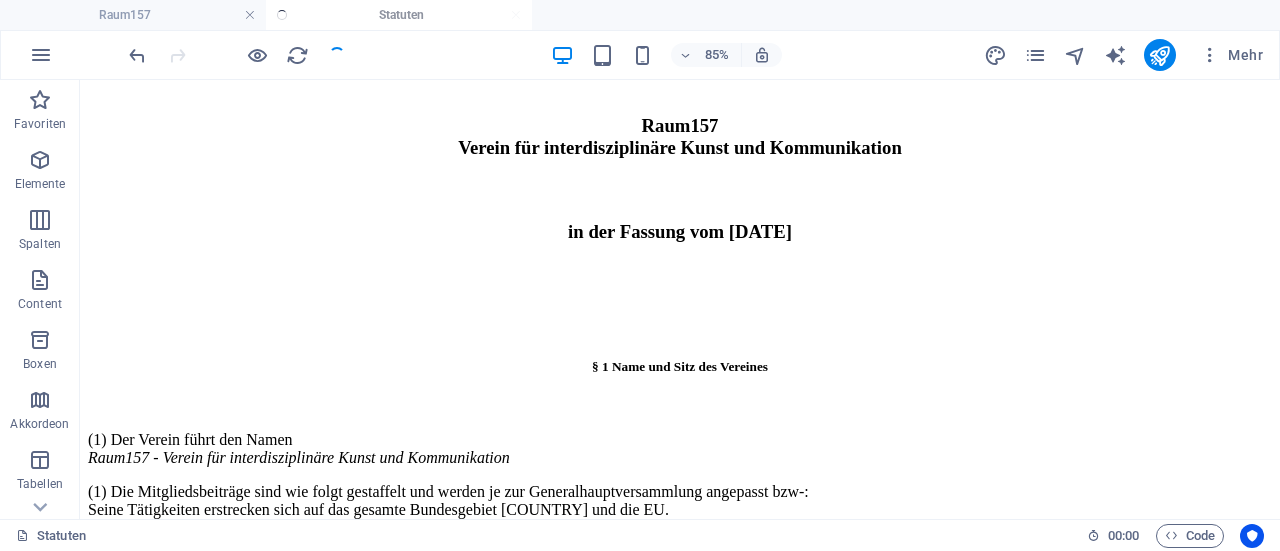 scroll, scrollTop: 229, scrollLeft: 0, axis: vertical 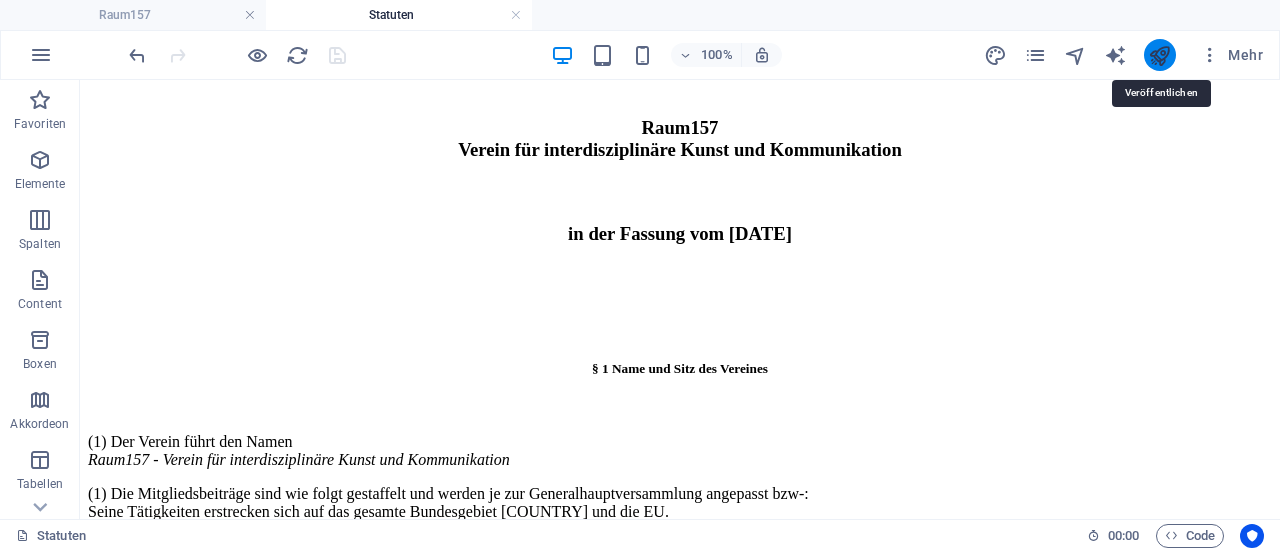 click at bounding box center [1159, 55] 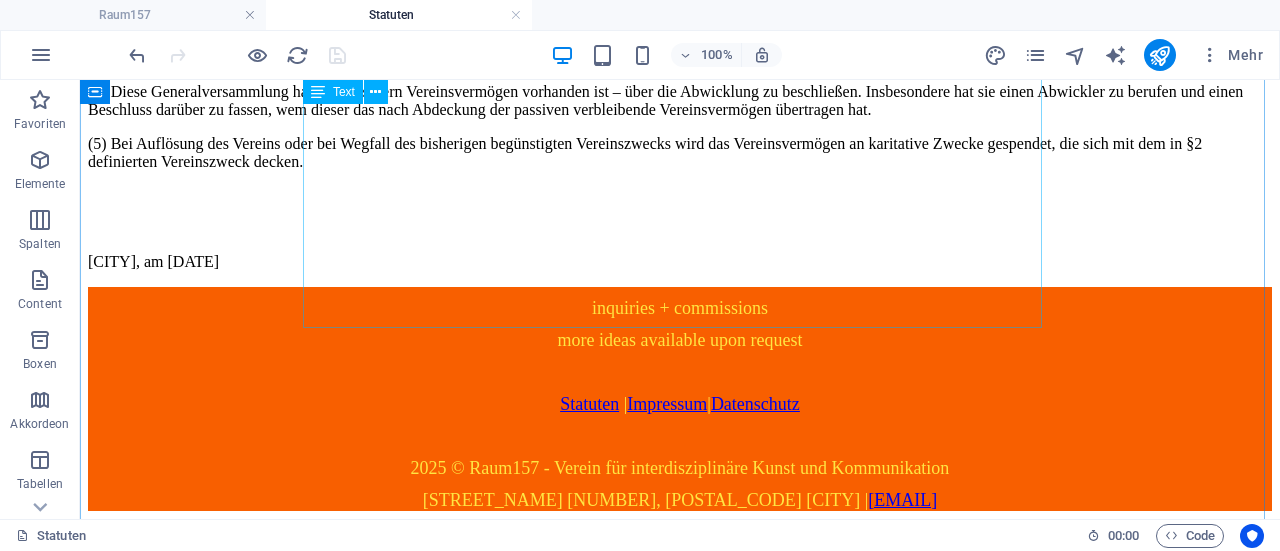 scroll, scrollTop: 9054, scrollLeft: 0, axis: vertical 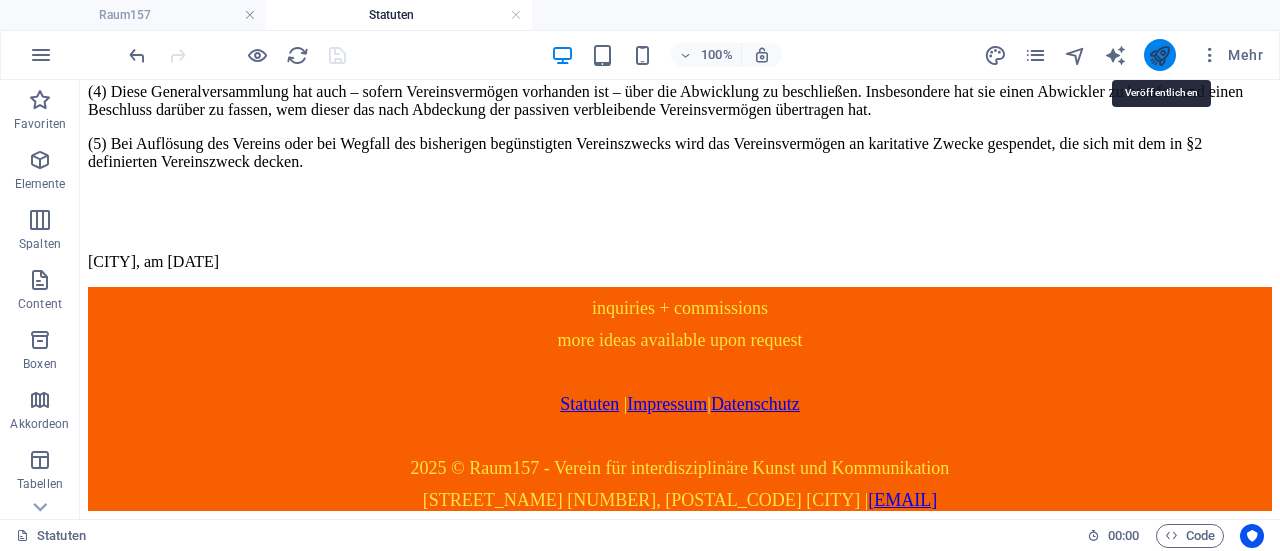 click at bounding box center [1159, 55] 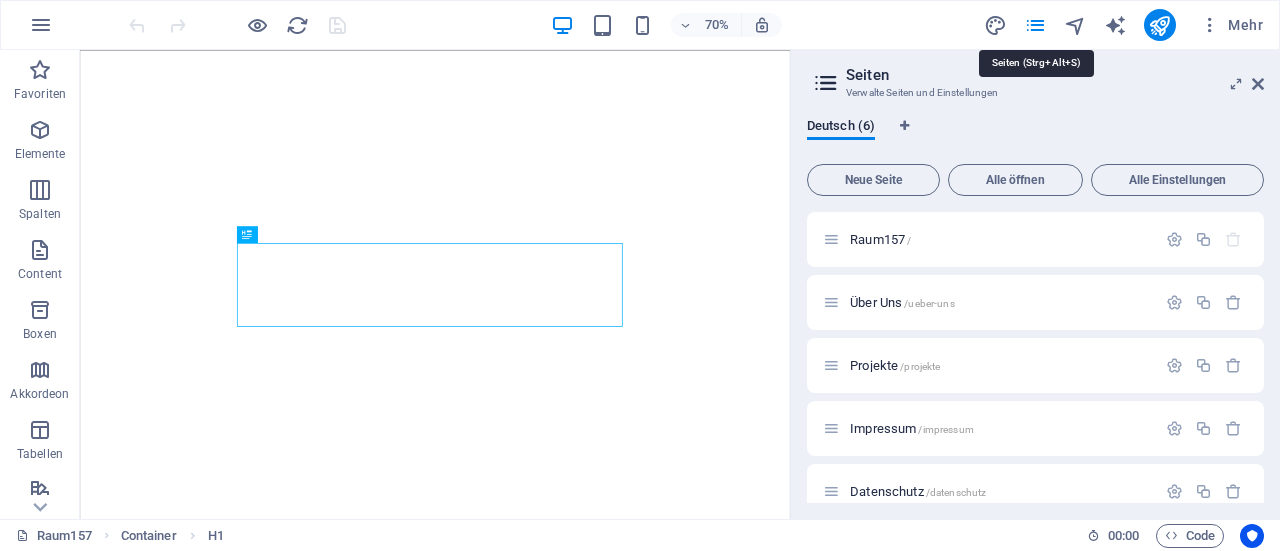 scroll, scrollTop: 0, scrollLeft: 0, axis: both 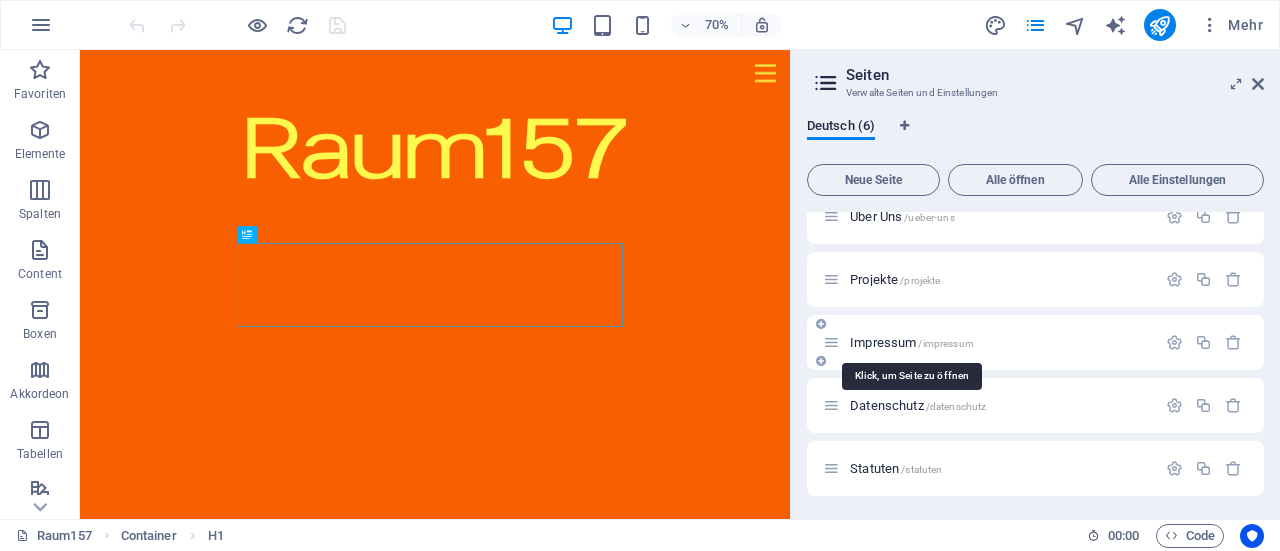 click on "Impressum /impressum" at bounding box center [912, 342] 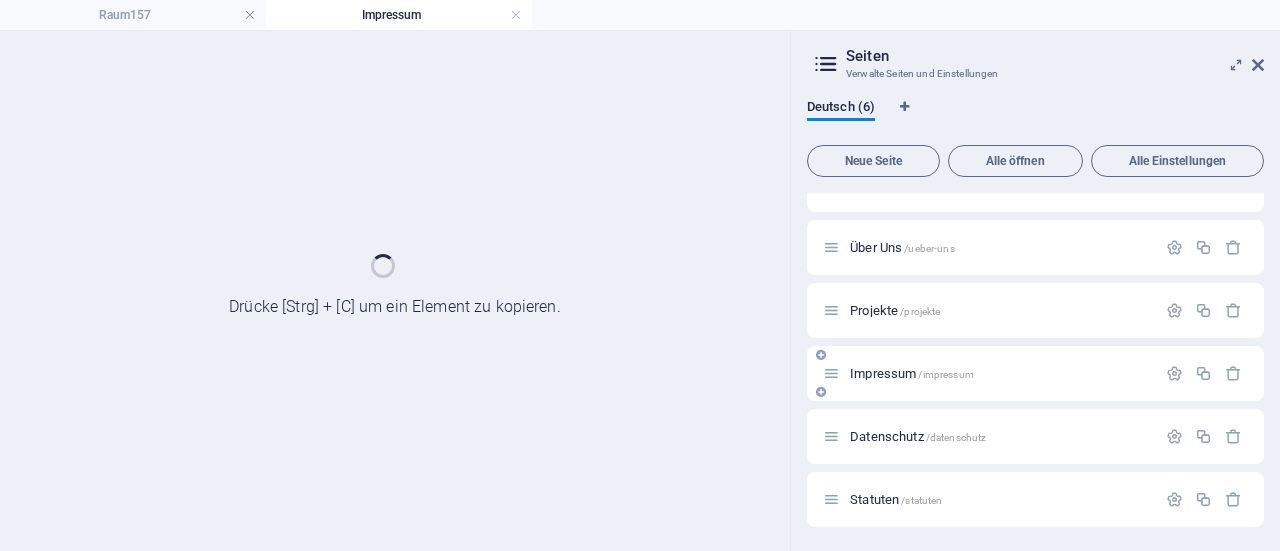 scroll, scrollTop: 35, scrollLeft: 0, axis: vertical 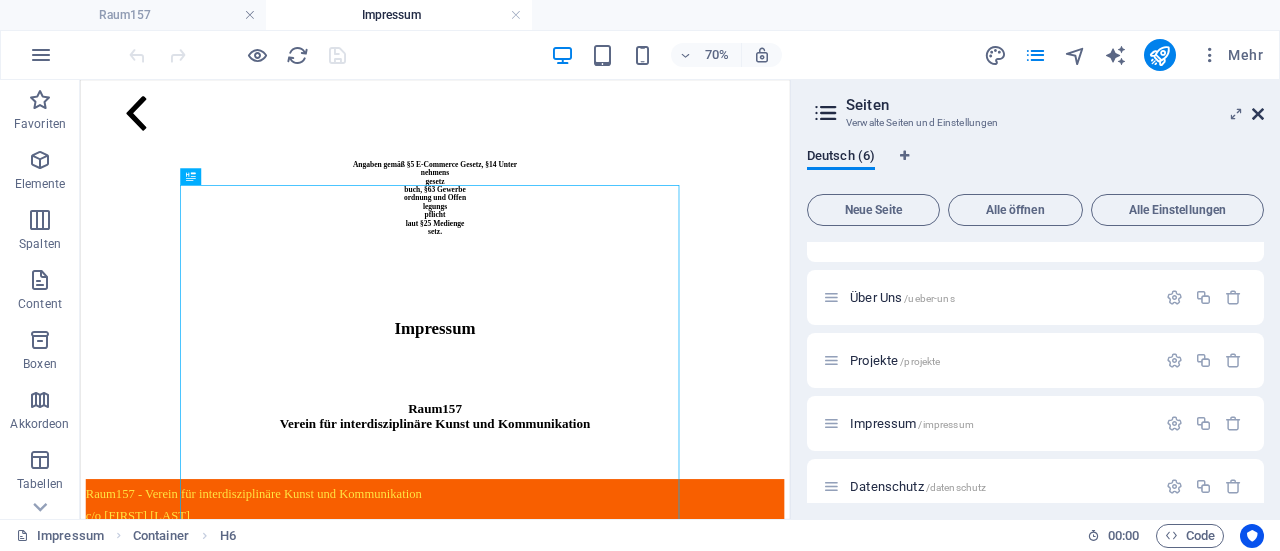 click at bounding box center [1258, 114] 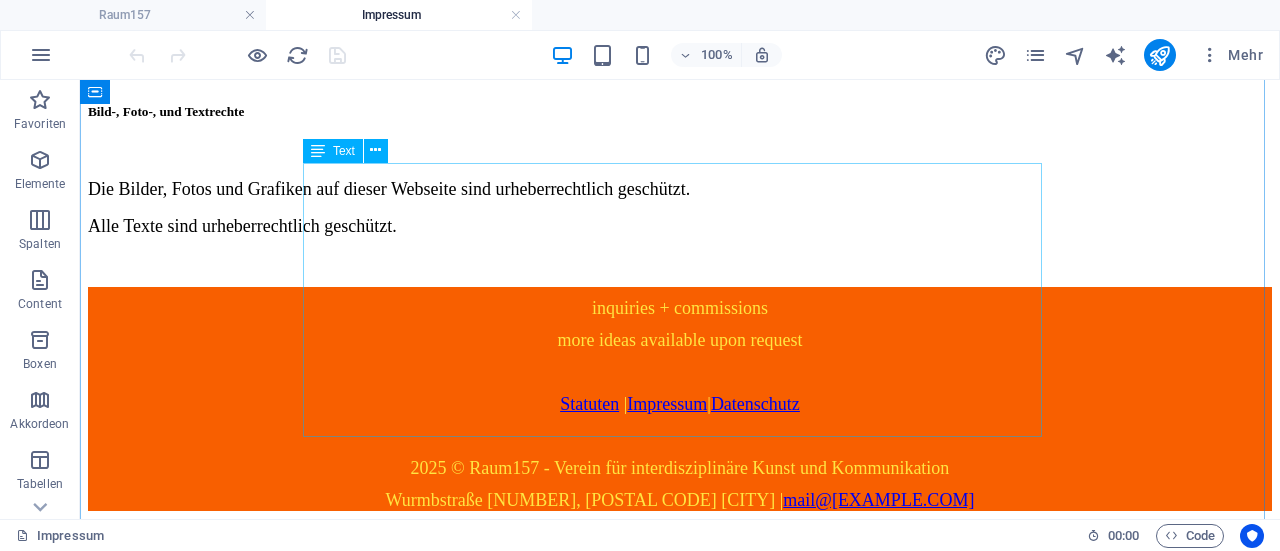 scroll, scrollTop: 2323, scrollLeft: 0, axis: vertical 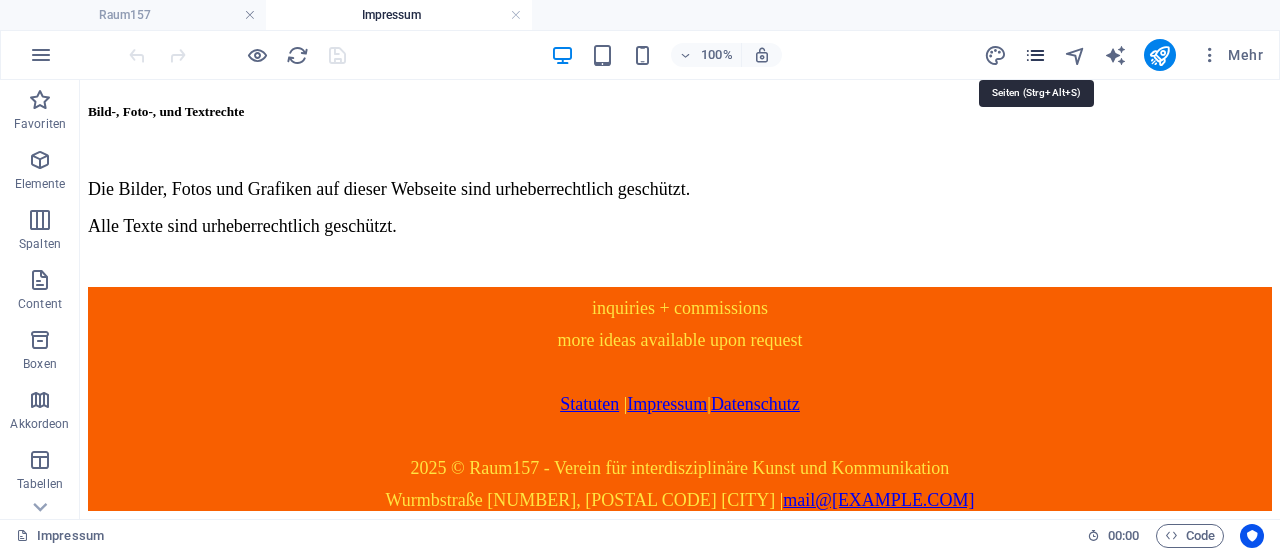 click at bounding box center (1035, 55) 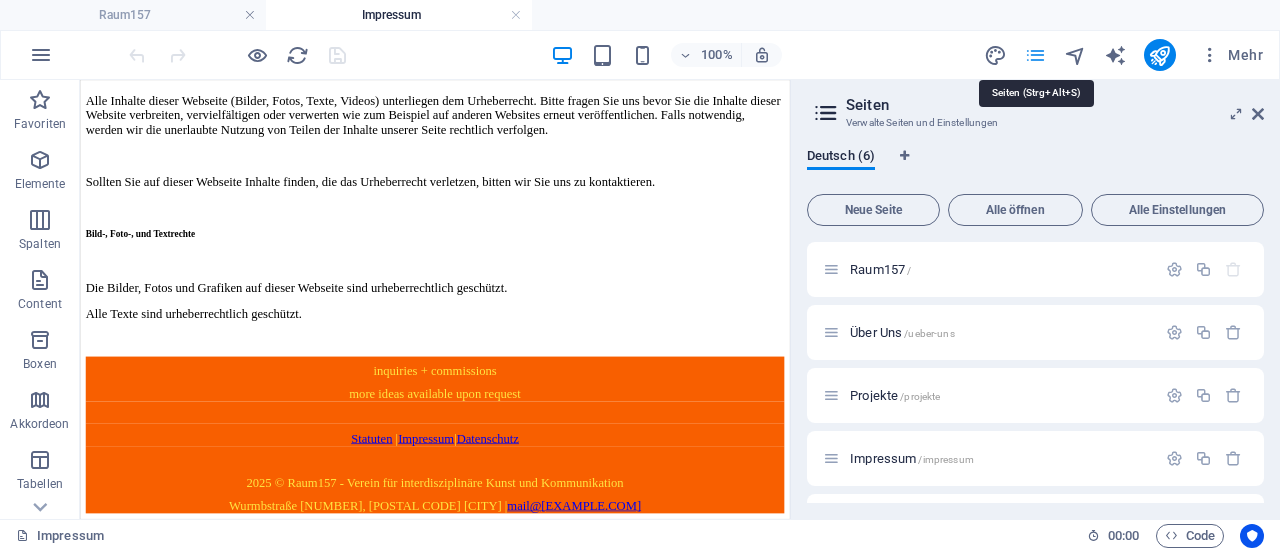 scroll, scrollTop: 2604, scrollLeft: 0, axis: vertical 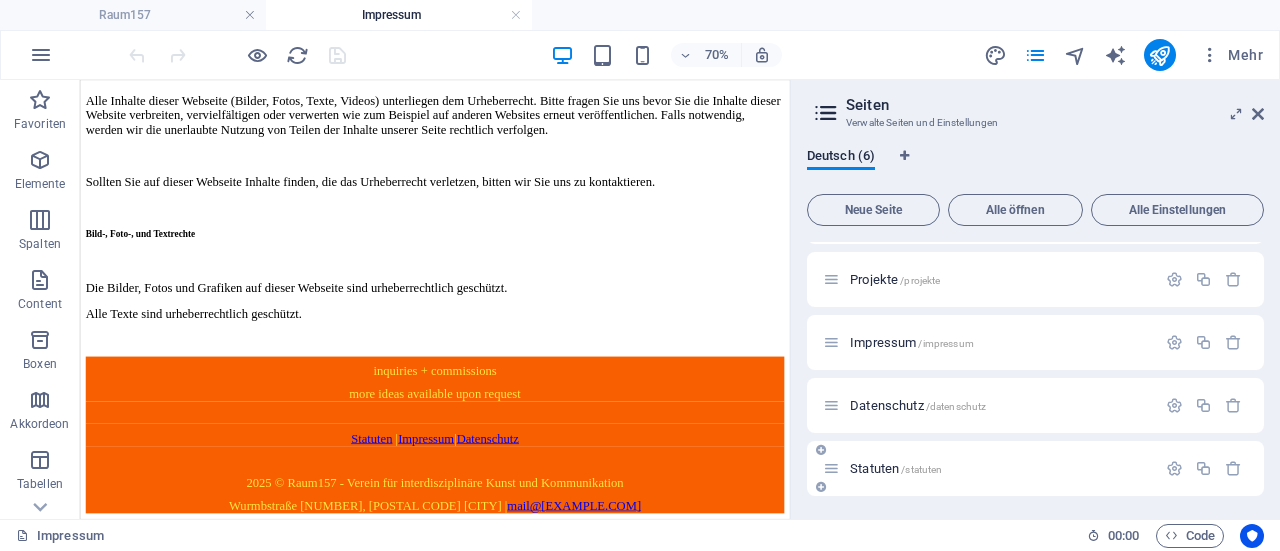 click on "Statuten /statuten" at bounding box center [989, 468] 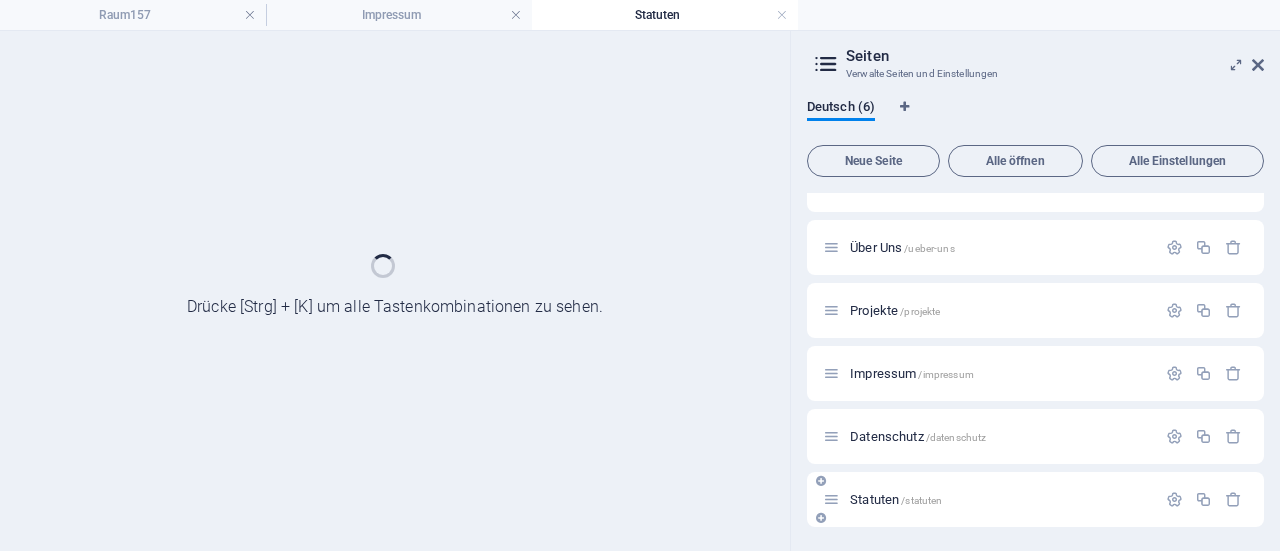 scroll, scrollTop: 35, scrollLeft: 0, axis: vertical 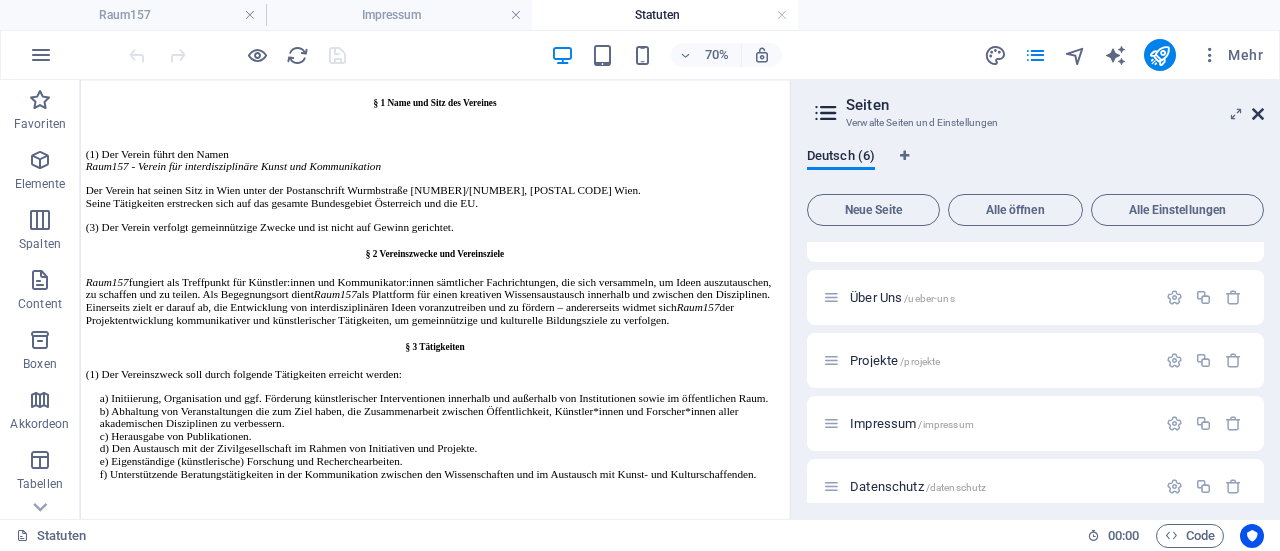 click at bounding box center [1258, 114] 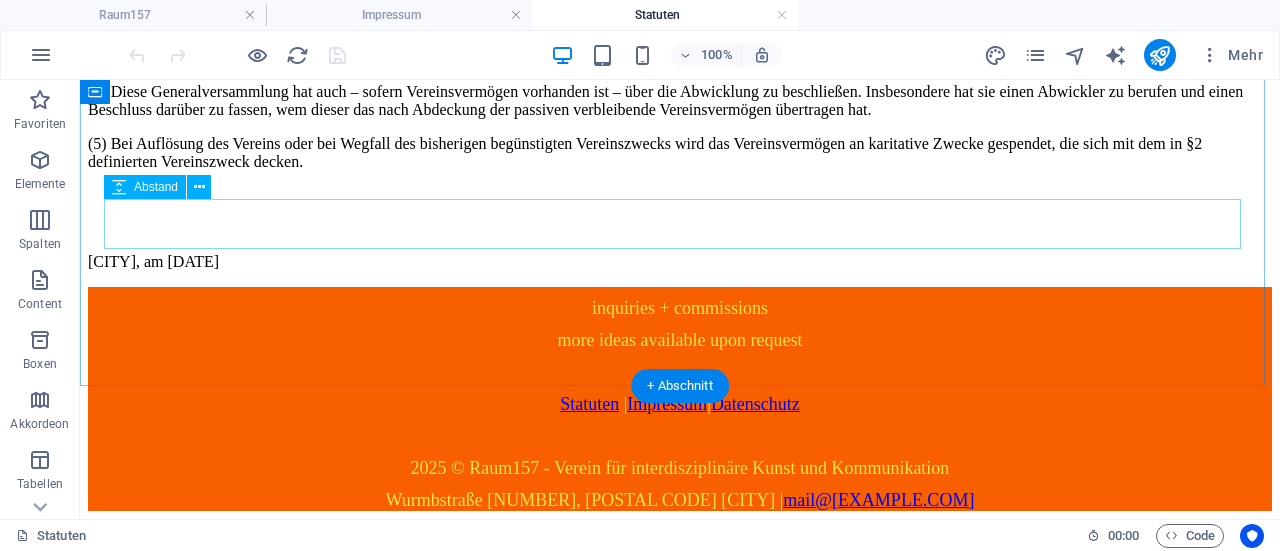 scroll, scrollTop: 9692, scrollLeft: 0, axis: vertical 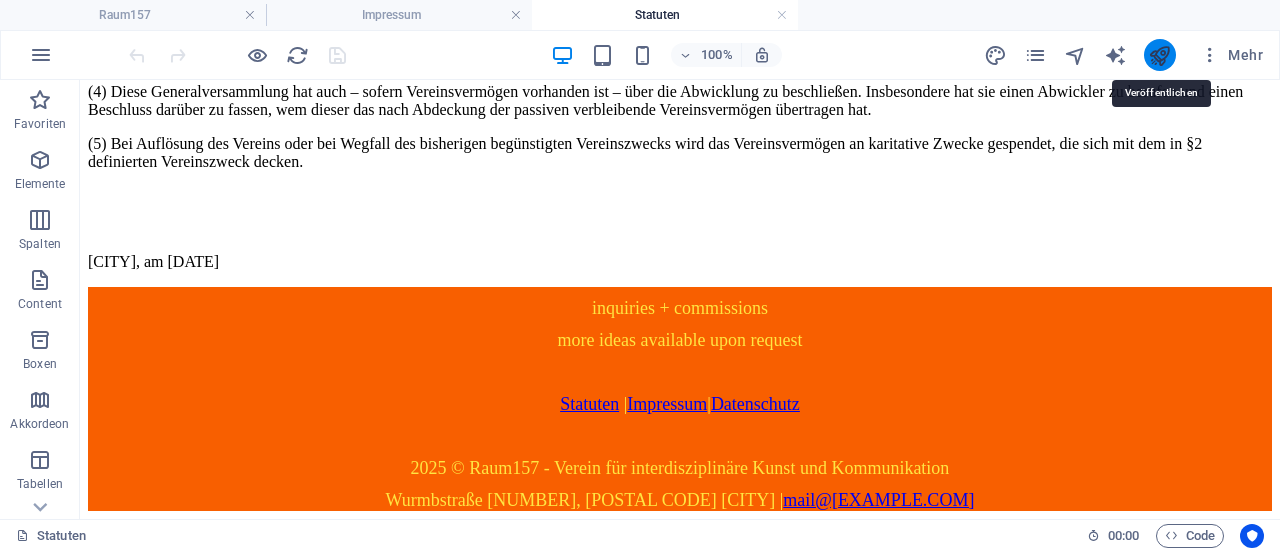click at bounding box center [1159, 55] 